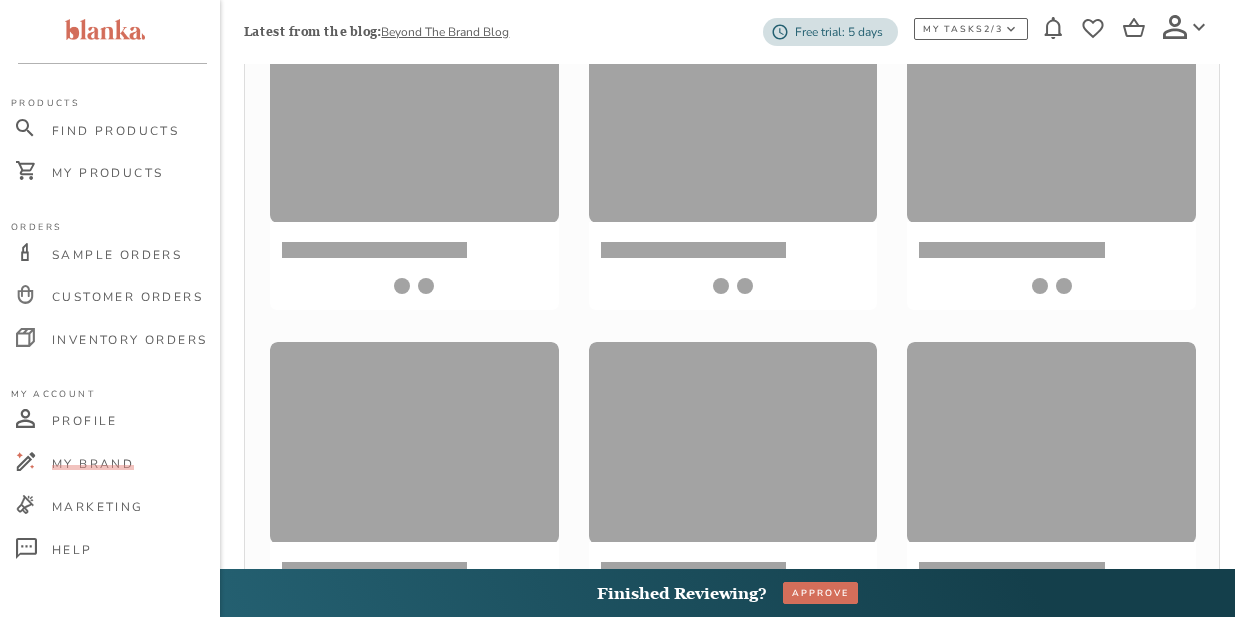 scroll, scrollTop: 474, scrollLeft: 0, axis: vertical 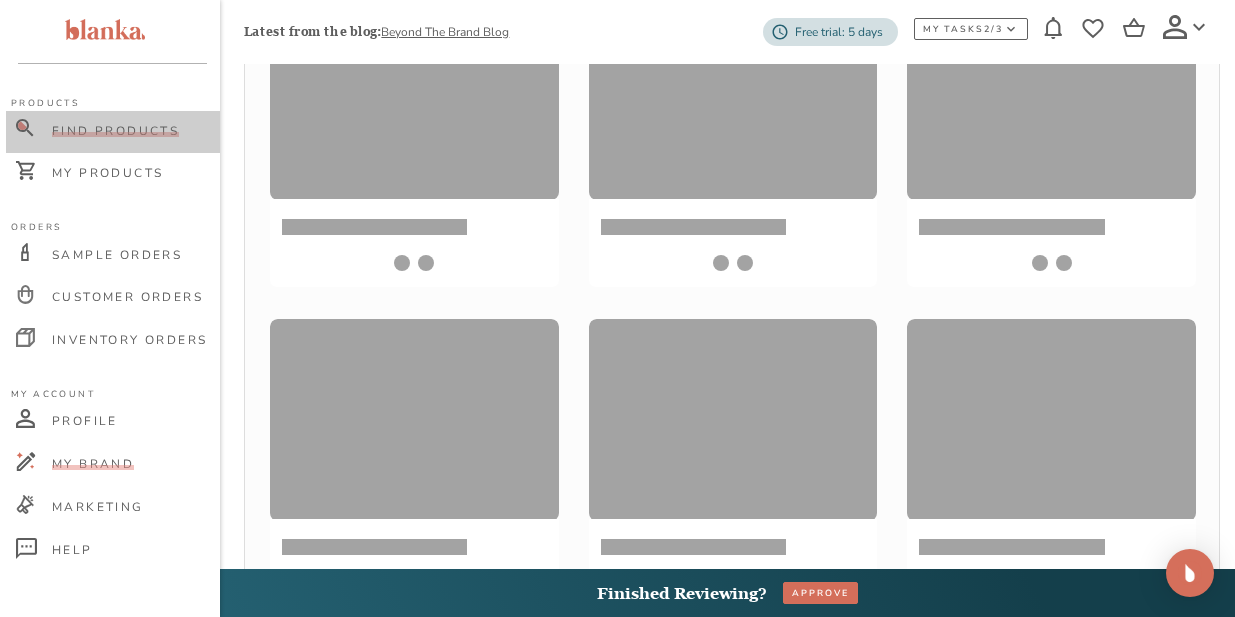 click on "Find Products" at bounding box center [115, 131] 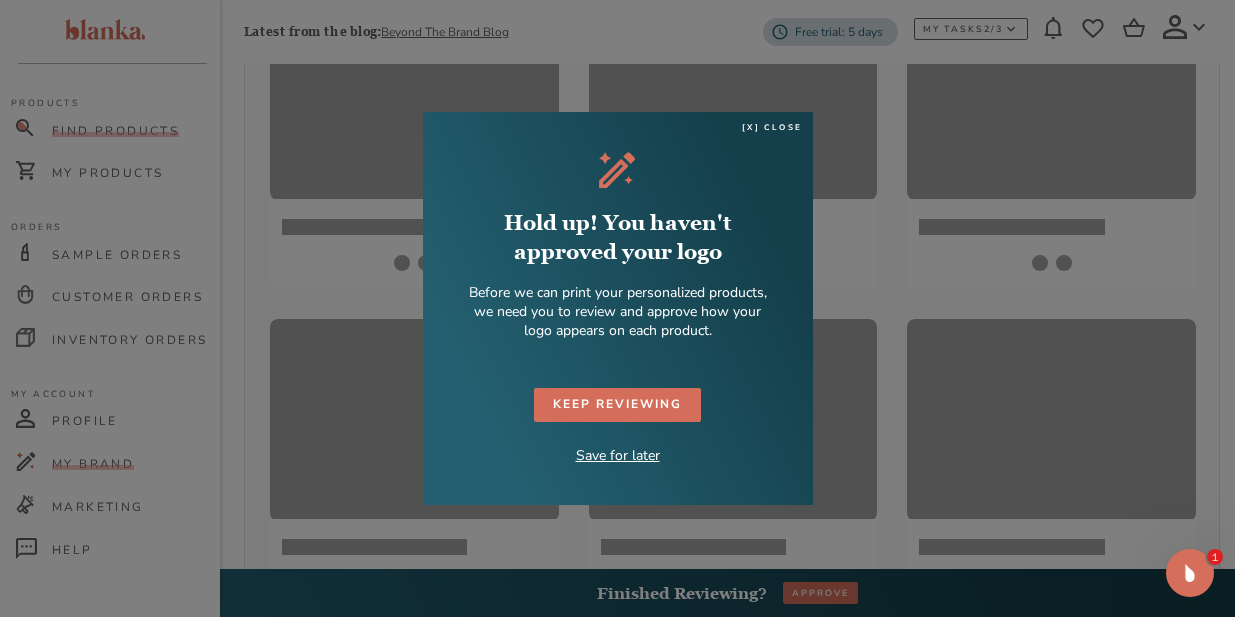 scroll, scrollTop: 0, scrollLeft: 0, axis: both 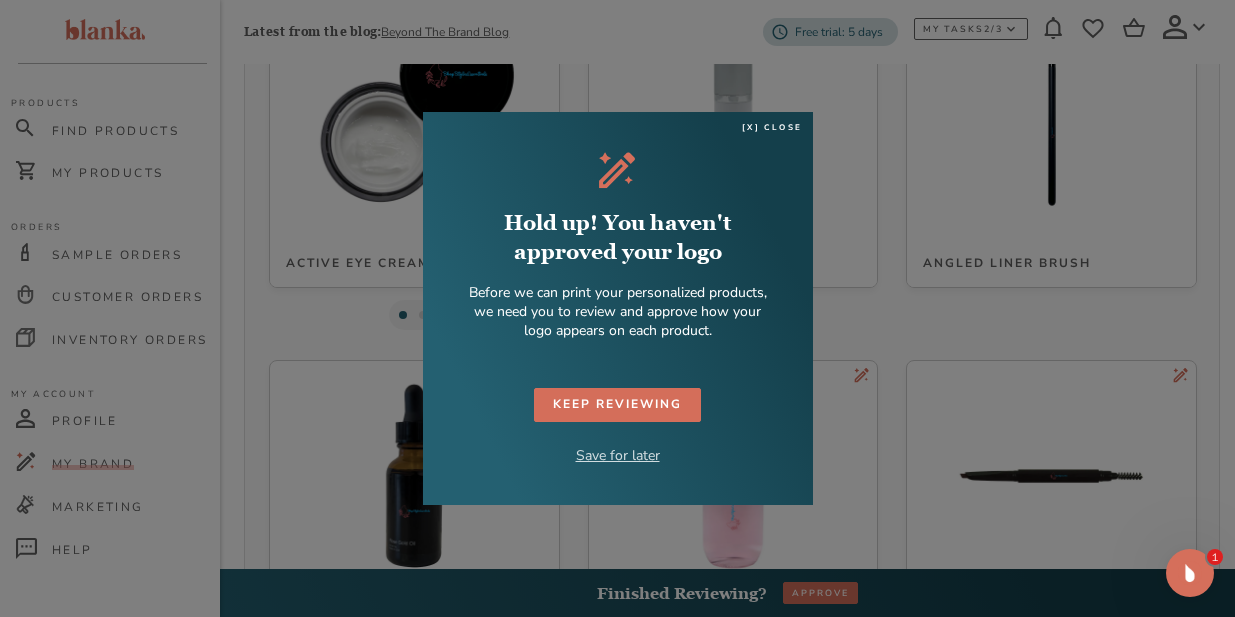 click on "Save for later" at bounding box center (618, 455) 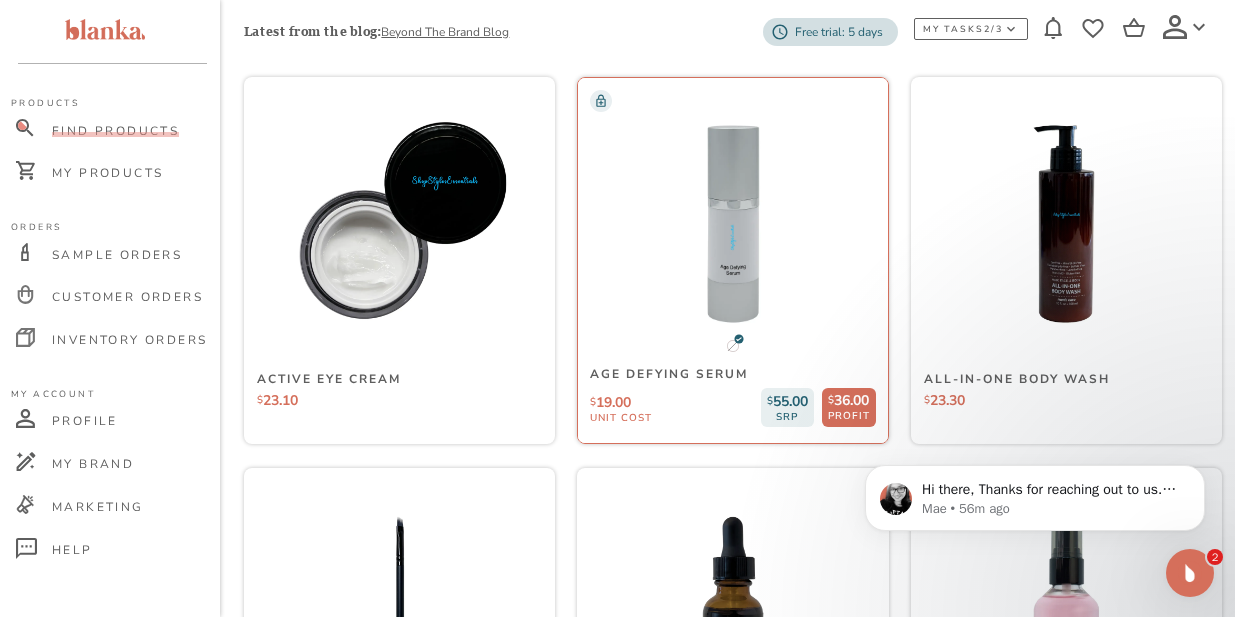 scroll, scrollTop: 358, scrollLeft: 0, axis: vertical 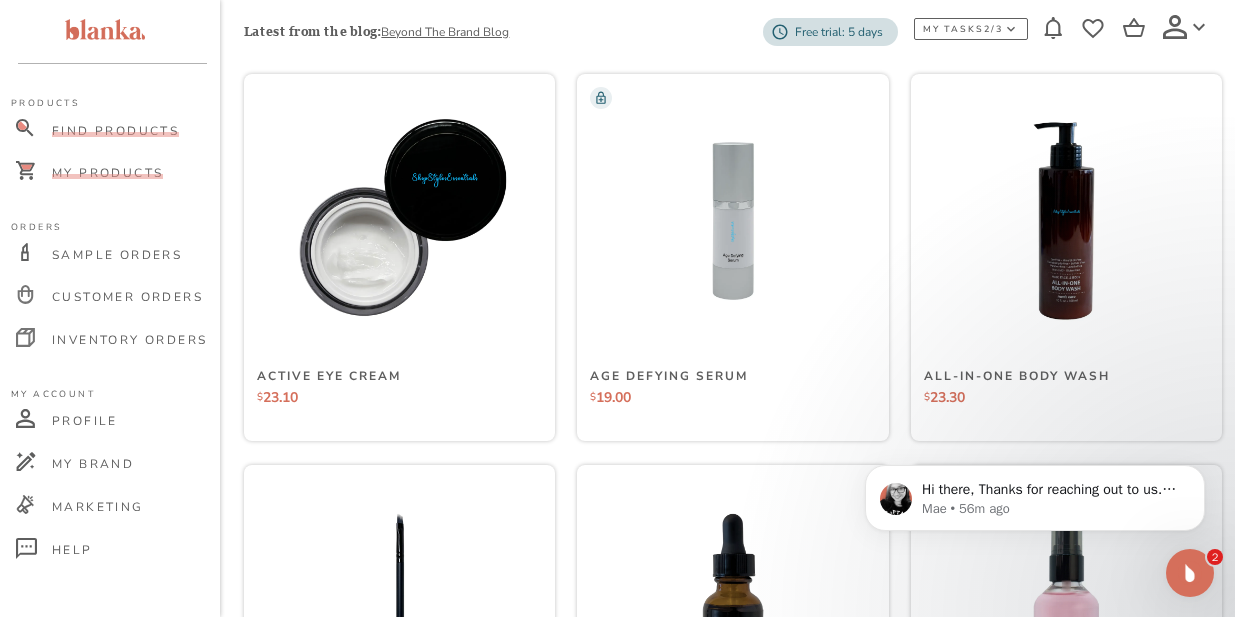 click on "My Products" at bounding box center (107, 173) 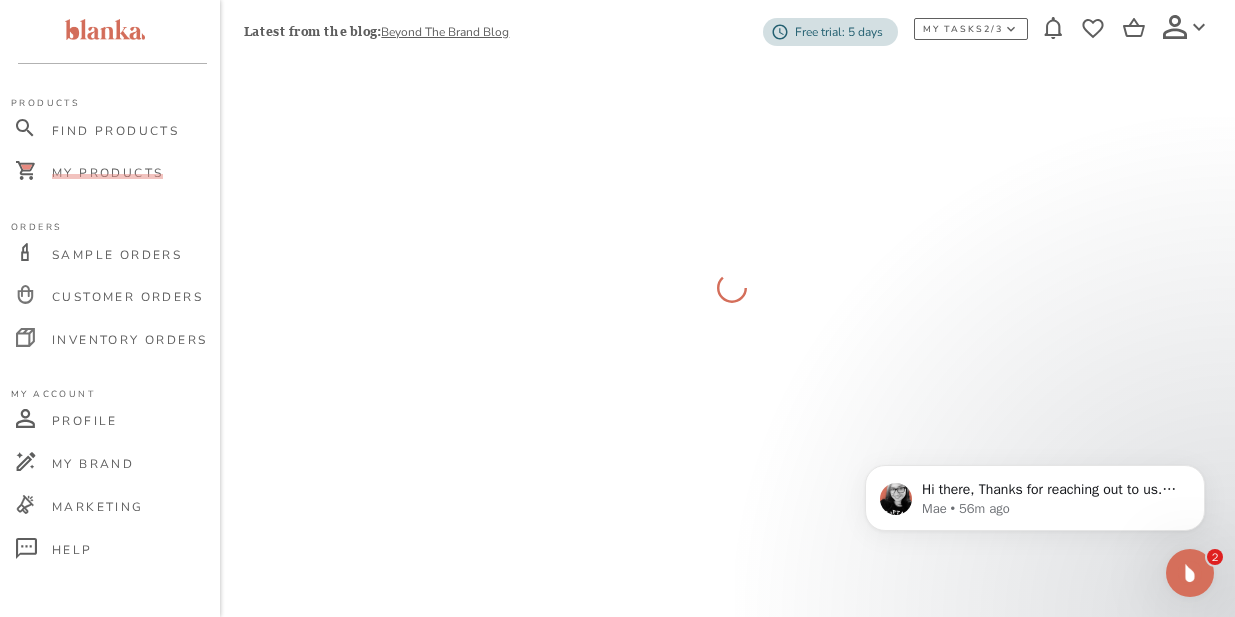 scroll, scrollTop: 50, scrollLeft: 0, axis: vertical 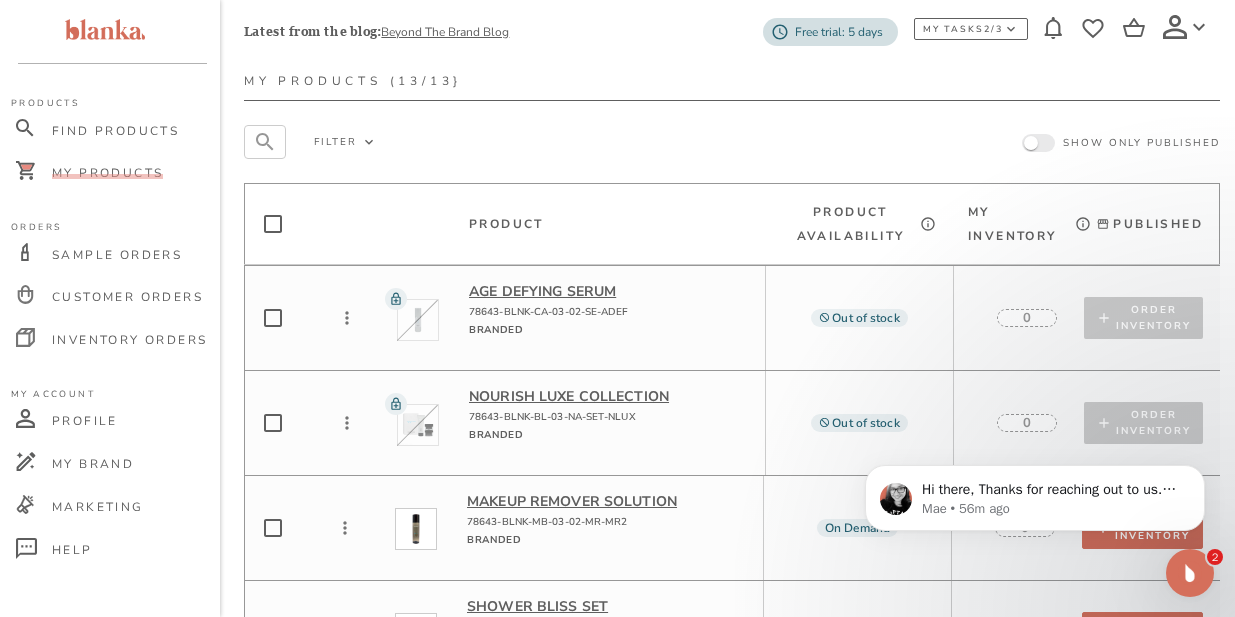 click at bounding box center (1031, 143) 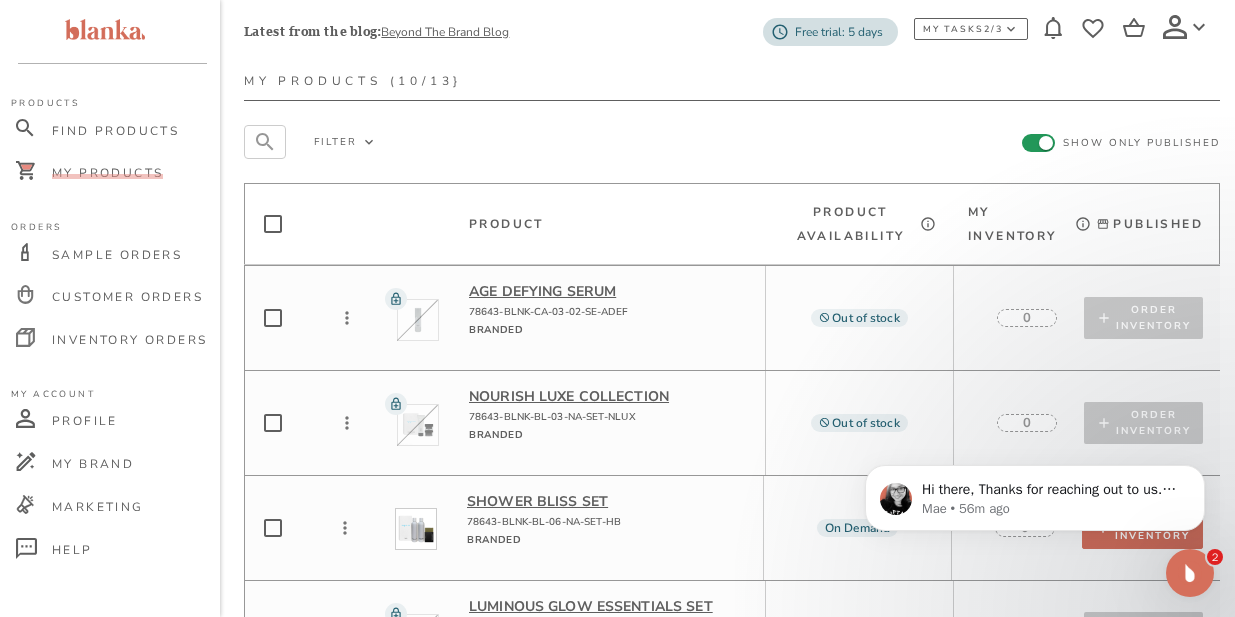 click at bounding box center [1046, 143] 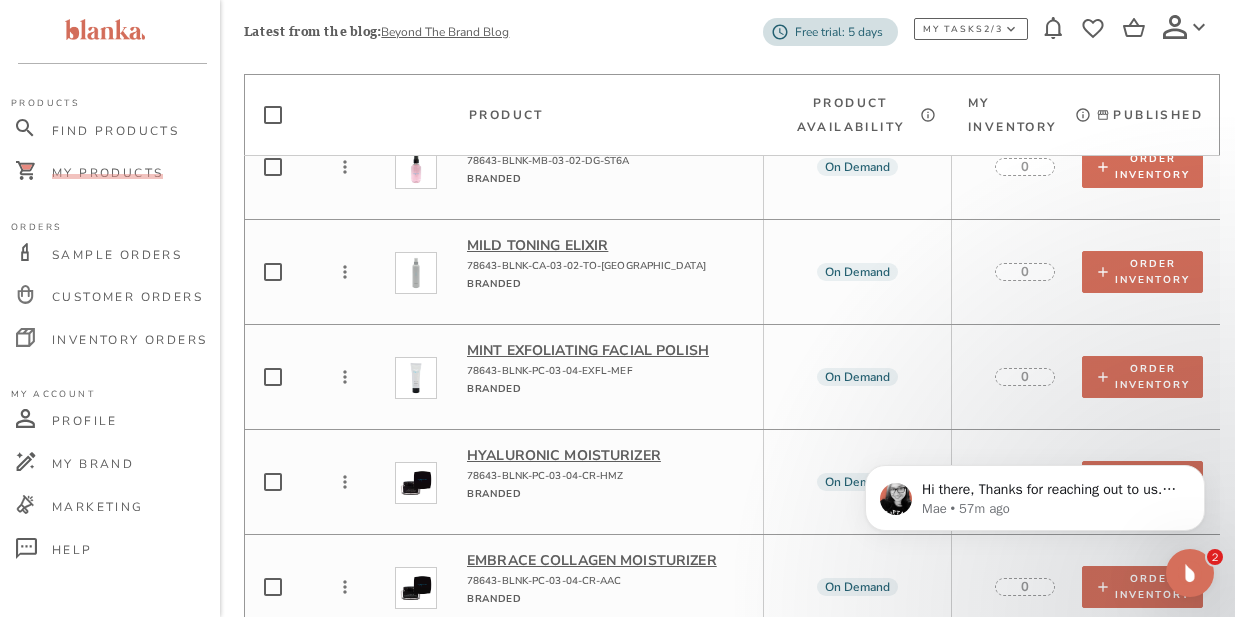 scroll, scrollTop: 1144, scrollLeft: 0, axis: vertical 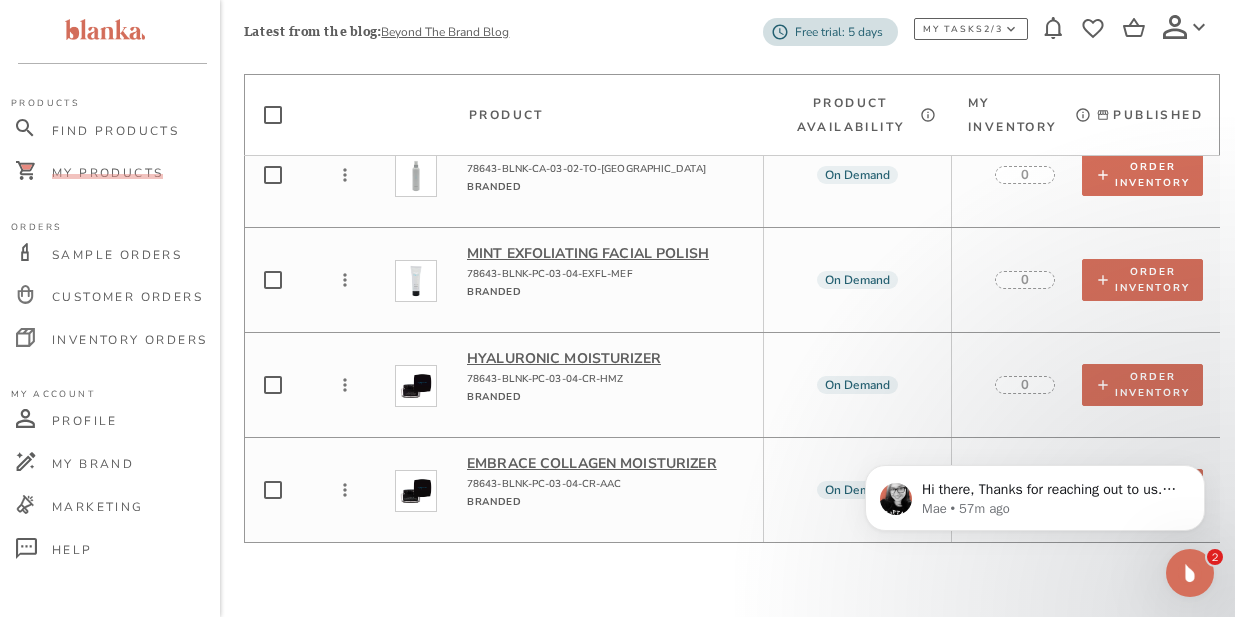 click at bounding box center [1190, 573] 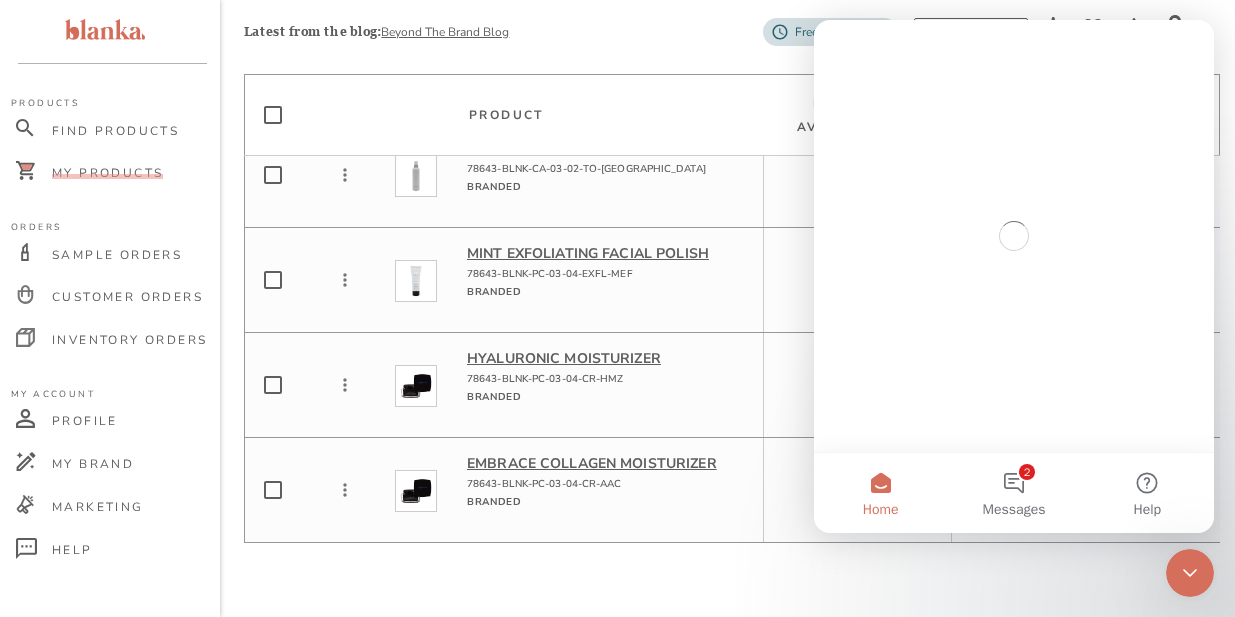 scroll, scrollTop: 0, scrollLeft: 0, axis: both 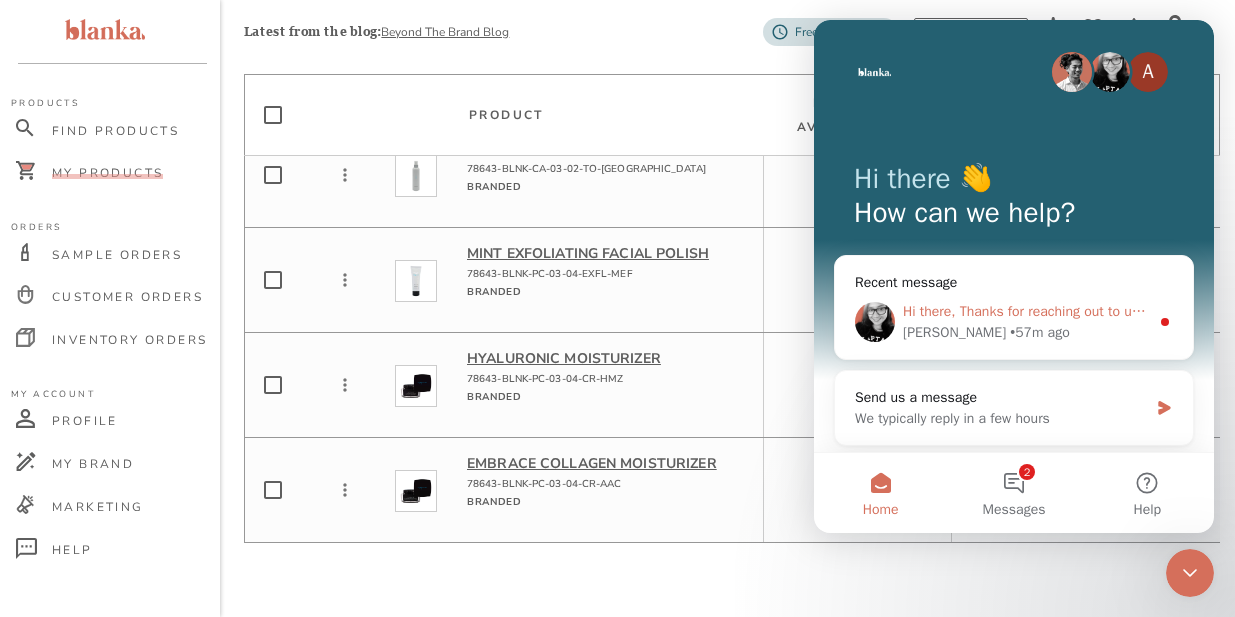 click on "Hi there,  Thanks for reaching out to us. Sorry if you've caught us while we're offline. We're happy to help!  We sincerely apologize for the inconvenience caused if some products are currently out of stock. Please rest assured that our team is actively working on restocking them.   Typically, our restocking process takes about 2–3 weeks, and we’re doing everything we can to expedite its return.   Thanks for your patience and understanding.    Warmest regards, Mae" at bounding box center [2310, 311] 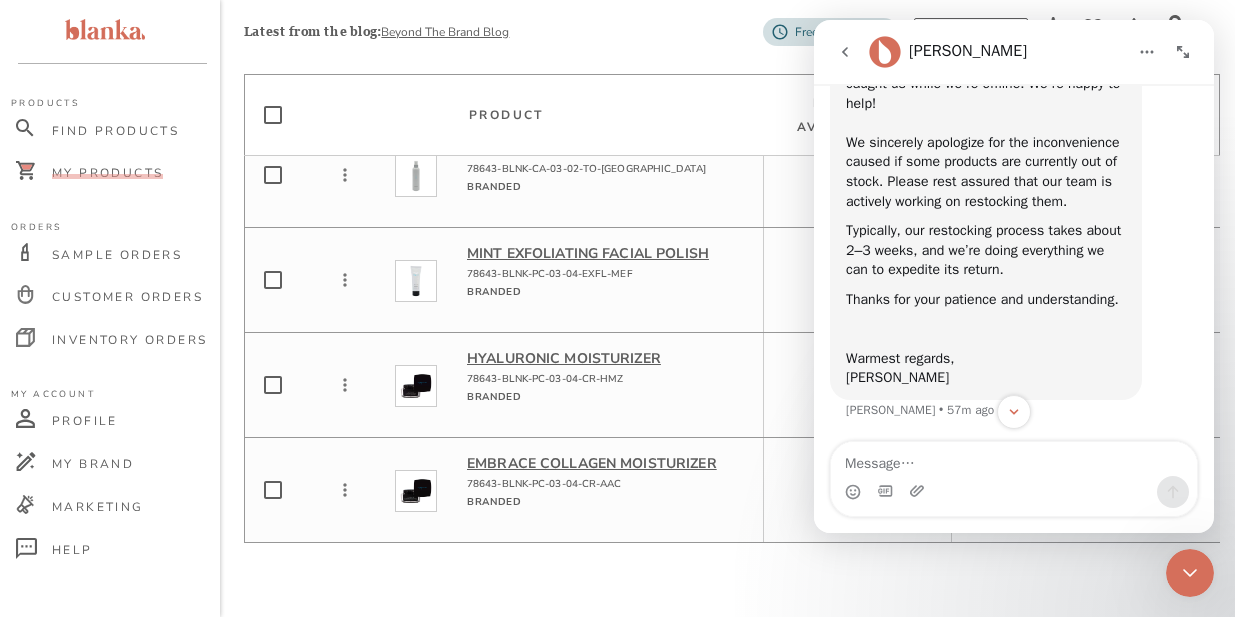 scroll, scrollTop: 591, scrollLeft: 0, axis: vertical 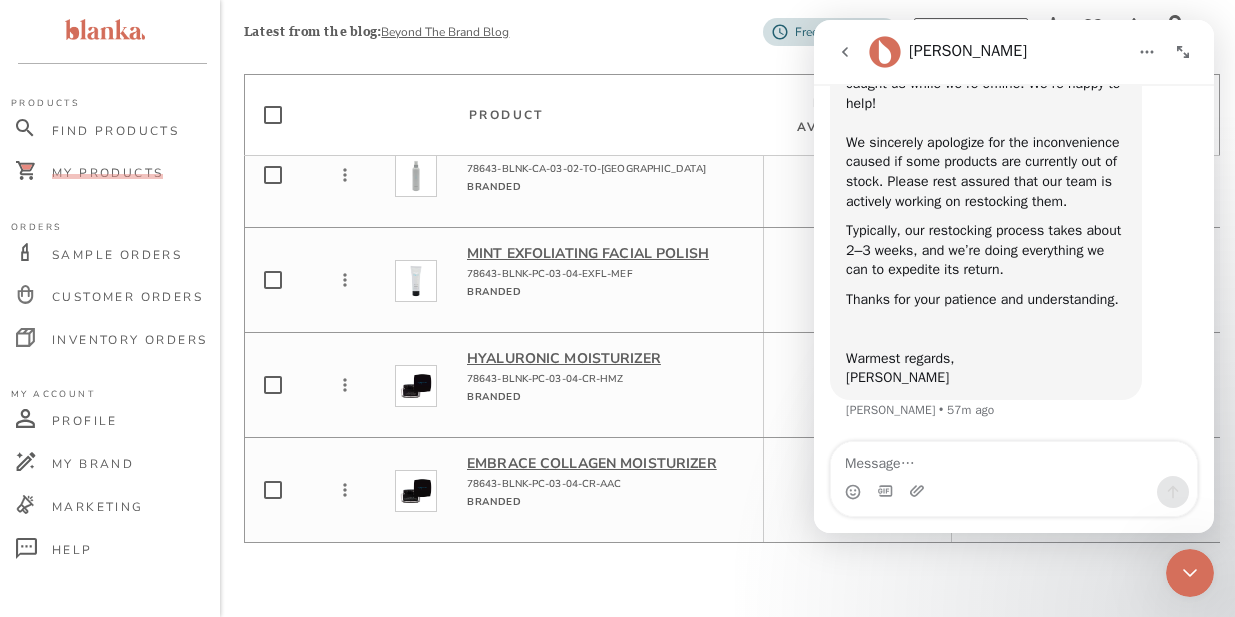 click on "My Products (13/13} Filter  Show only published Product Product Availability   My Inventory   Published Out of stock Age Defying Serum 78643-BLNK-CA-03-02-SE-ADEF Branded Out of stock 0  Order Inventory Out of stock Nourish Luxe Collection 78643-BLNK-BL-03-NA-SET-NLUX Branded Out of stock 0  Order Inventory Makeup Remover Solution 78643-BLNK-MB-03-02-MR-MR2 Branded On Demand 0  Order Inventory Shower Bliss Set 78643-BLNK-BL-06-NA-SET-HB Branded On Demand 0  Order Inventory Out of stock Luminous Glow Essentials Set 78643-BLNK-BL-03-NA-SET-SKIN Branded Out of stock 0  Order Inventory Out of stock Night Renewal Creme 78643-BLNK-CA-03-02-PP-RNEW Branded Out of stock 0  Order Inventory Out of stock Intensive Moisture Cooling Masque 78643-BLNK-CA-03-02-MA-COOL Branded Out of stock 0  Order Inventory Out of stock C Radiance Set 78643-BLNK-BL-03-NA-SET-VITC Branded Out of stock 0  Order Inventory Antioxidant Toner 78643-BLNK-MB-03-02-DG-ST6A Branded On Demand 0  Order Inventory Mild Toning Elixir Branded On Demand 0" at bounding box center (732, -237) 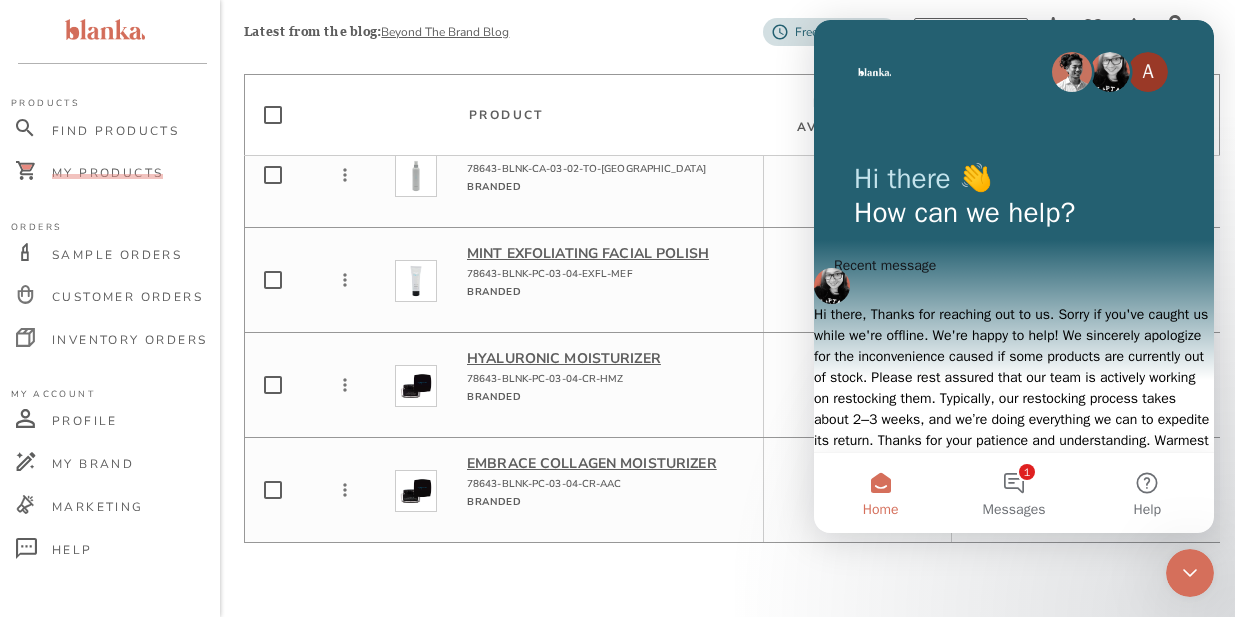 scroll, scrollTop: 0, scrollLeft: 0, axis: both 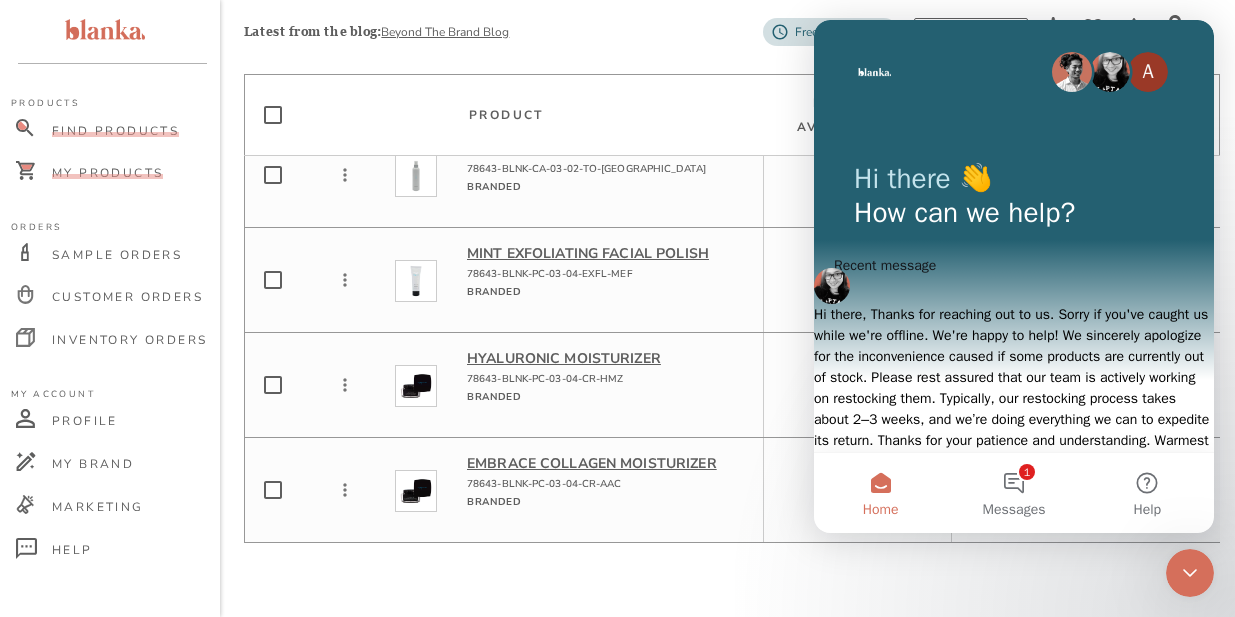 click on "Find Products" at bounding box center [115, 131] 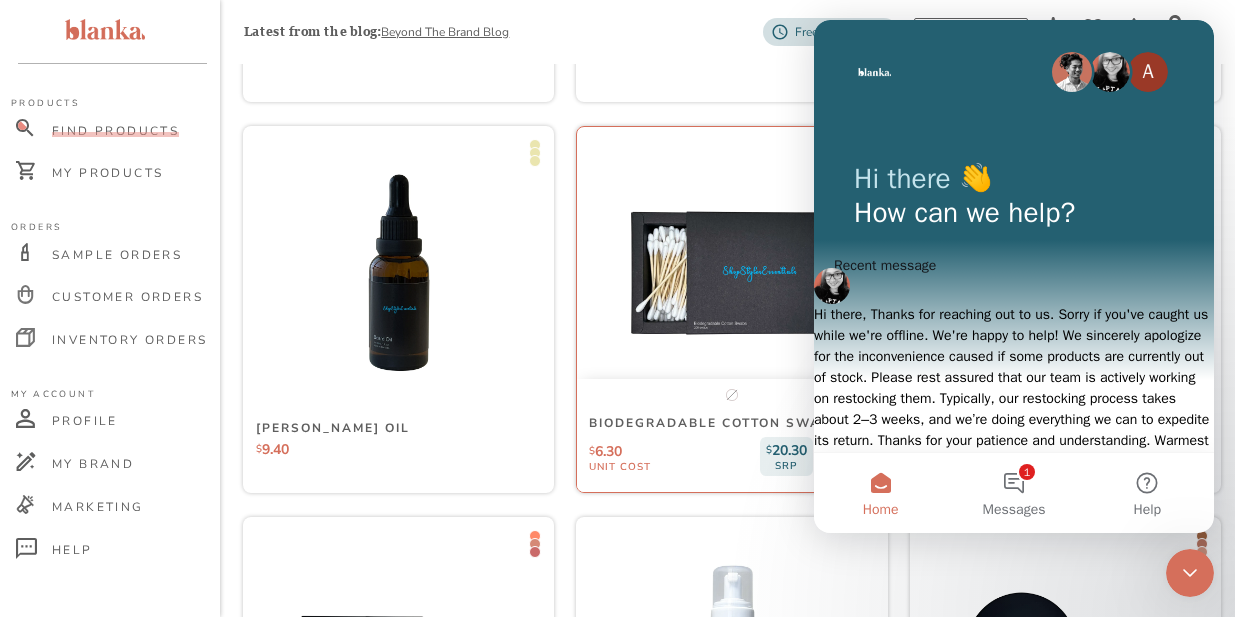 scroll, scrollTop: 1870, scrollLeft: 0, axis: vertical 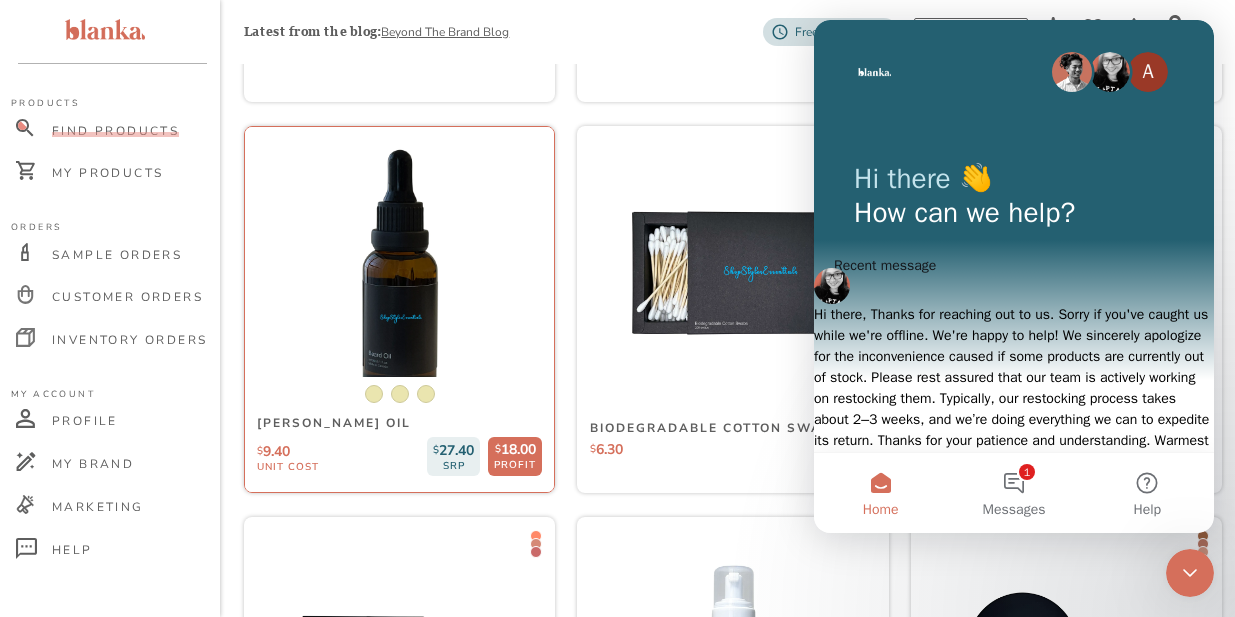 click at bounding box center [399, 273] 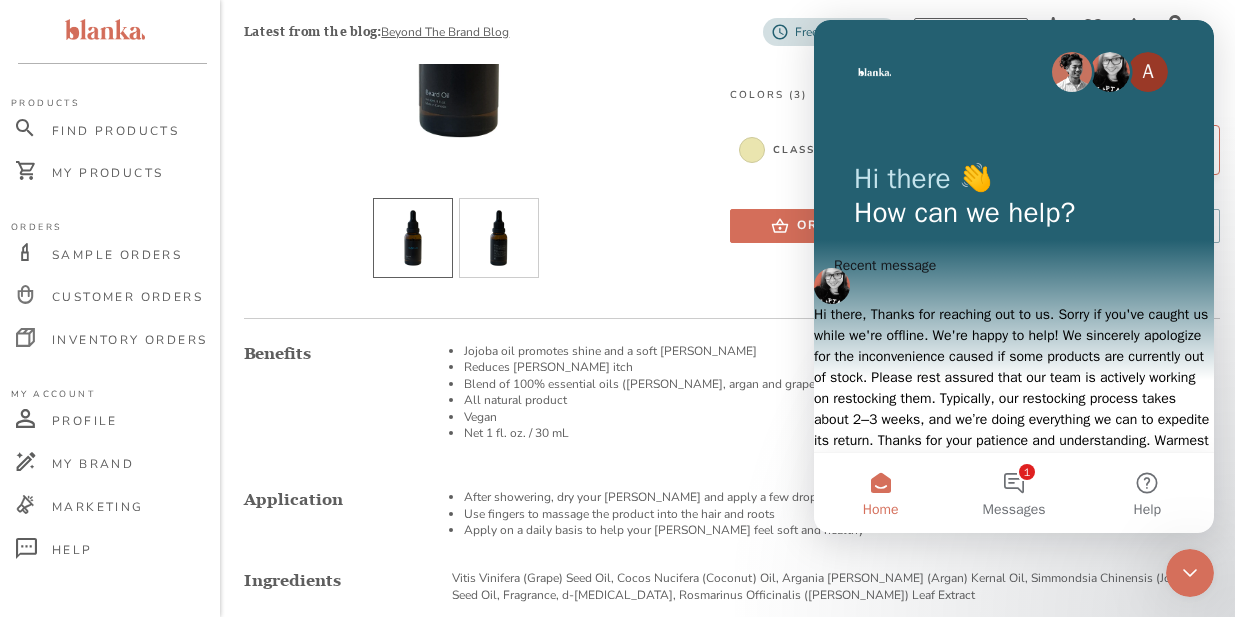 scroll, scrollTop: 376, scrollLeft: 0, axis: vertical 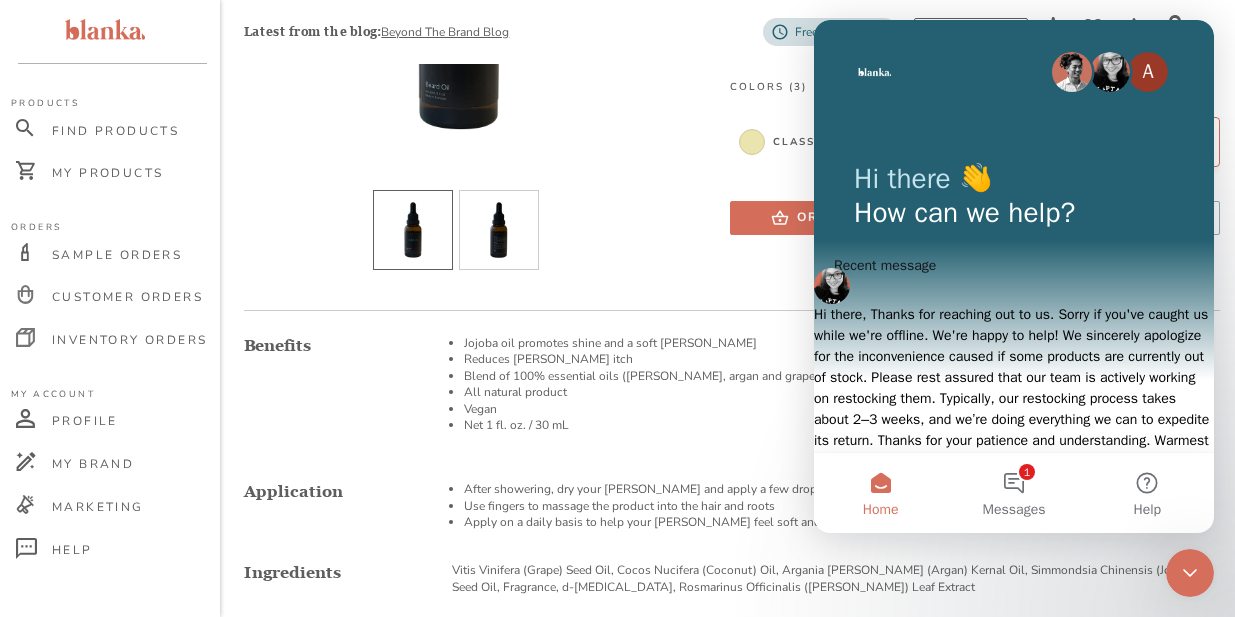 click 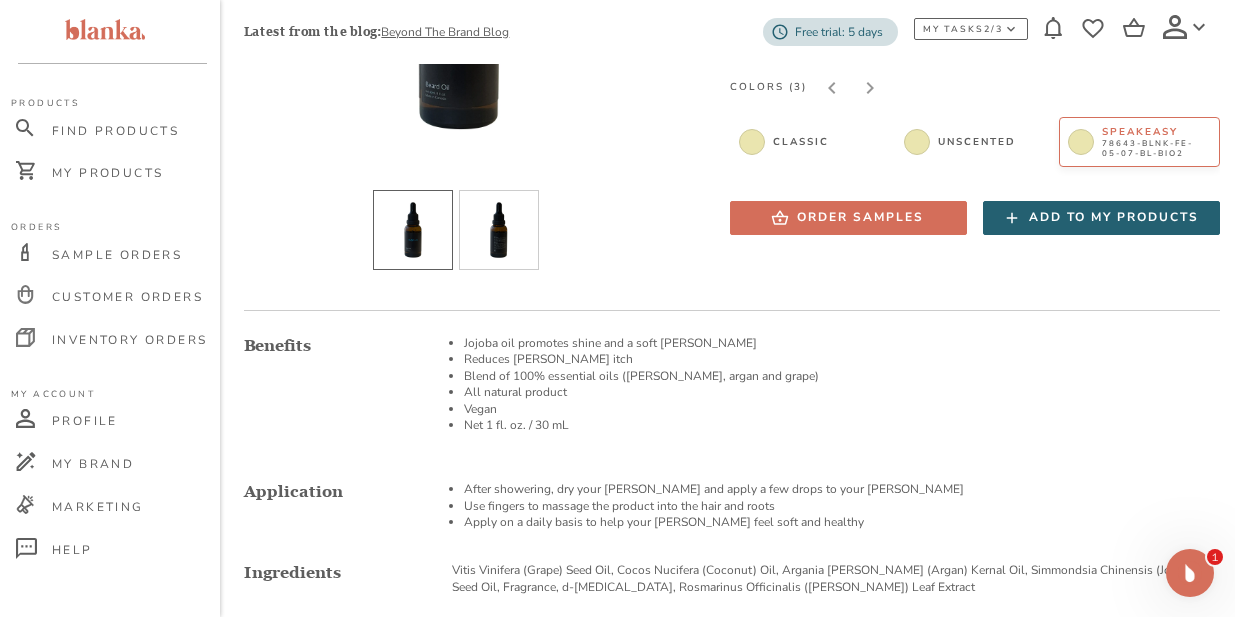 click on "Add to my products" at bounding box center (1114, 217) 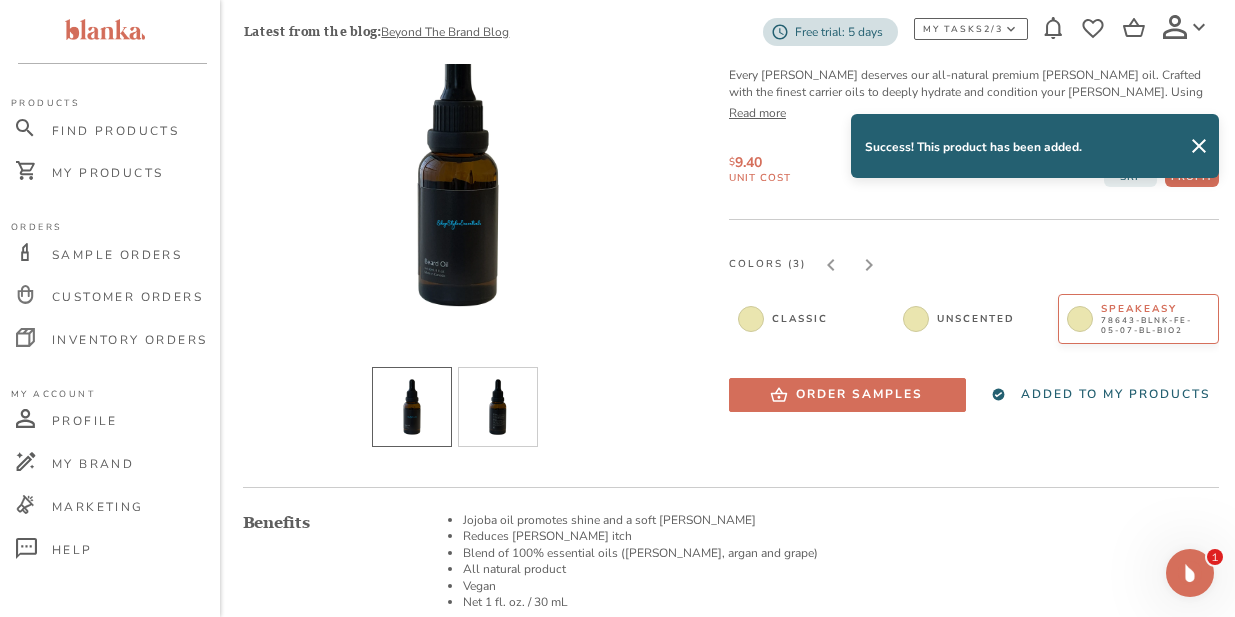 scroll, scrollTop: 208, scrollLeft: 1, axis: both 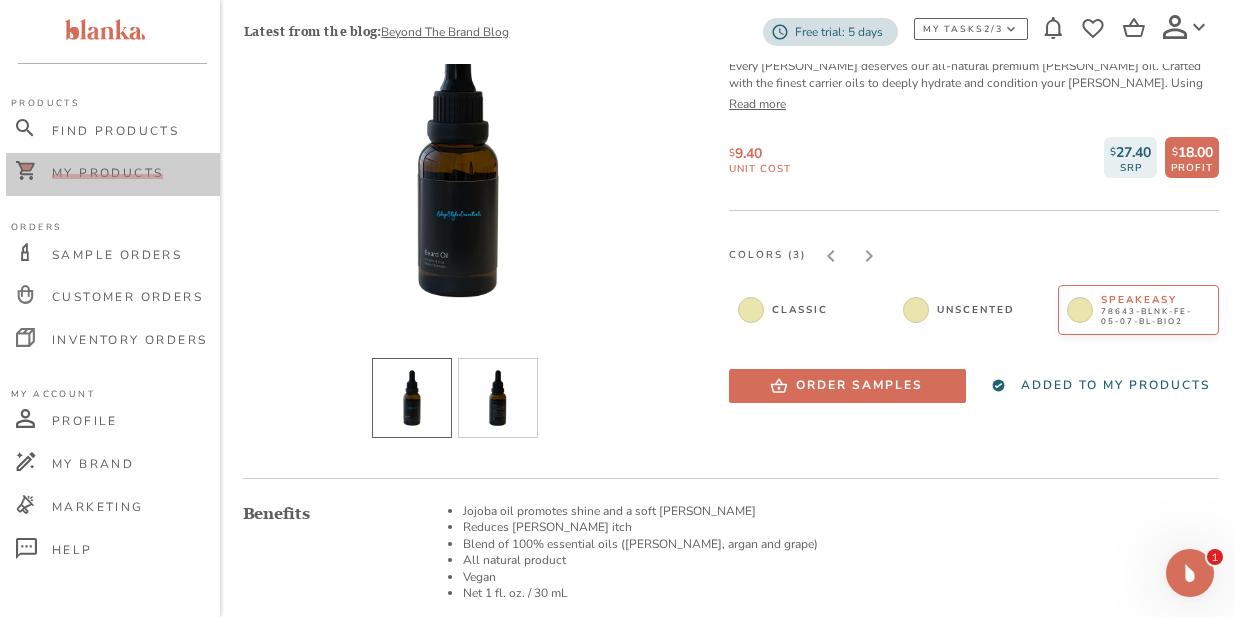 click on "My Products" at bounding box center (107, 173) 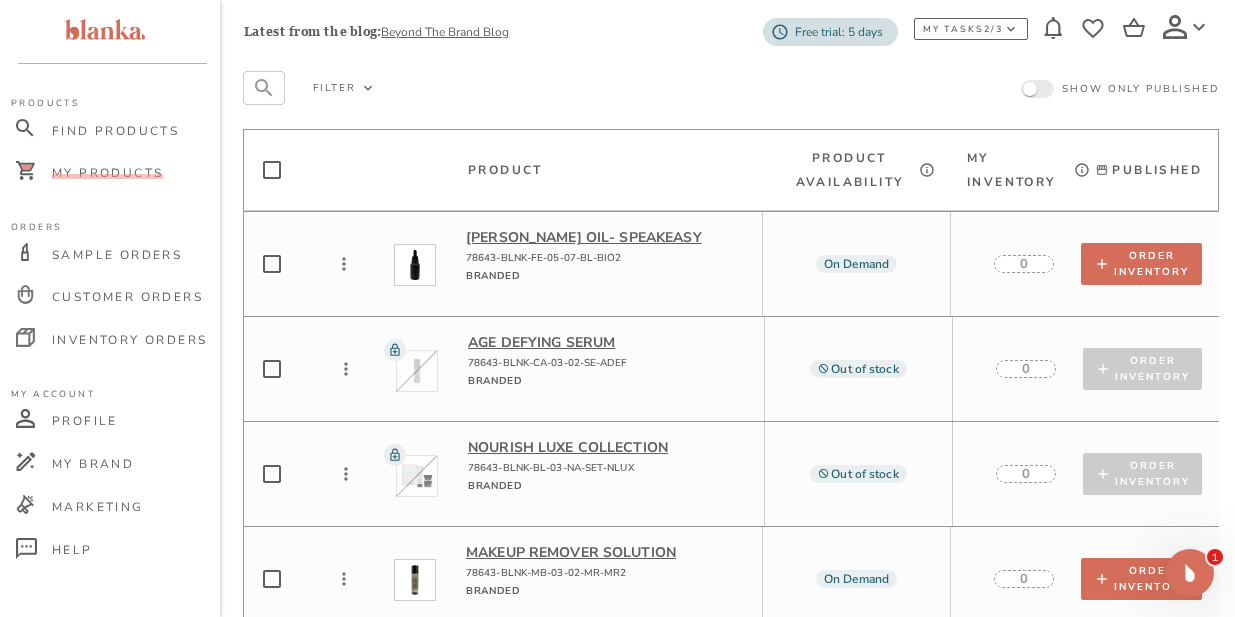scroll, scrollTop: 102, scrollLeft: 1, axis: both 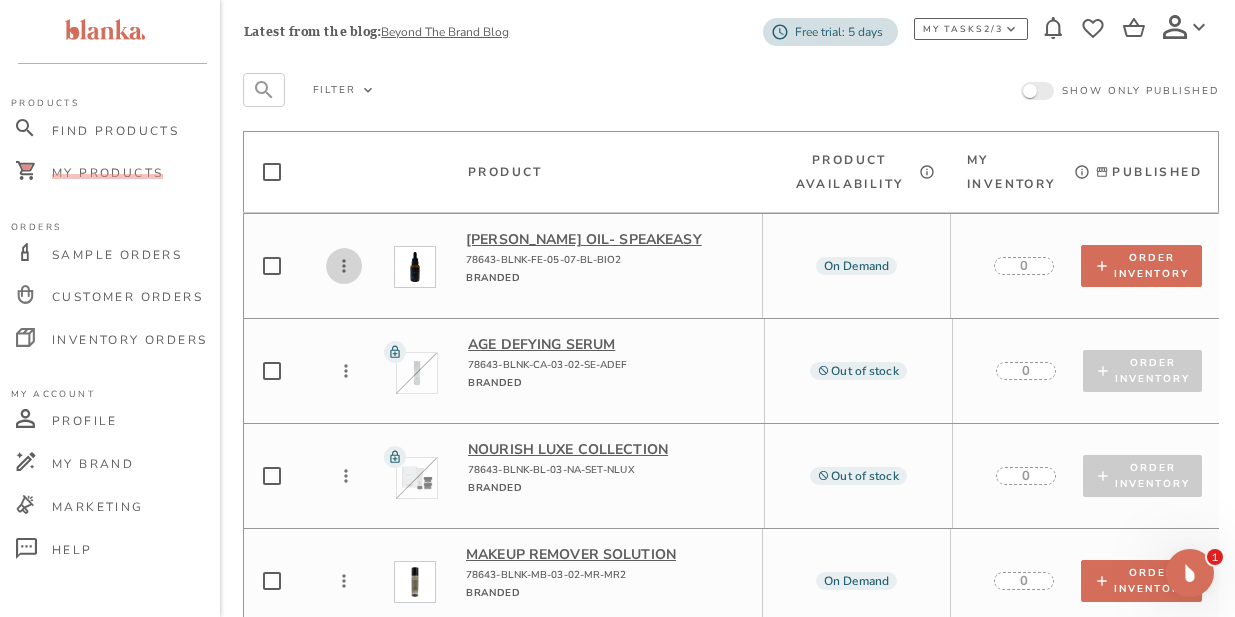 click 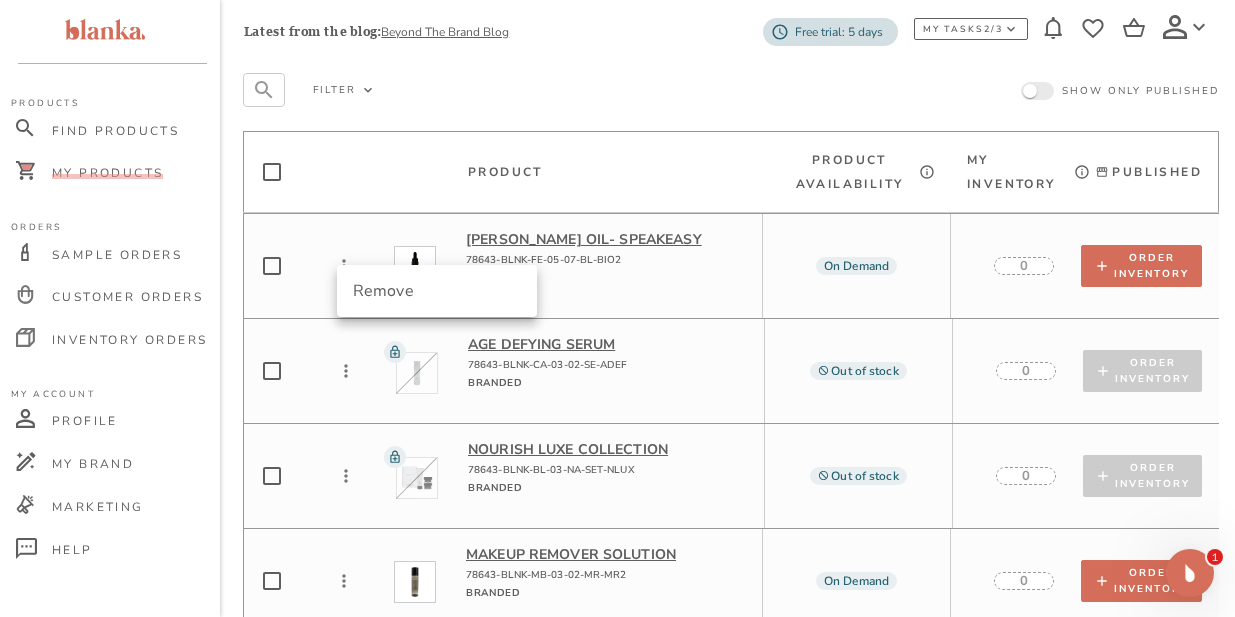 click on "Remove" at bounding box center [437, 291] 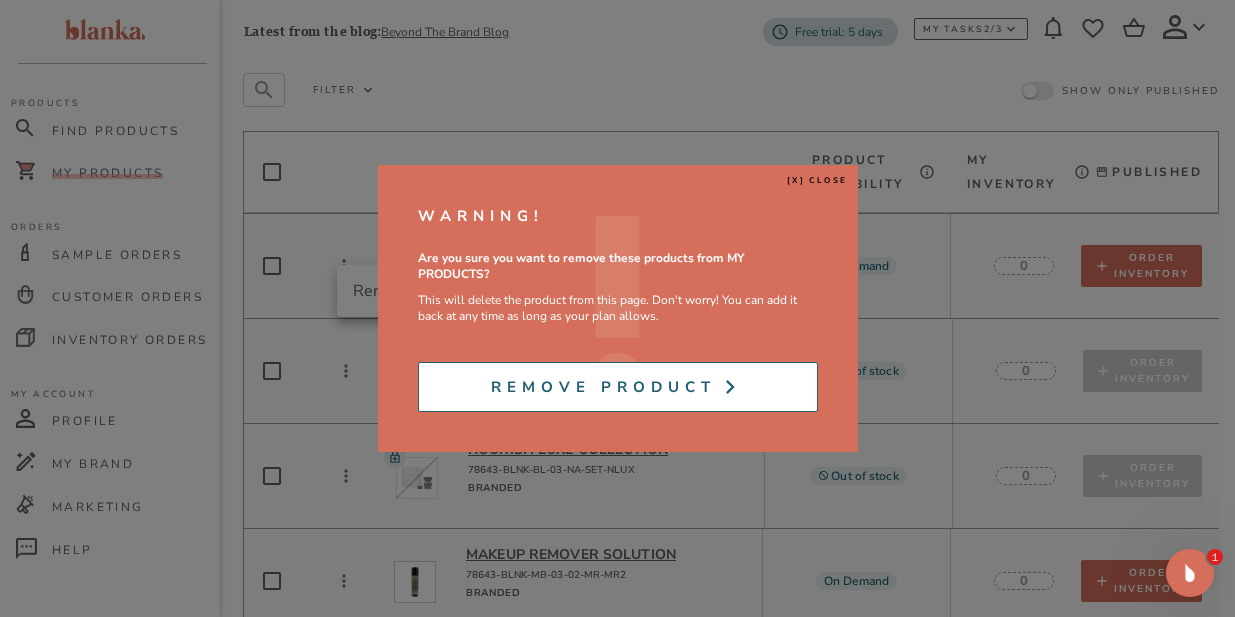 click on "Remove Product" at bounding box center (603, 387) 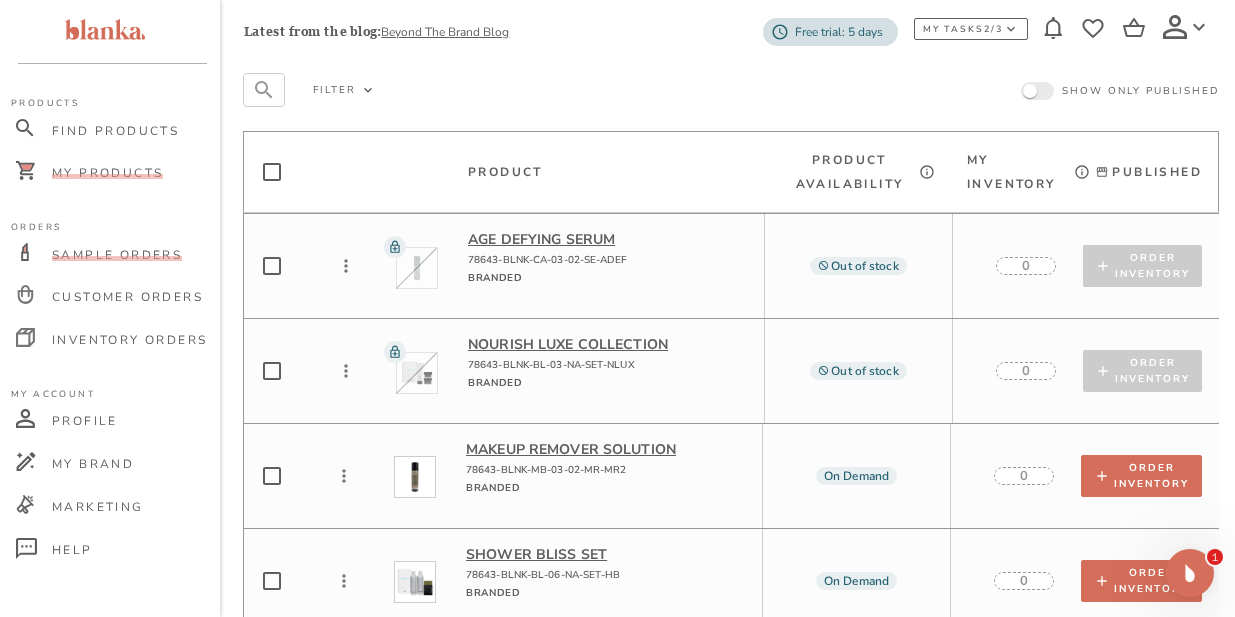 click on "Sample Orders" at bounding box center [117, 255] 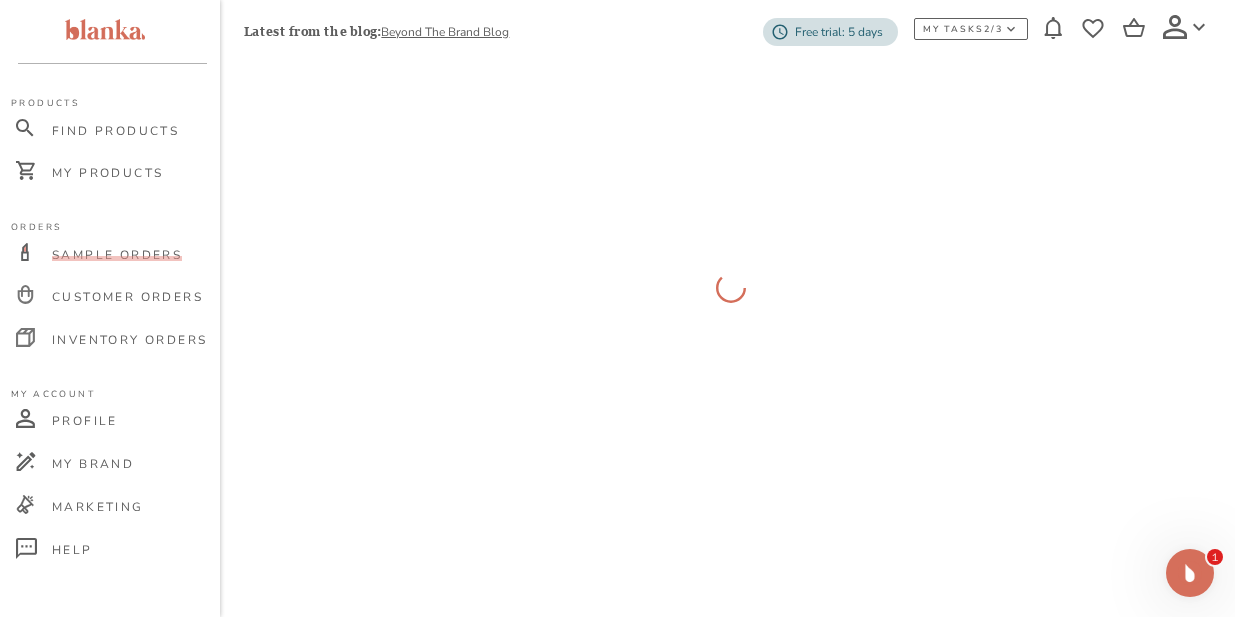 scroll, scrollTop: 50, scrollLeft: 1, axis: both 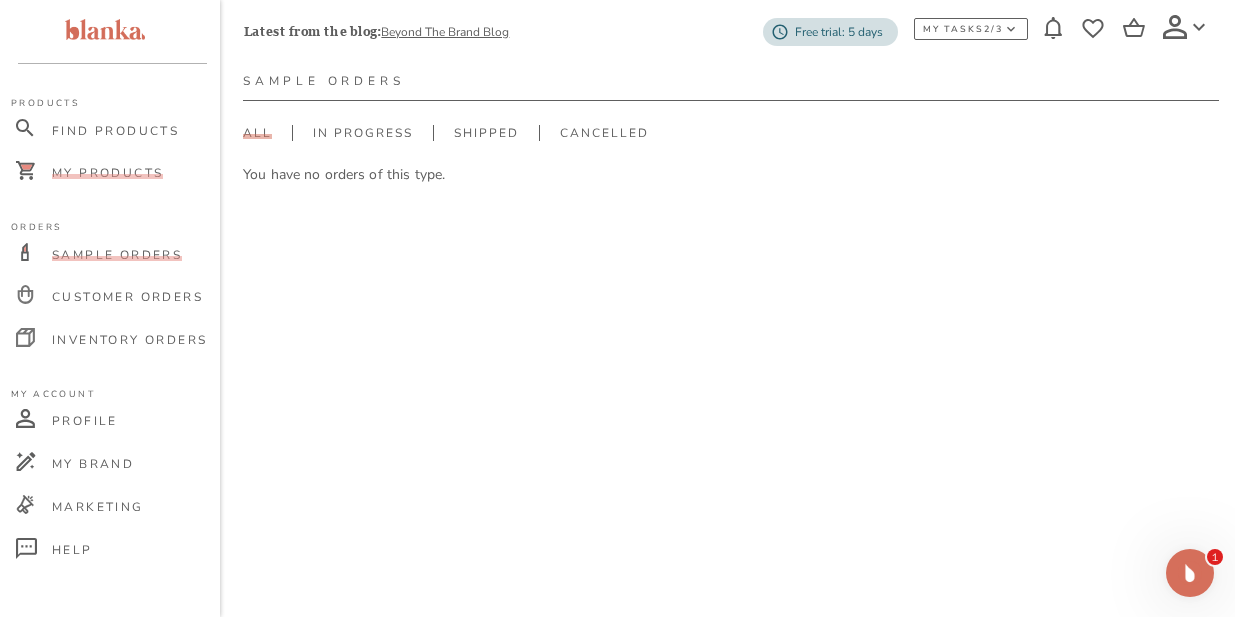 click on "My Products" at bounding box center (107, 173) 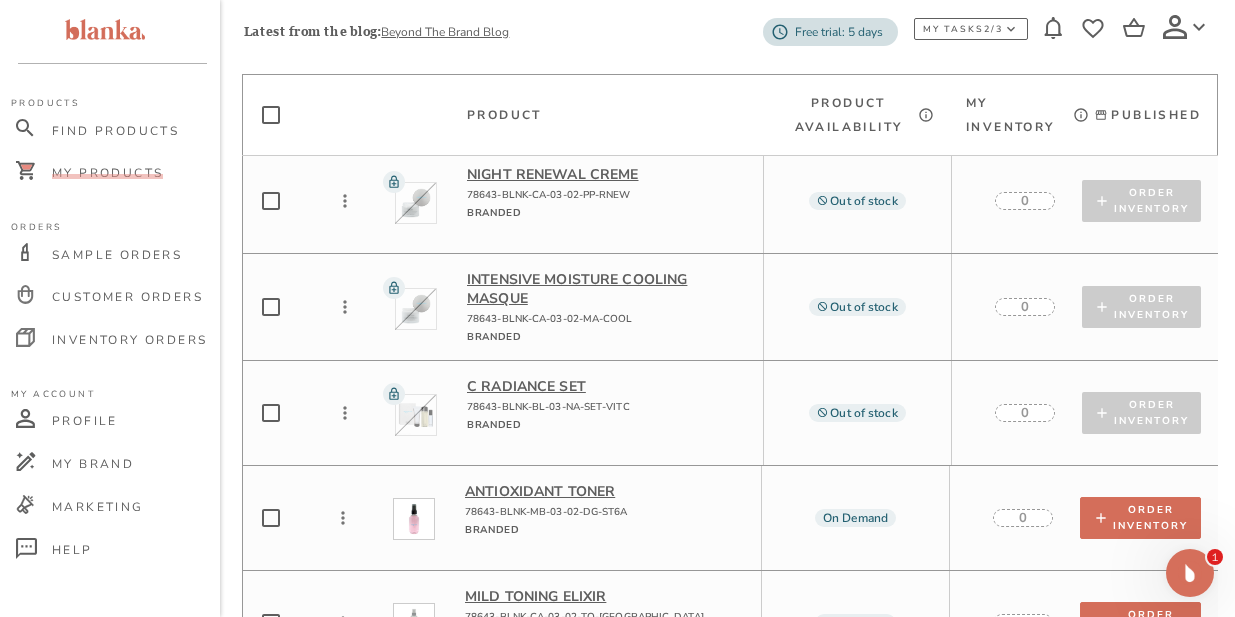 scroll, scrollTop: 697, scrollLeft: 2, axis: both 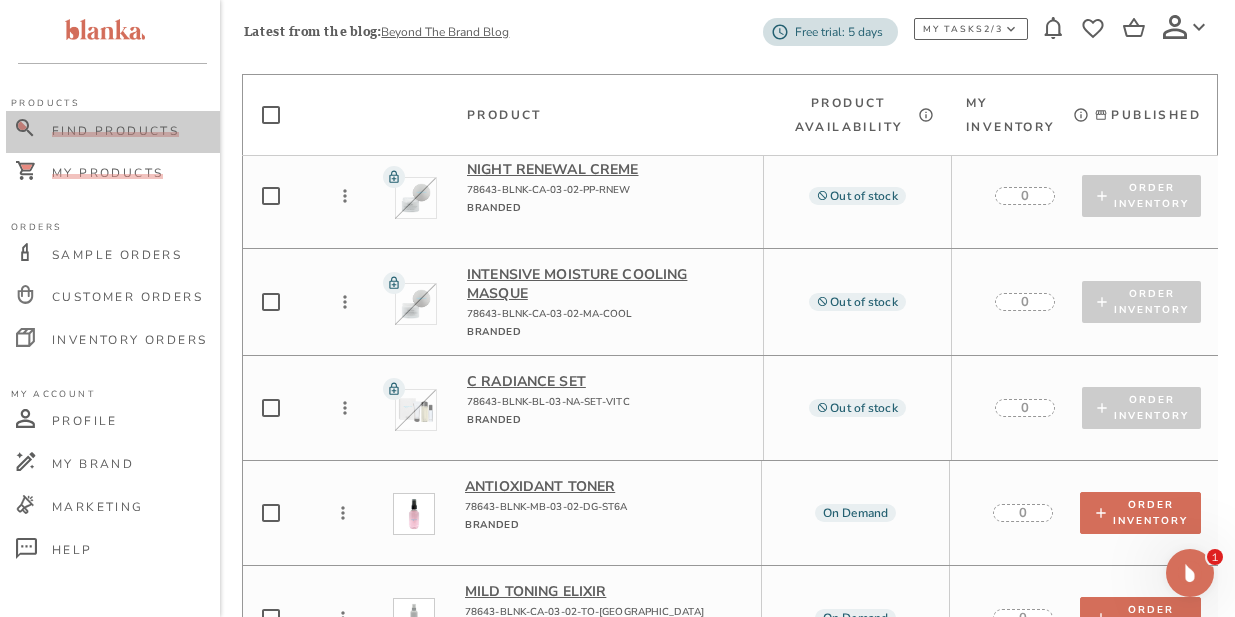 click on "Find Products" at bounding box center [115, 131] 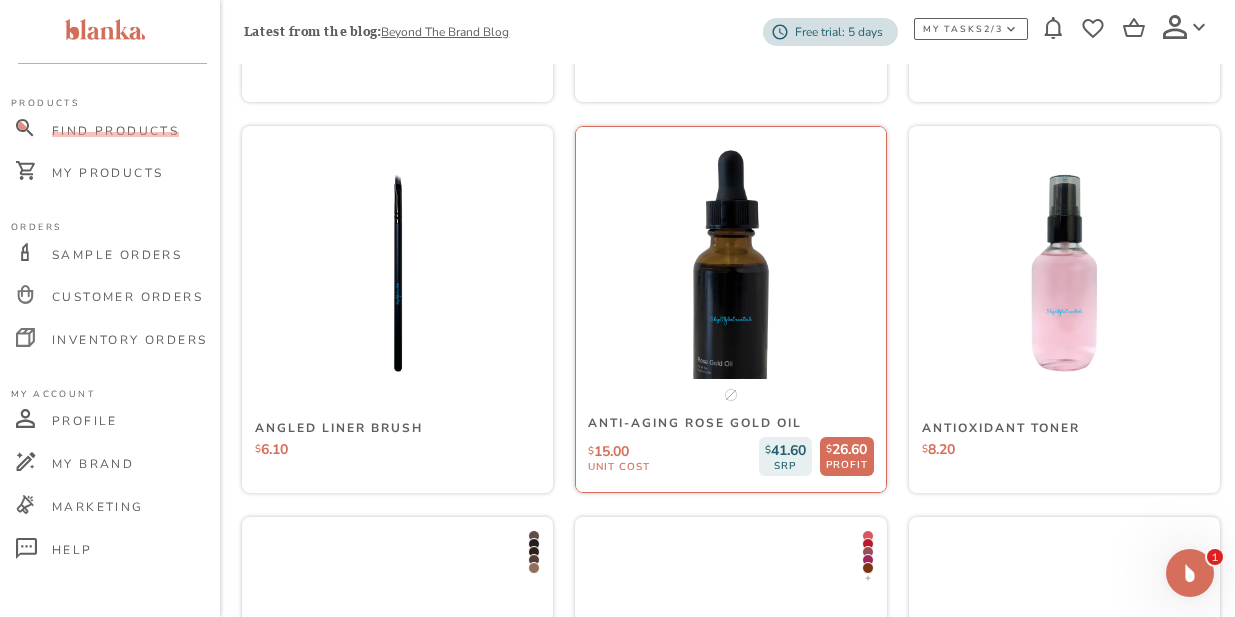 click at bounding box center [731, 273] 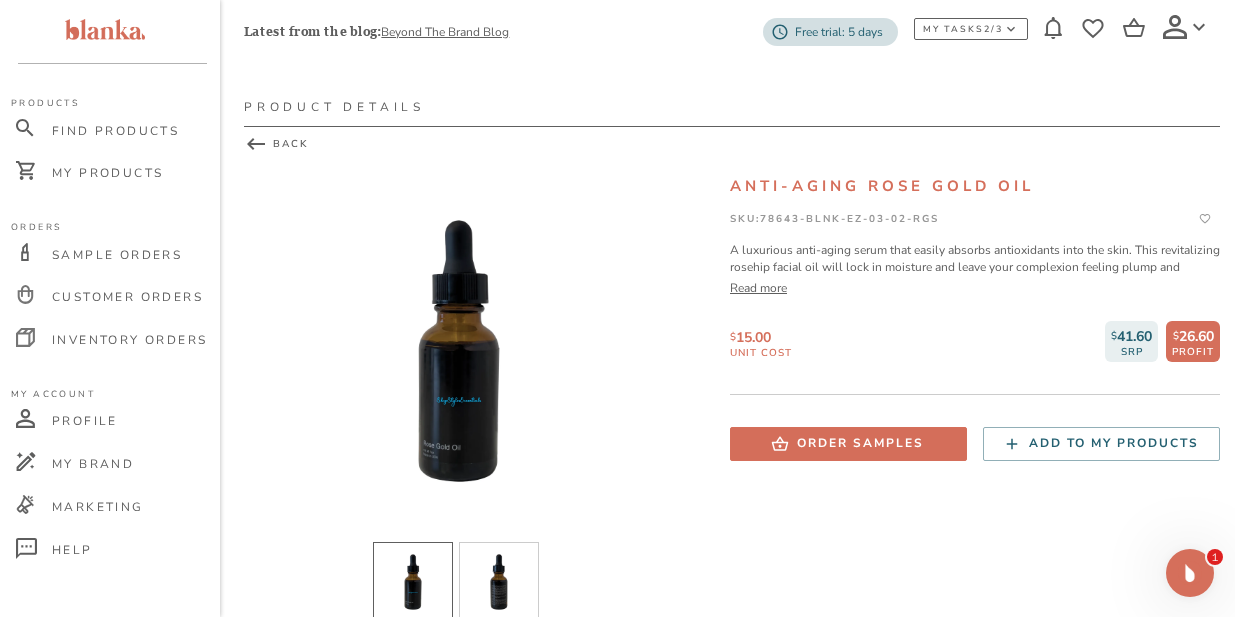 scroll, scrollTop: 14, scrollLeft: 0, axis: vertical 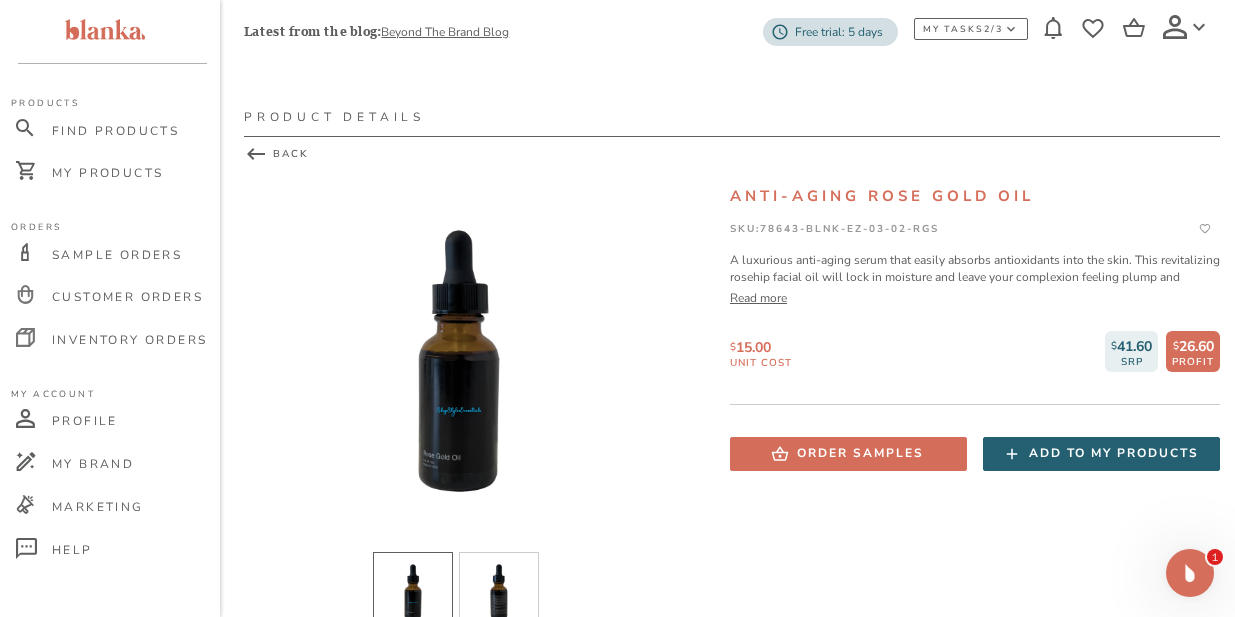 click on "Add to my products" at bounding box center [1114, 453] 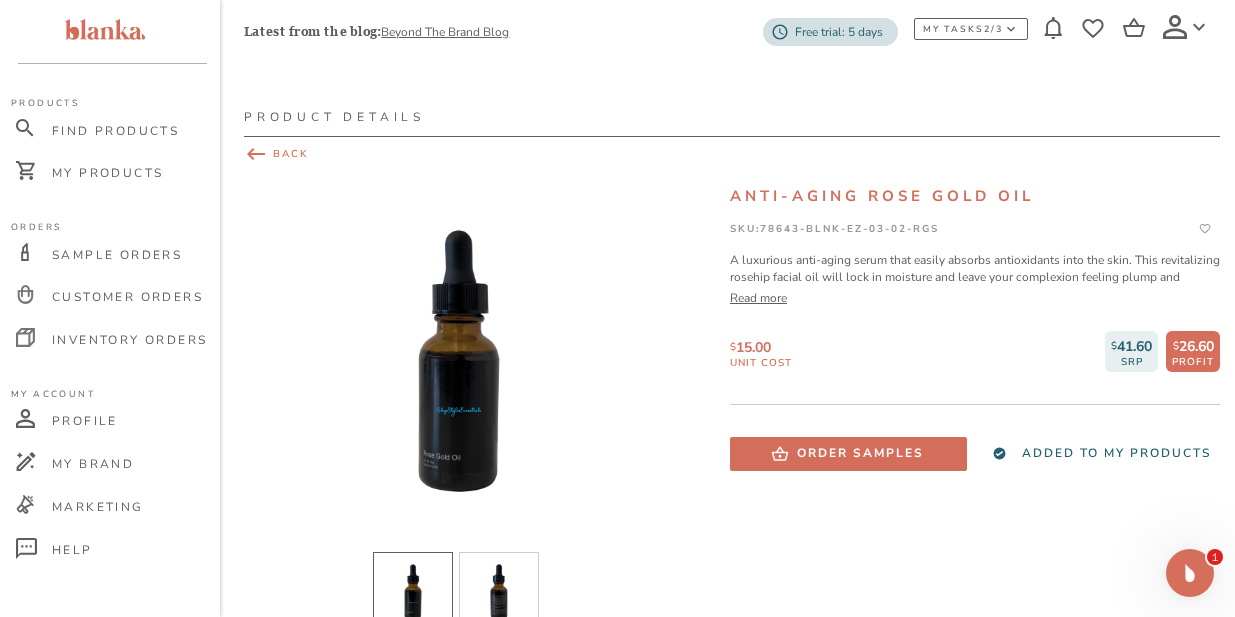 click 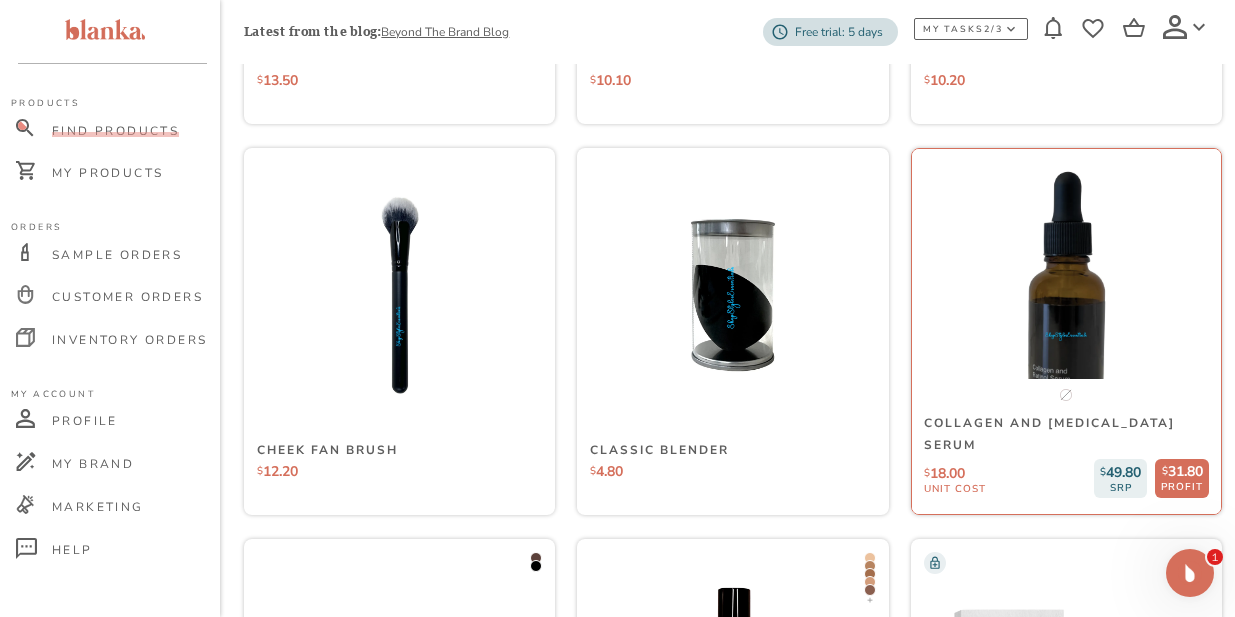 scroll, scrollTop: 3054, scrollLeft: 0, axis: vertical 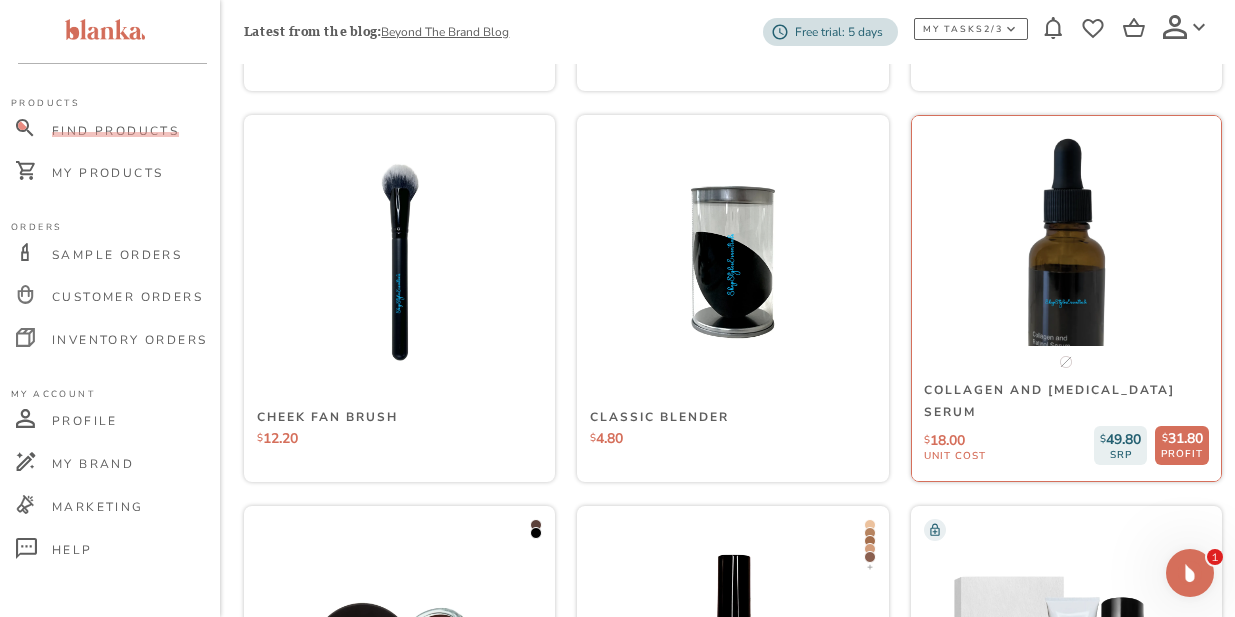 click at bounding box center [1066, 262] 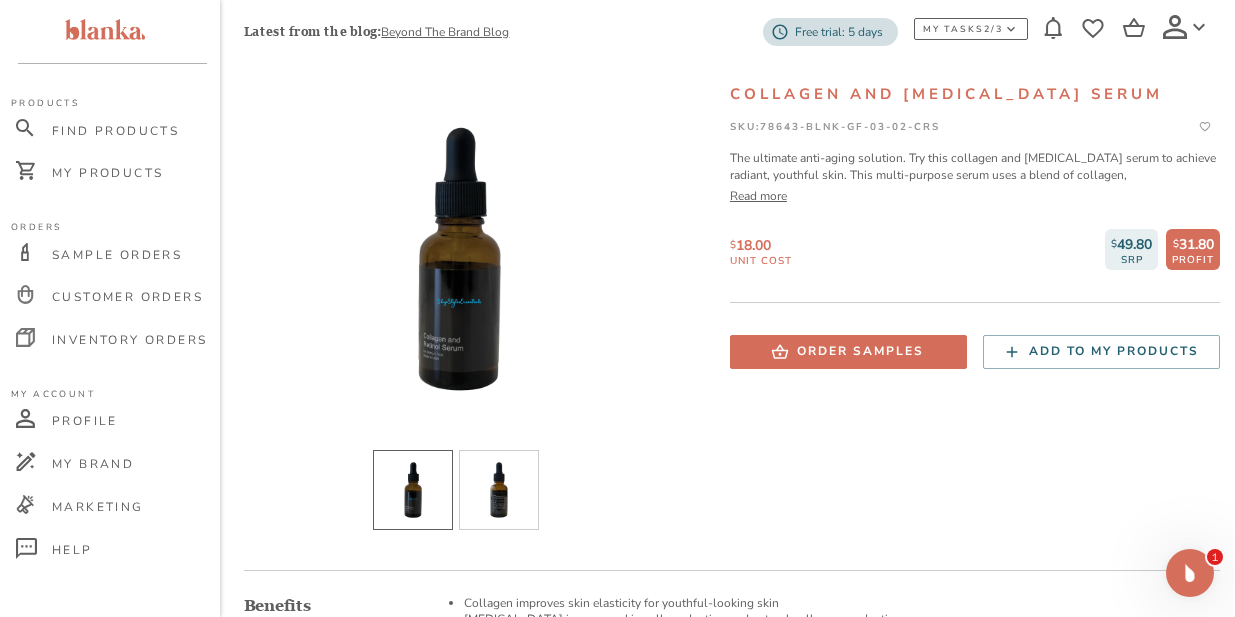 scroll, scrollTop: 119, scrollLeft: 0, axis: vertical 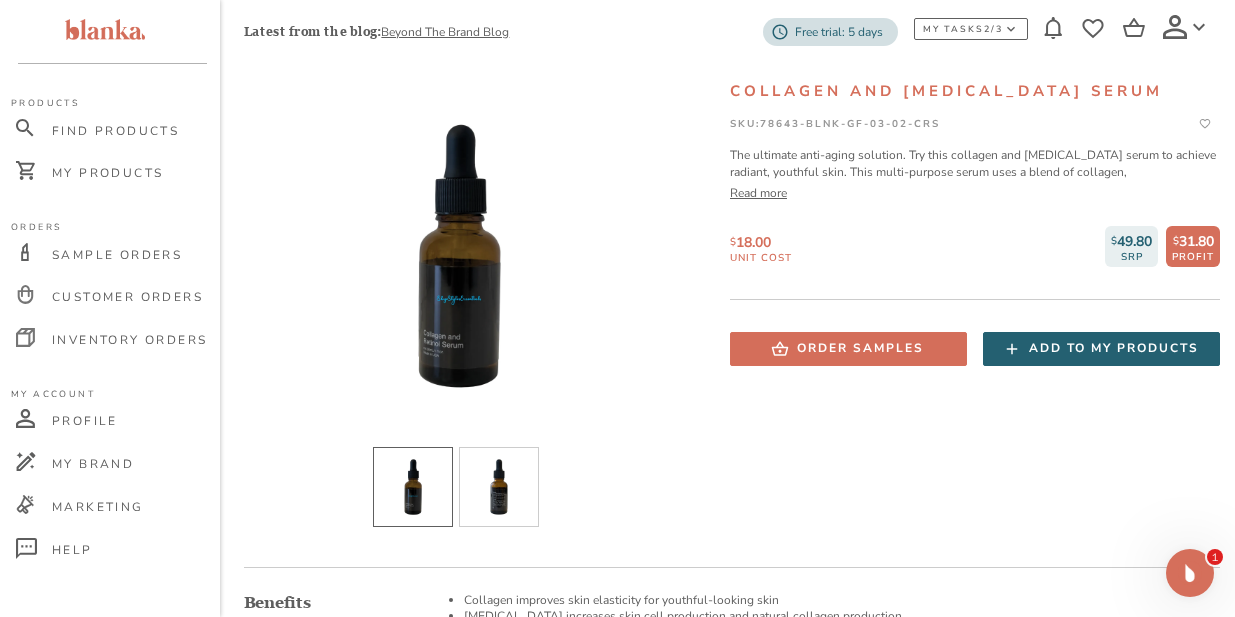 click on "Add to my products" at bounding box center (1114, 348) 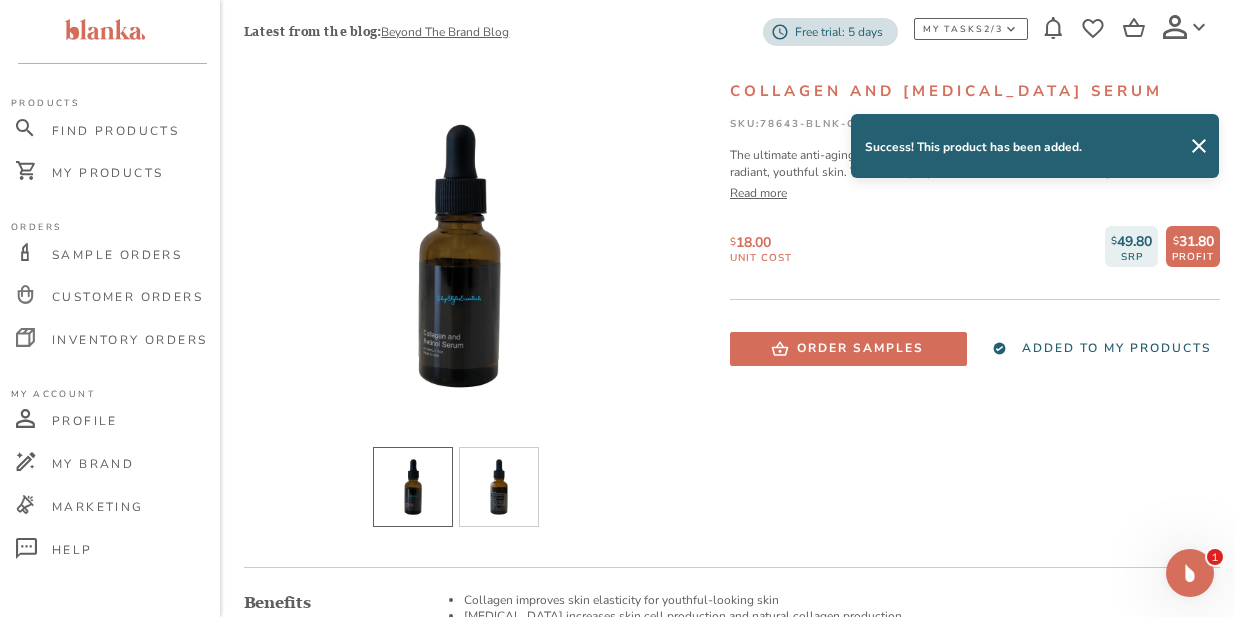 scroll, scrollTop: 0, scrollLeft: 0, axis: both 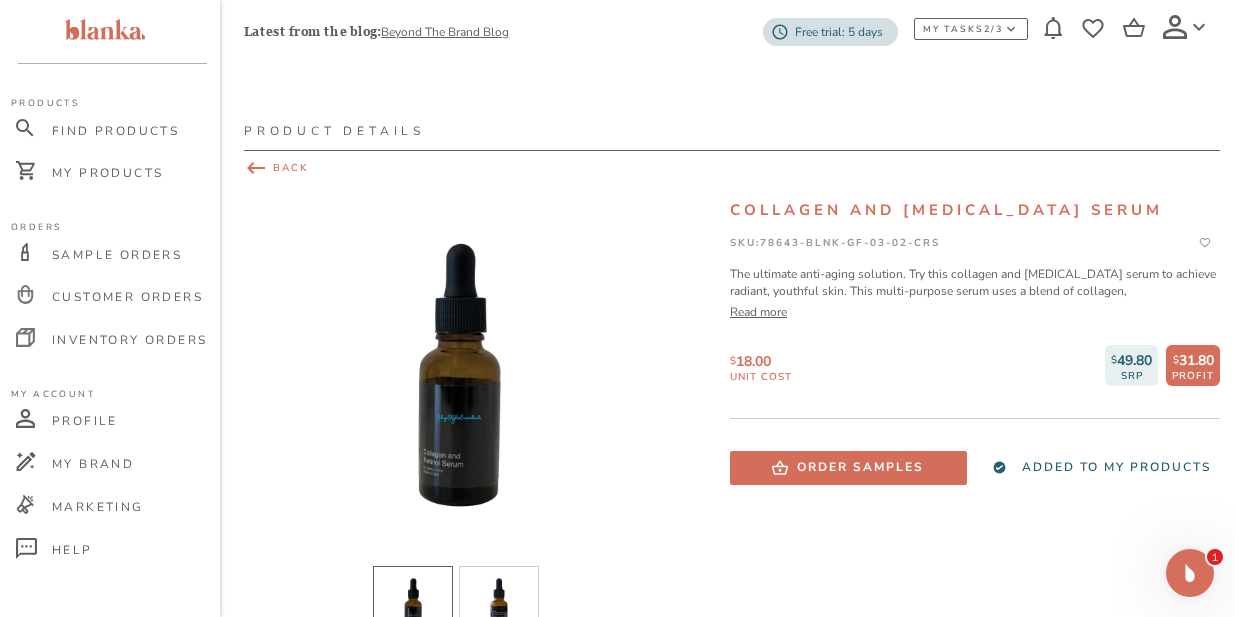 click 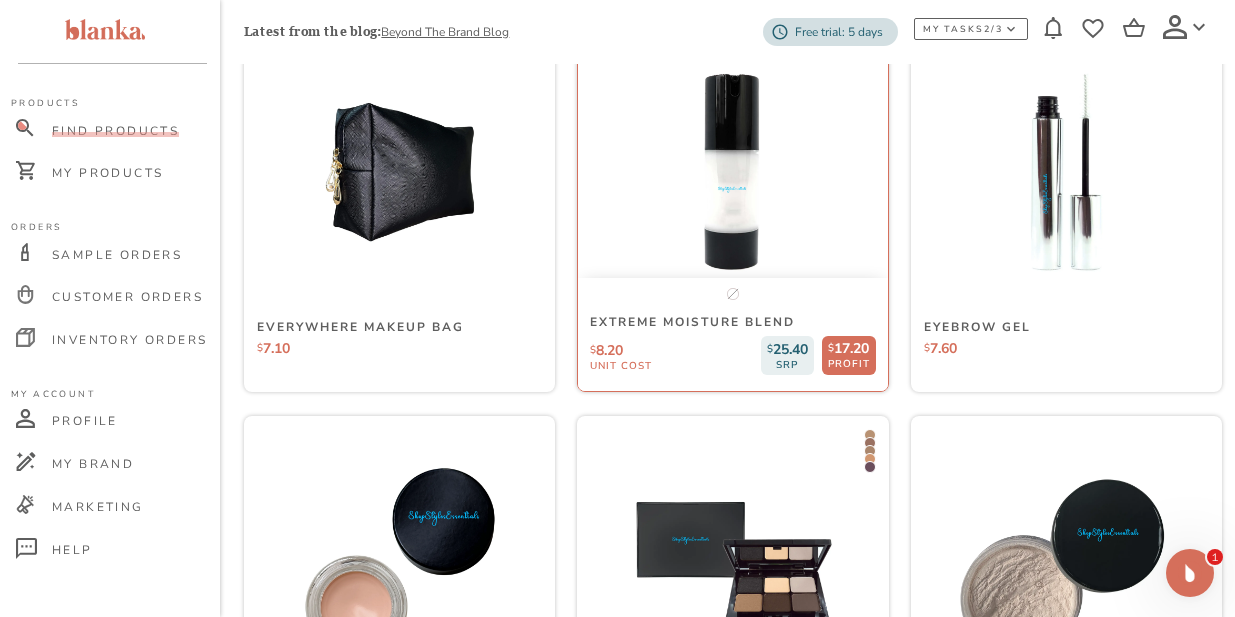 scroll, scrollTop: 5489, scrollLeft: 0, axis: vertical 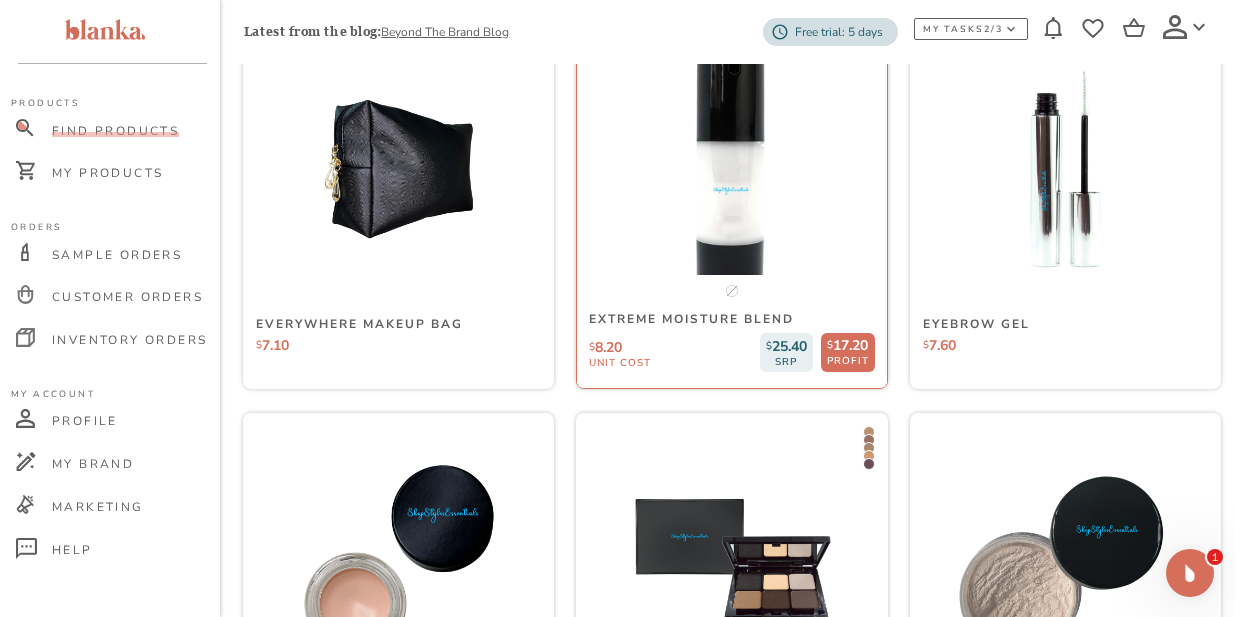 click at bounding box center [732, 169] 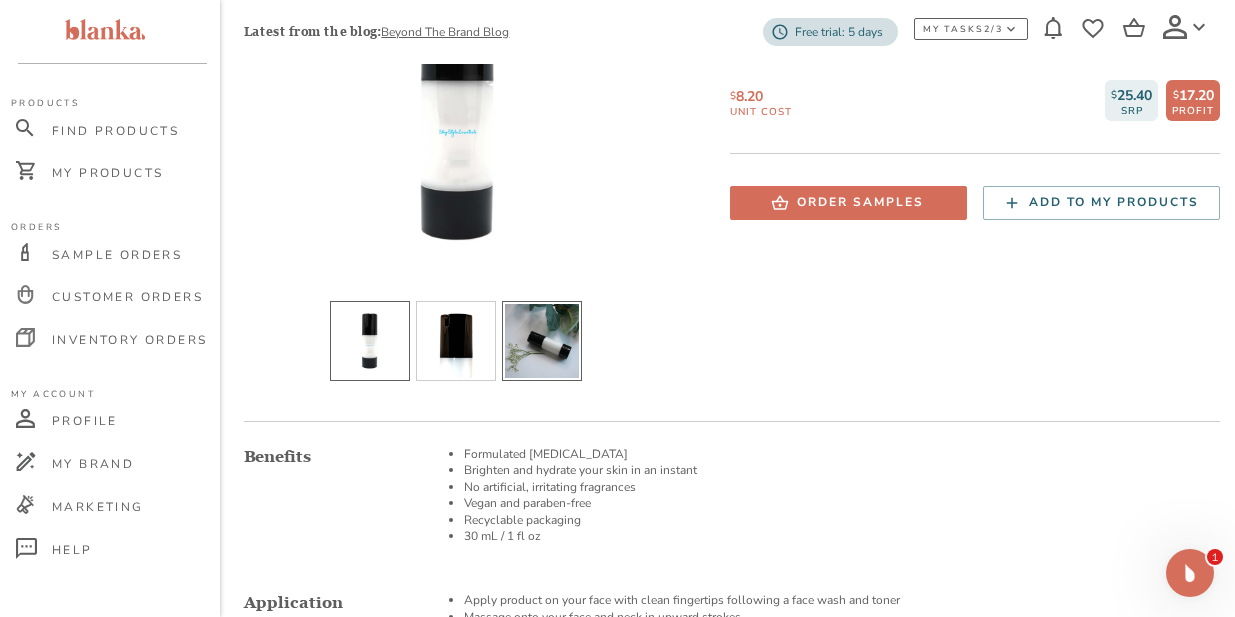 scroll, scrollTop: 268, scrollLeft: 0, axis: vertical 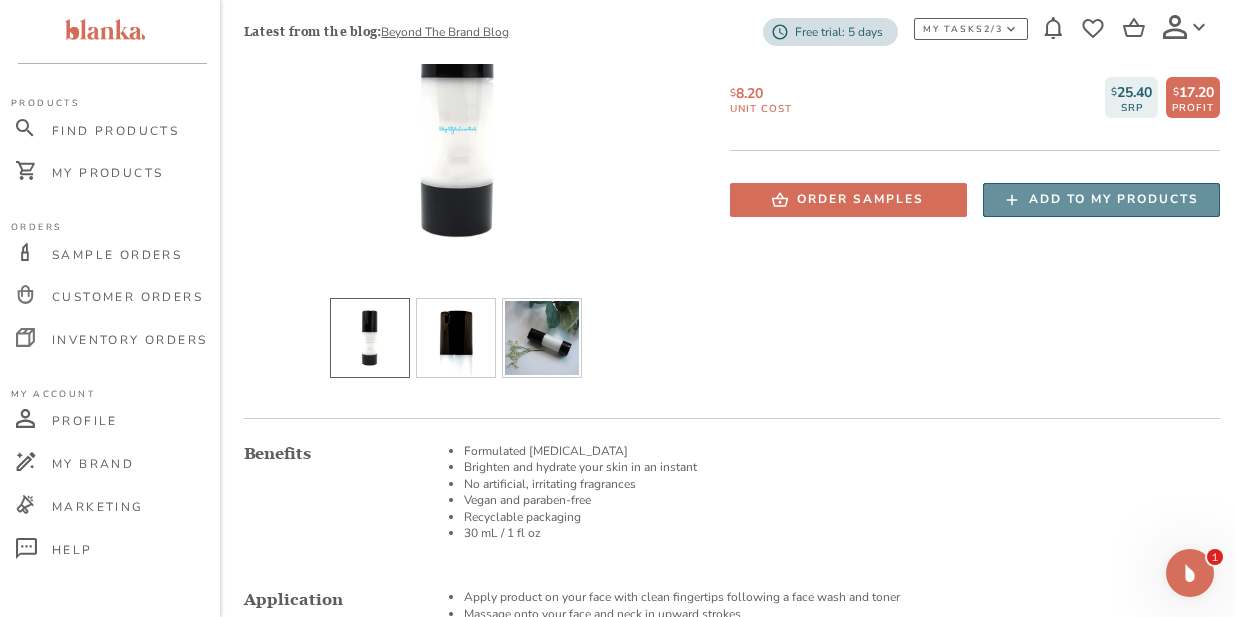 click on "Add to my products" at bounding box center (1114, 199) 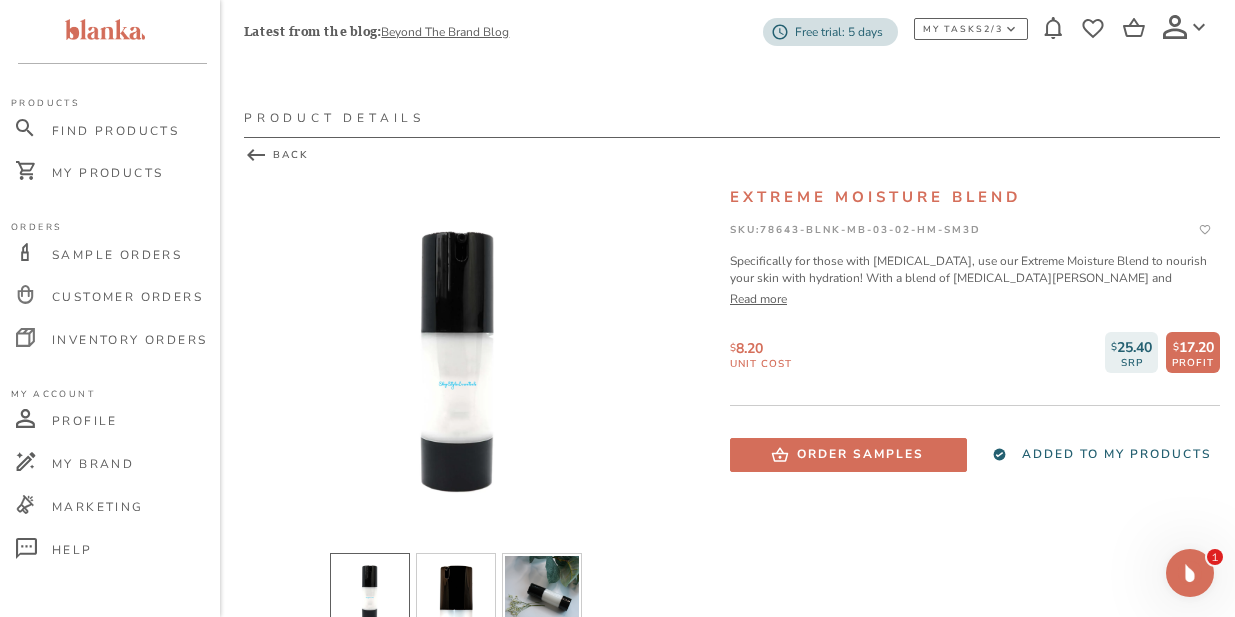 scroll, scrollTop: 0, scrollLeft: 0, axis: both 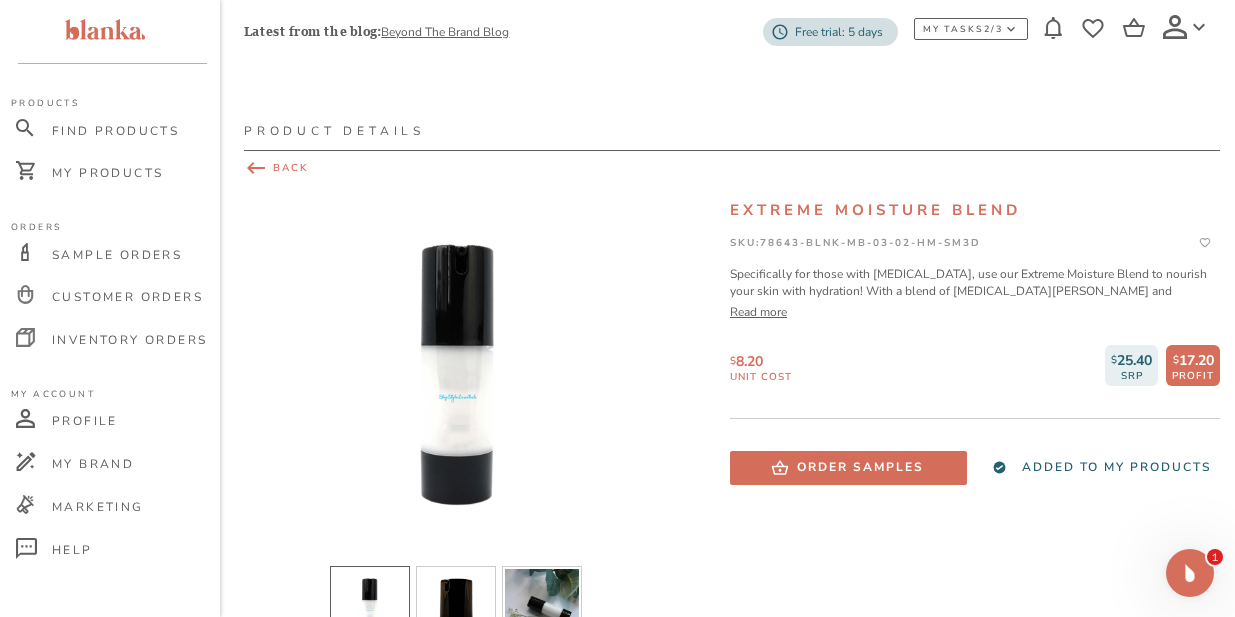 click on "BACK" at bounding box center [732, 168] 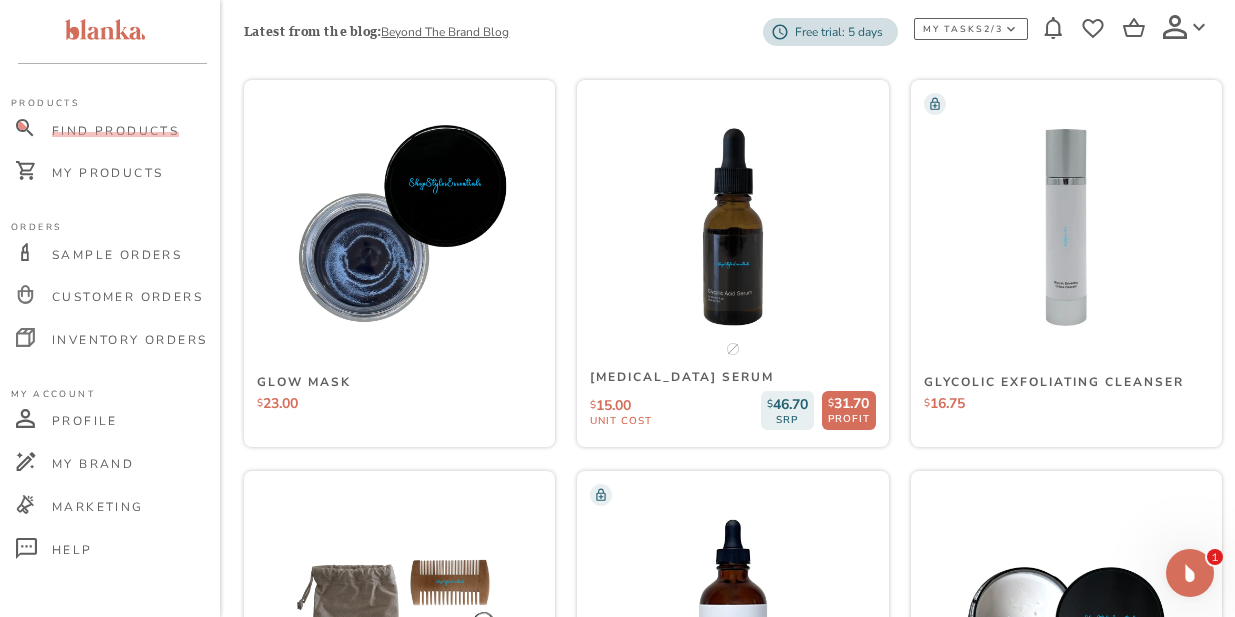 scroll, scrollTop: 7393, scrollLeft: 0, axis: vertical 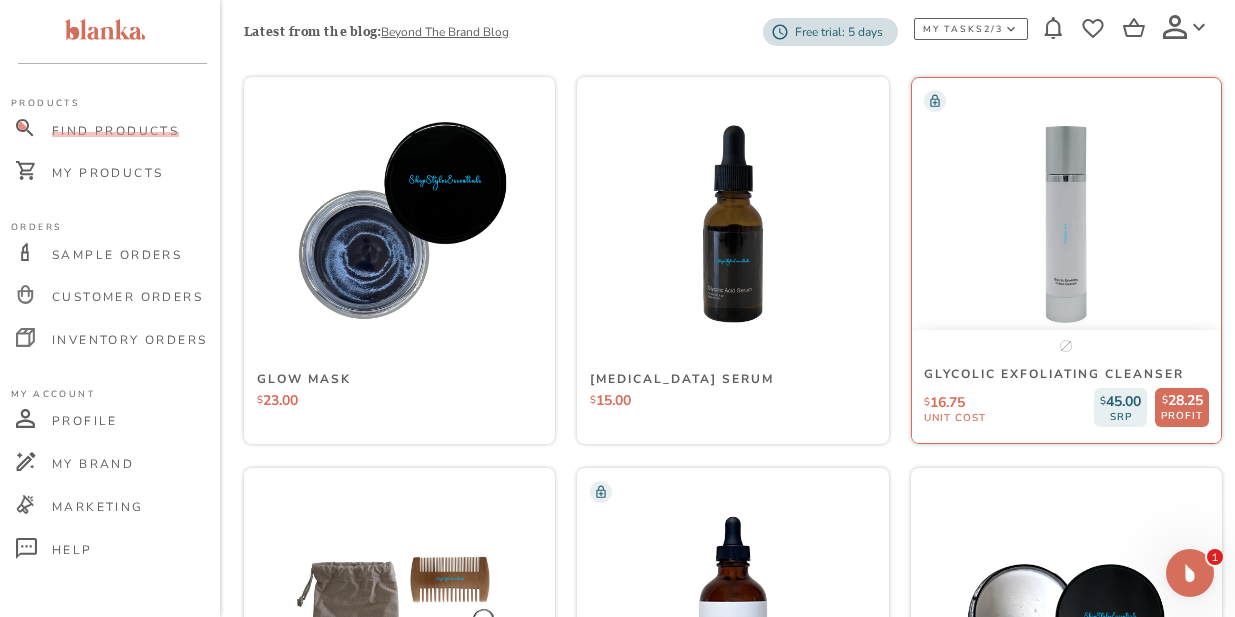 click on "Glycolic Exfoliating Cleanser $ 16.75 $ 45.00 SRP $ 28.25 PROFIT unit cost $ 45.00 SRP $ 28.25 PROFIT" at bounding box center [1066, 386] 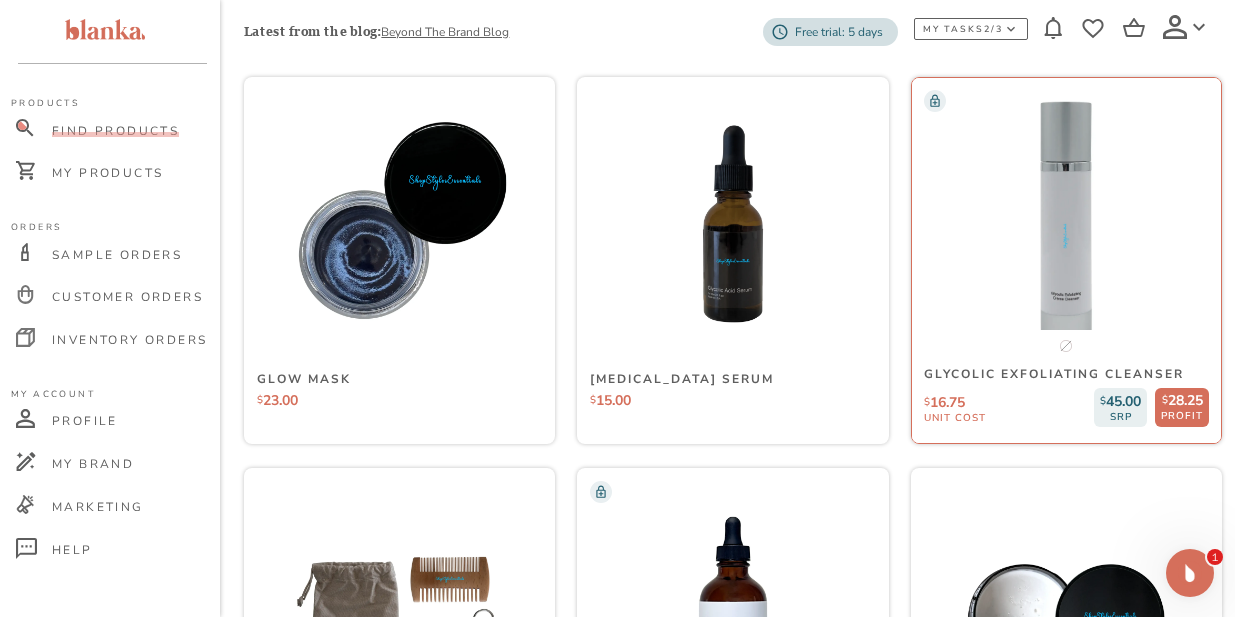 click at bounding box center (1066, 224) 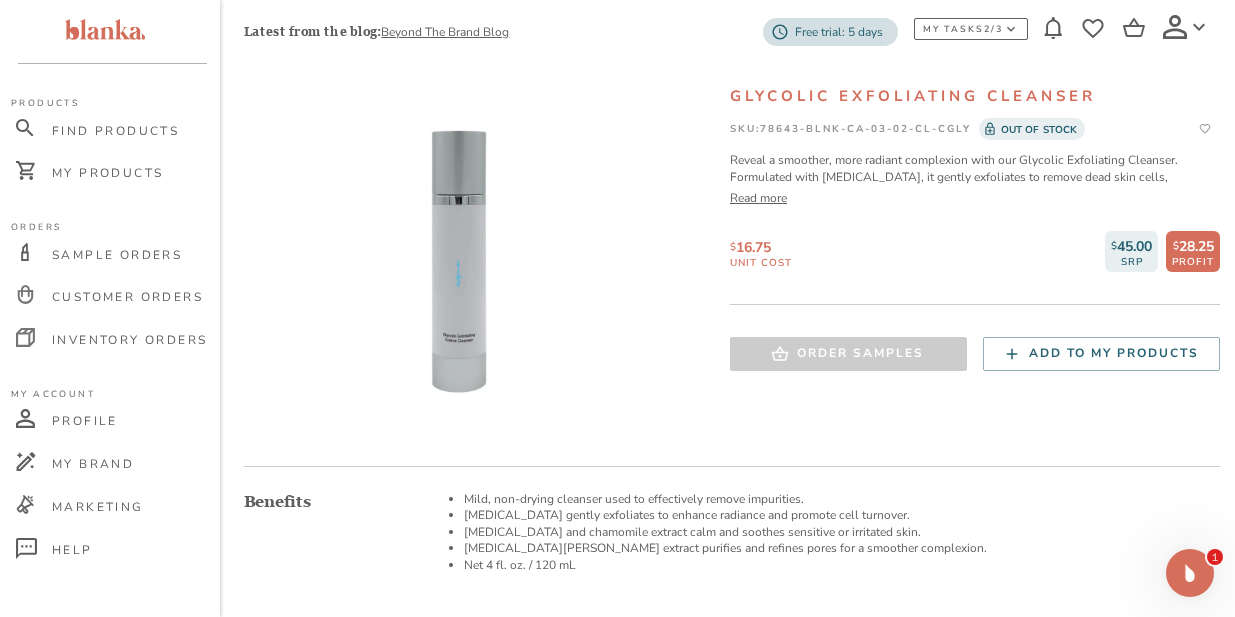 scroll, scrollTop: 119, scrollLeft: 0, axis: vertical 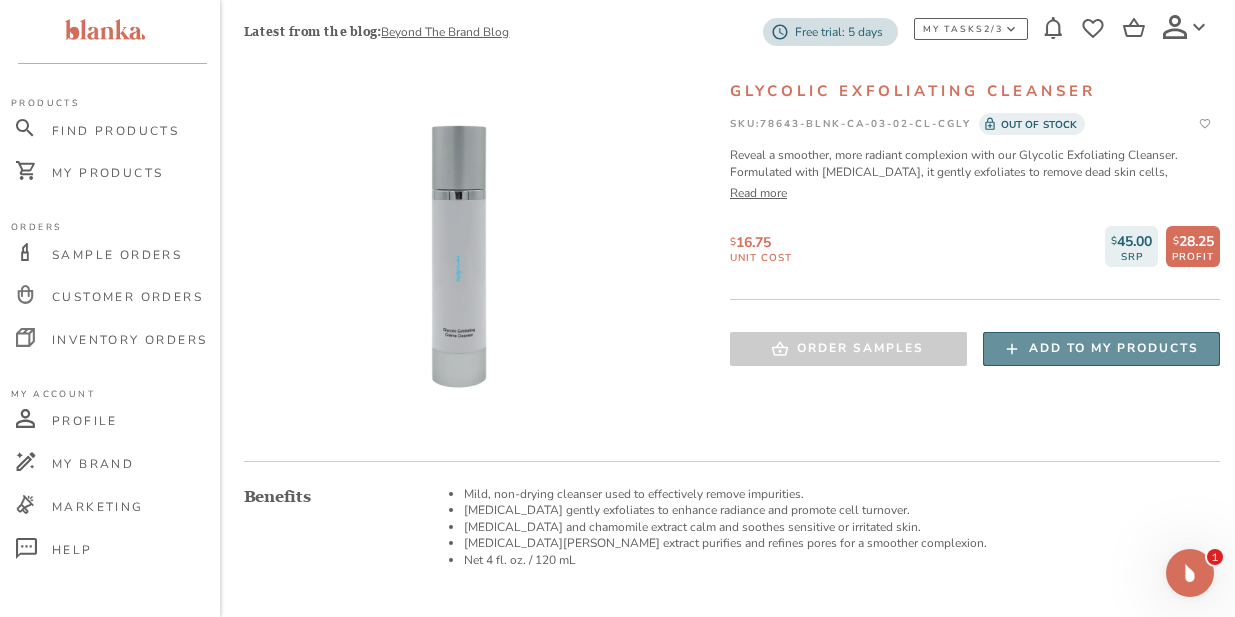 click on "Add to my products" at bounding box center (1114, 348) 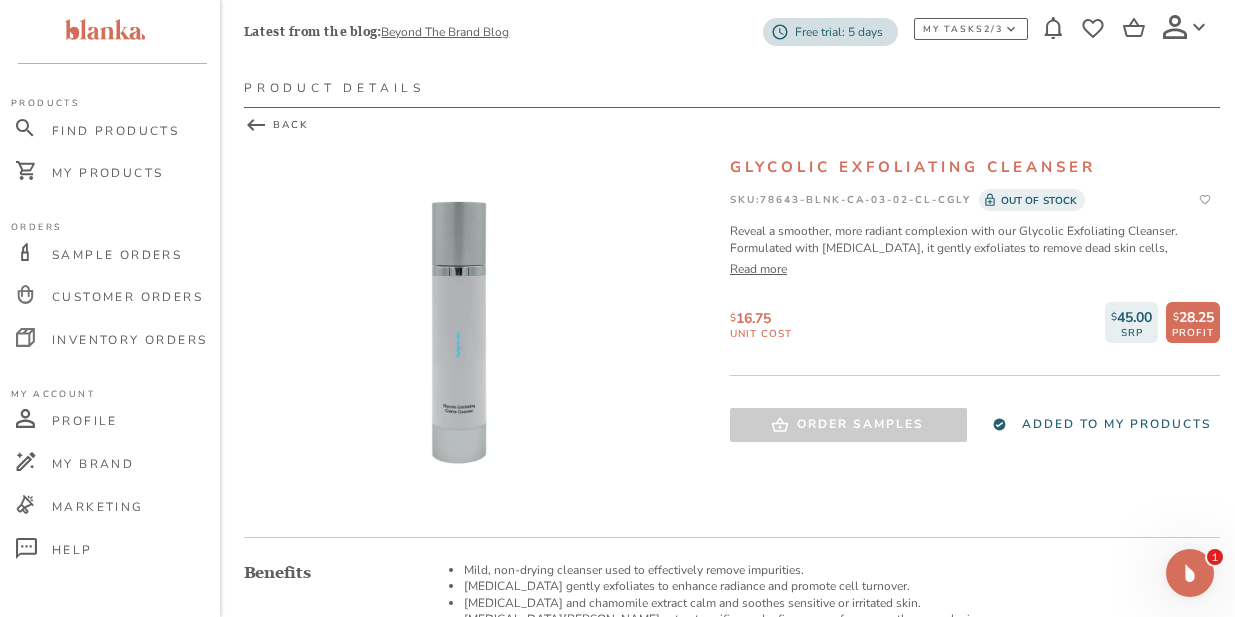 scroll, scrollTop: 0, scrollLeft: 0, axis: both 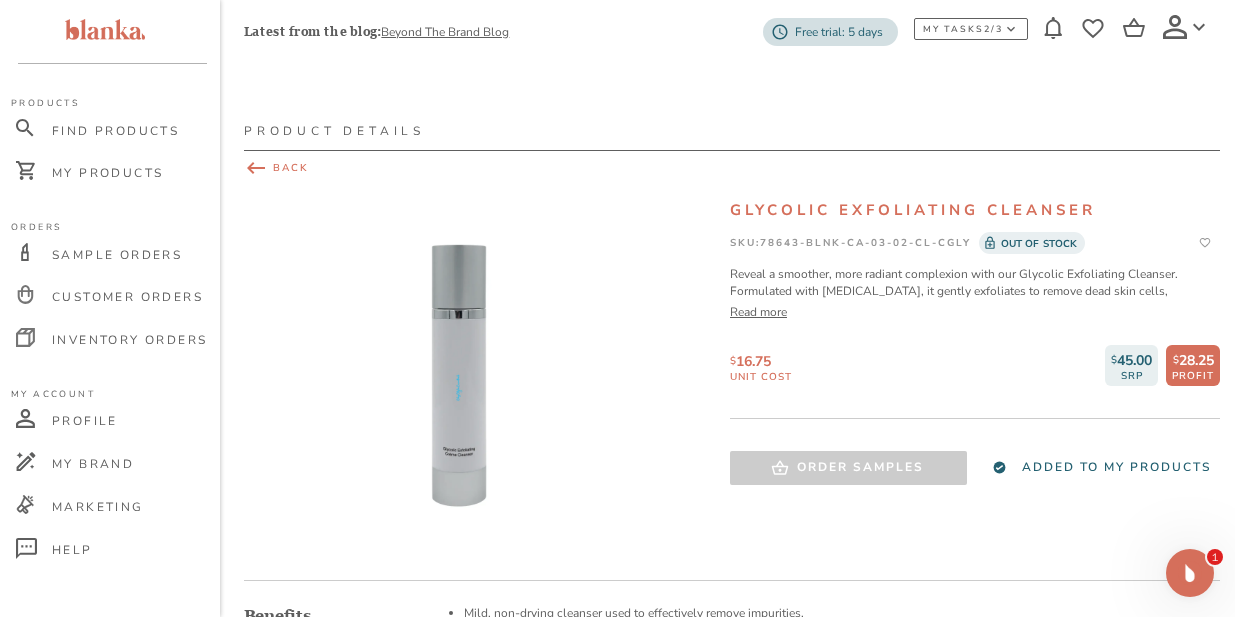 click 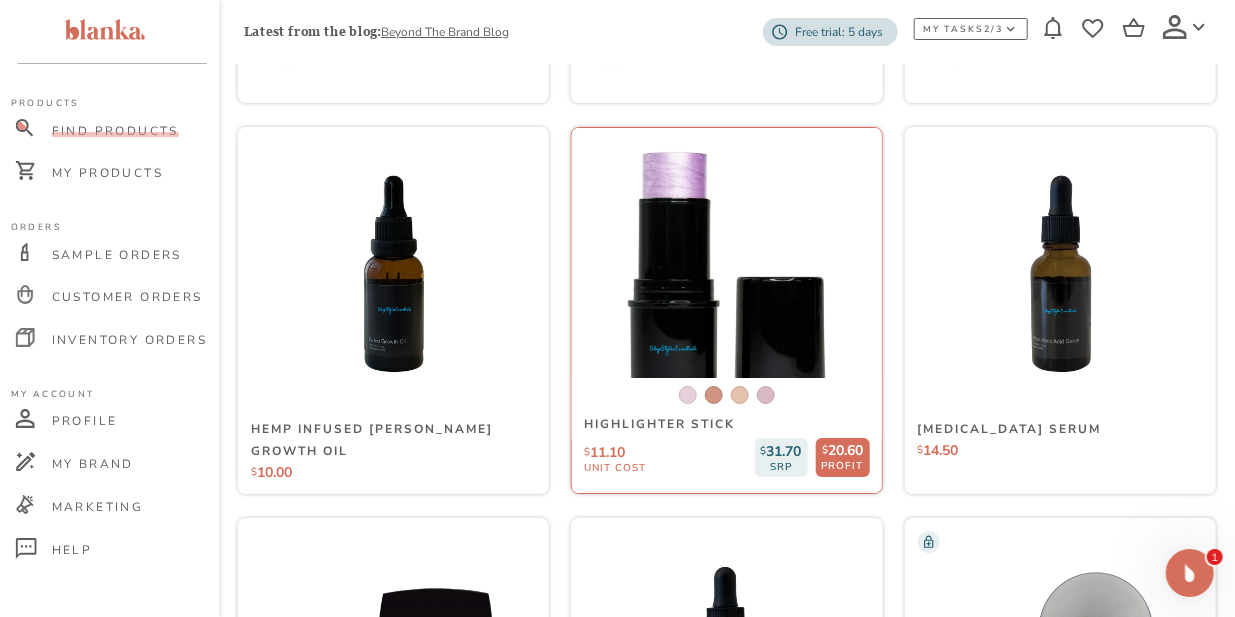 scroll, scrollTop: 8137, scrollLeft: 6, axis: both 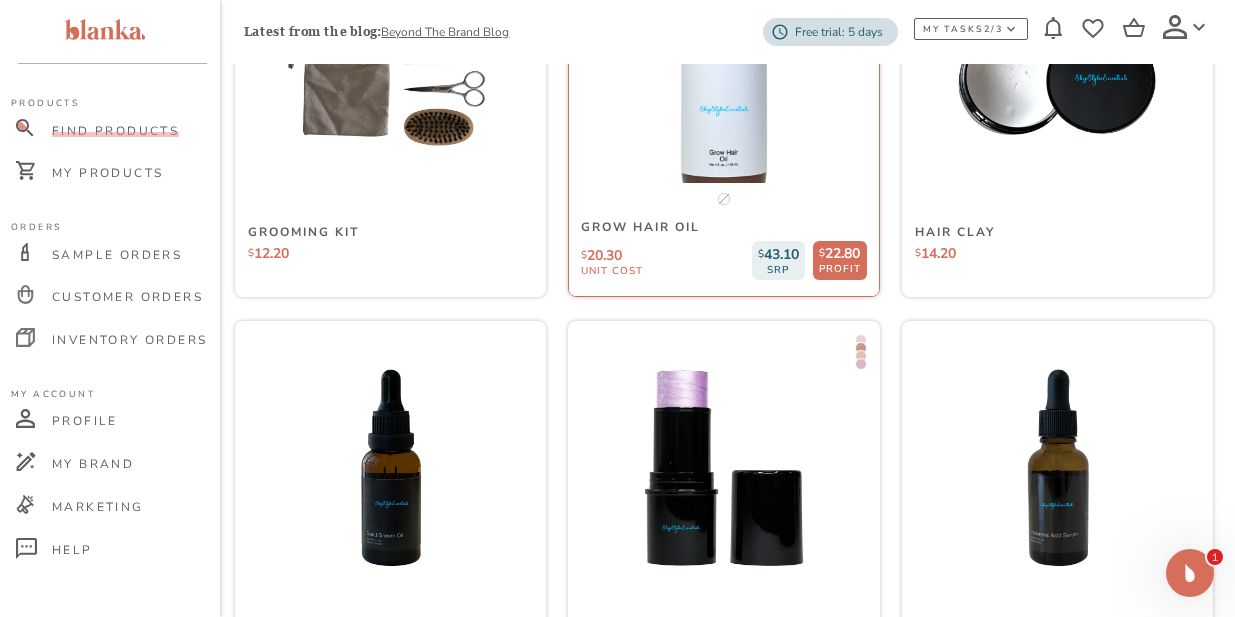 click at bounding box center [724, 77] 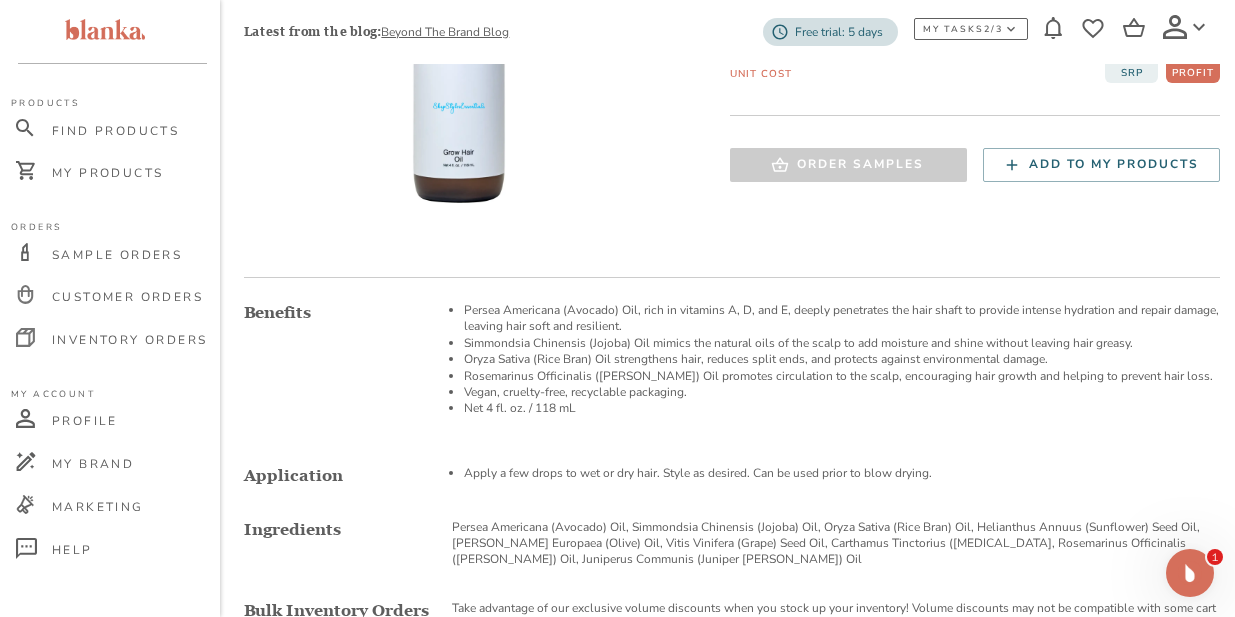 scroll, scrollTop: 293, scrollLeft: 0, axis: vertical 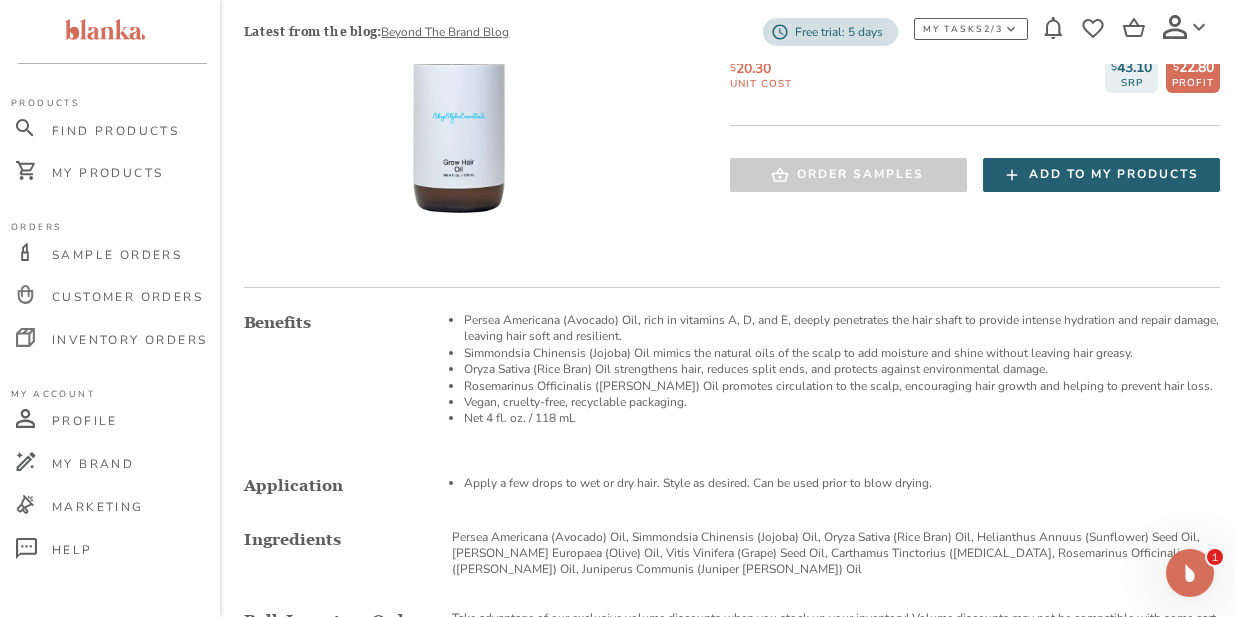 click on "Add to my products" at bounding box center [1114, 174] 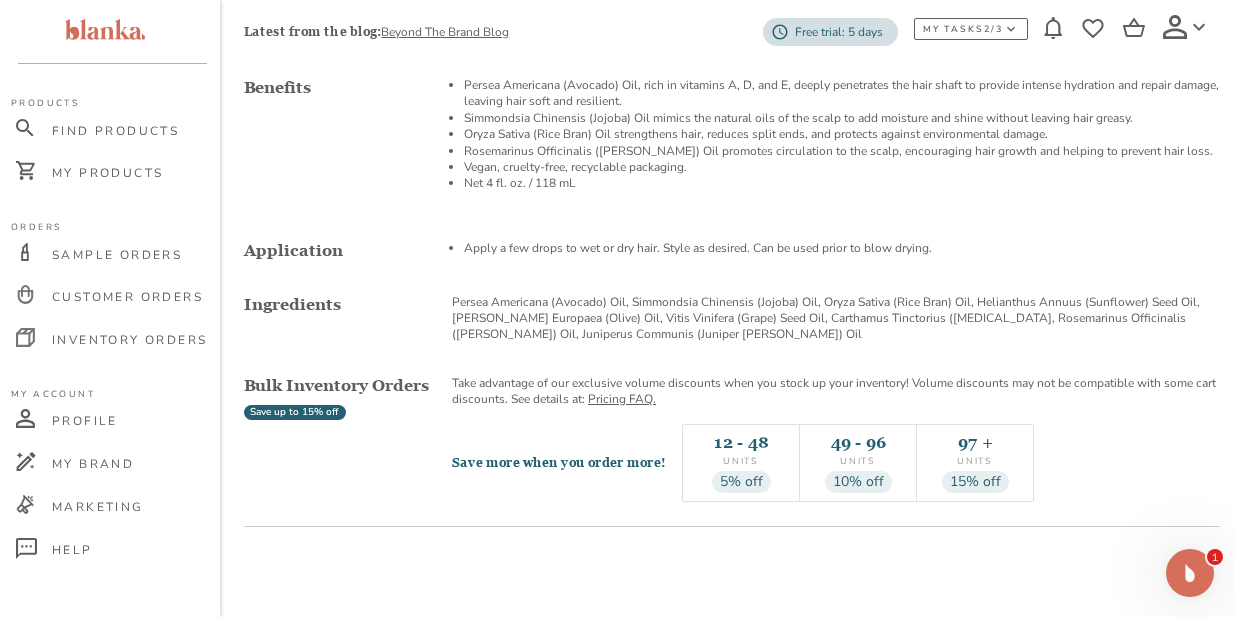 scroll, scrollTop: 540, scrollLeft: 0, axis: vertical 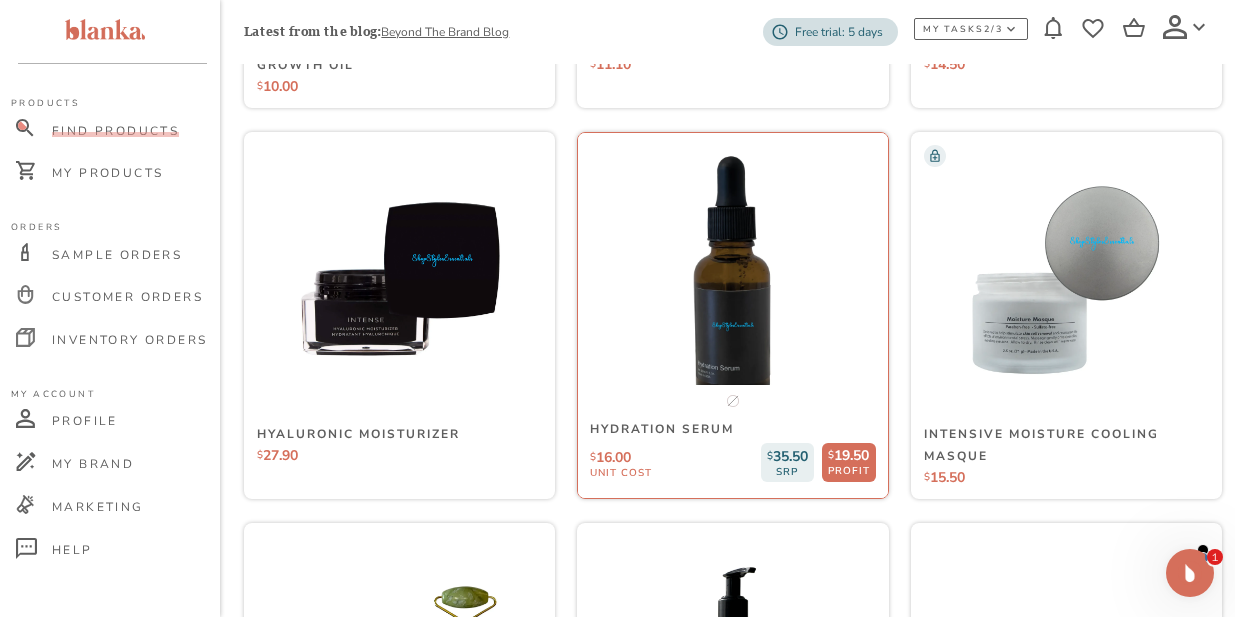click at bounding box center [733, 279] 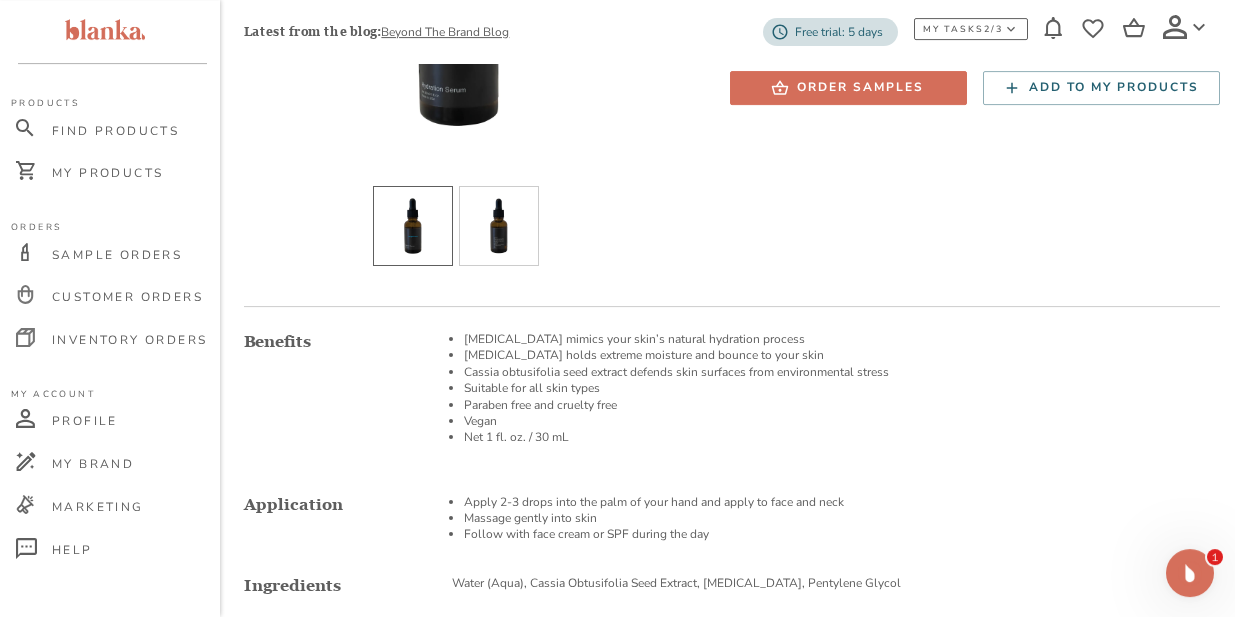 scroll, scrollTop: 373, scrollLeft: 0, axis: vertical 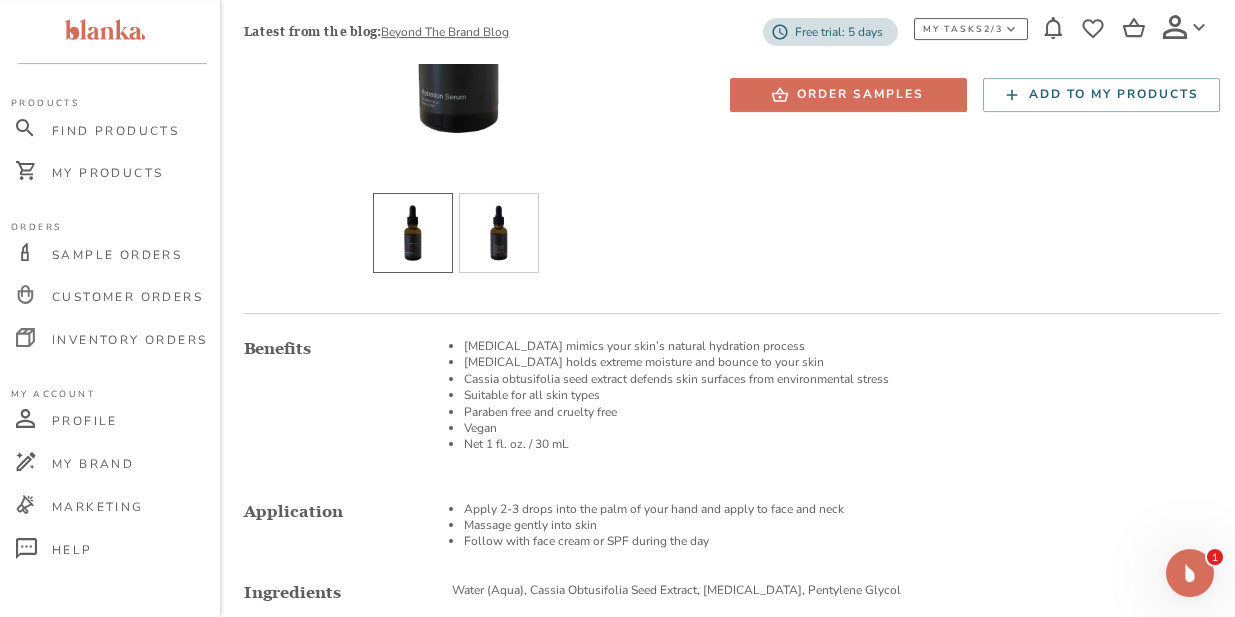 click on "Add to my products" at bounding box center (1114, 94) 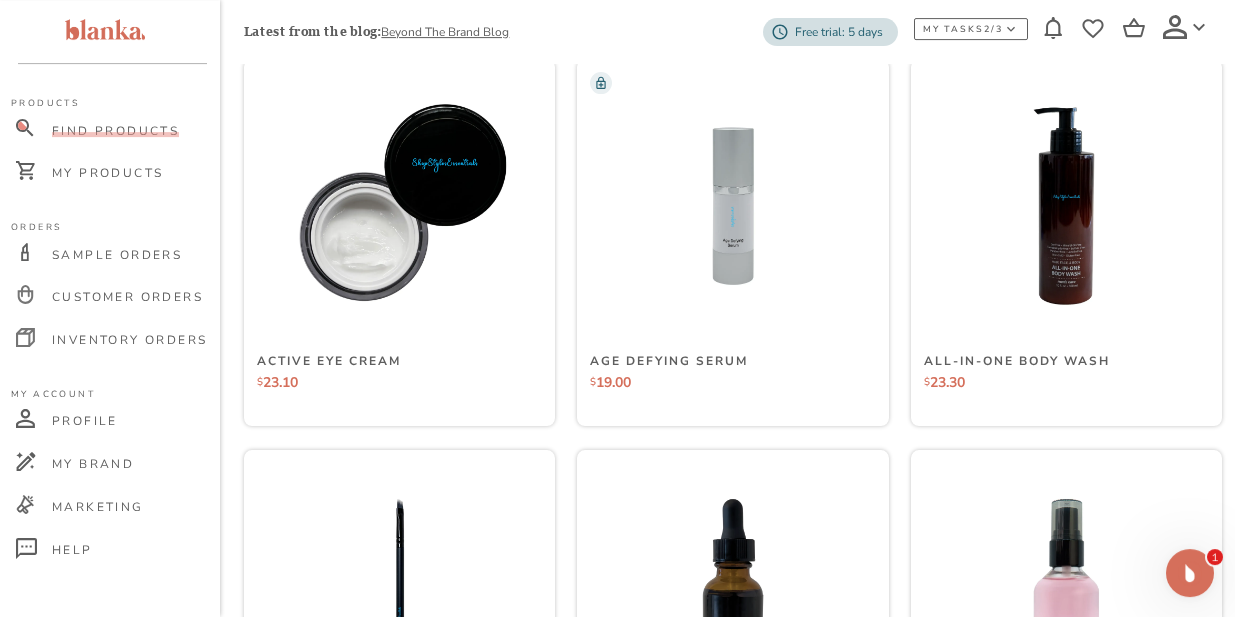 scroll, scrollTop: 8511, scrollLeft: 0, axis: vertical 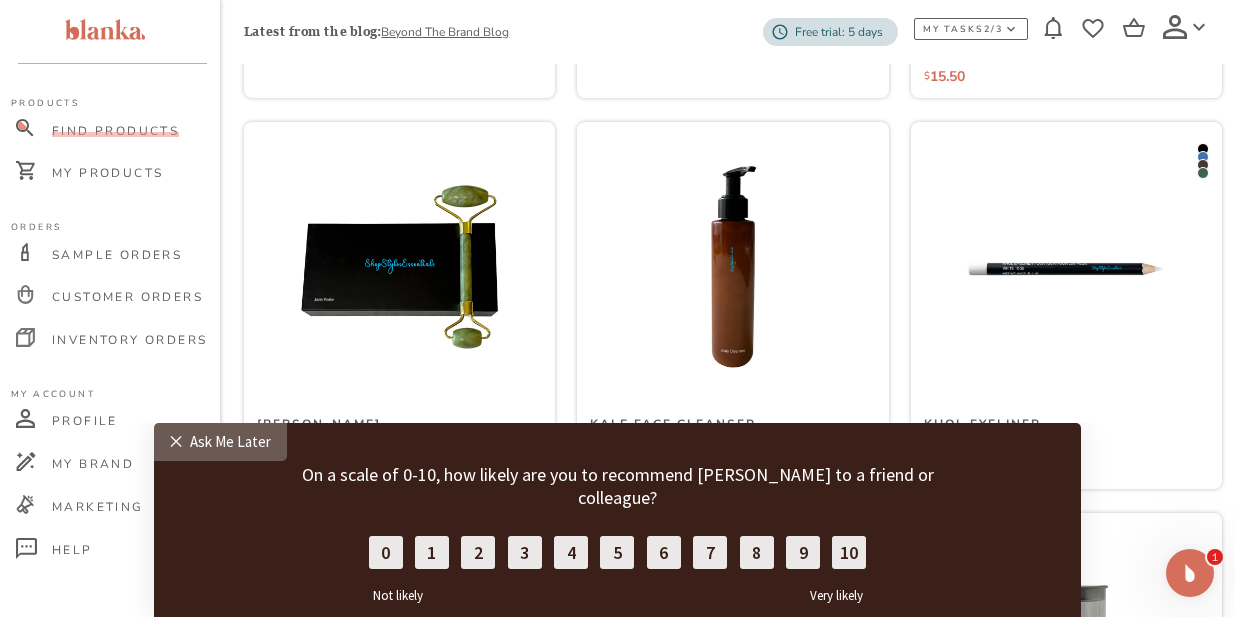click on "✕" at bounding box center (180, 441) 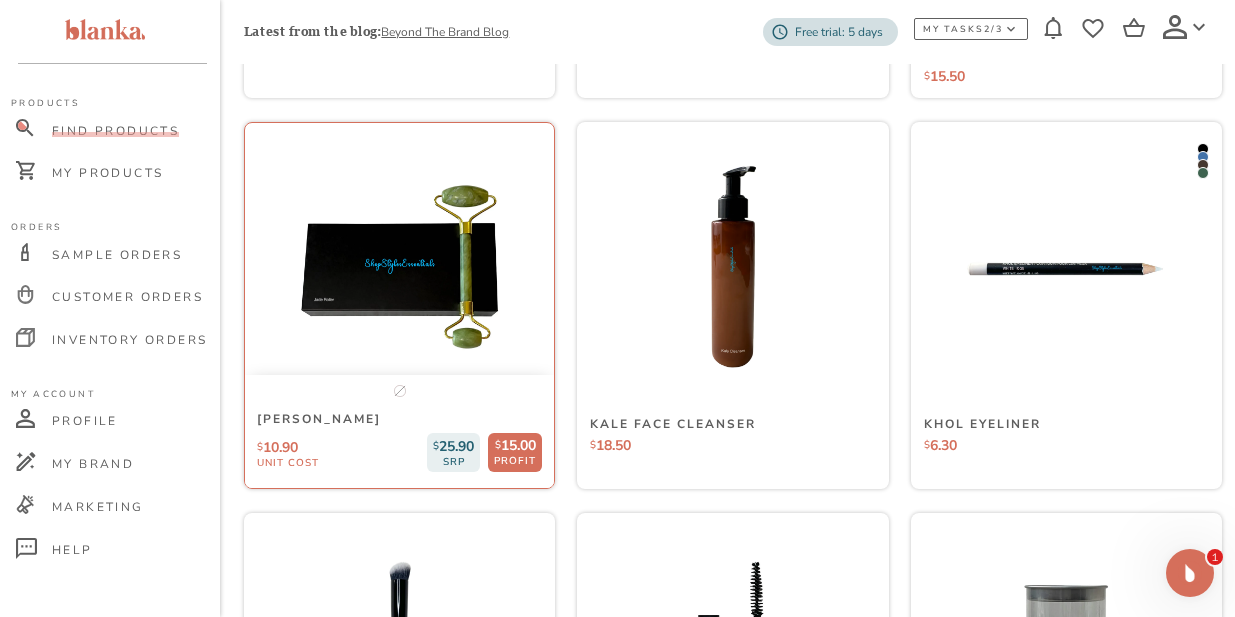 click at bounding box center [399, 391] 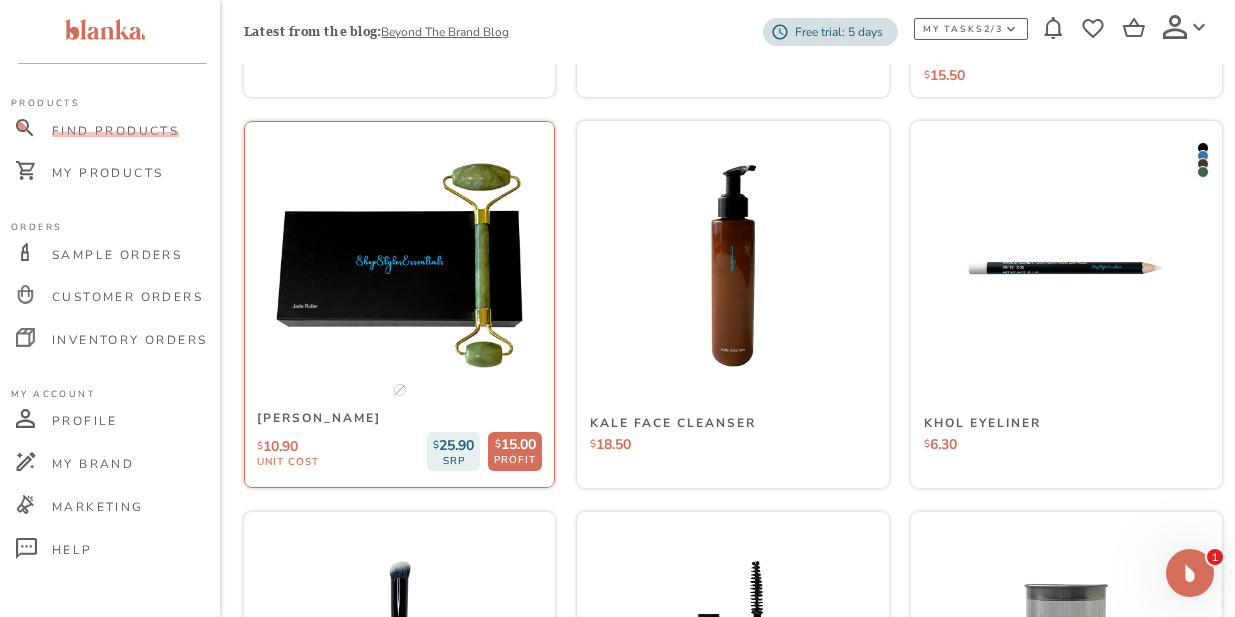 click at bounding box center (399, 268) 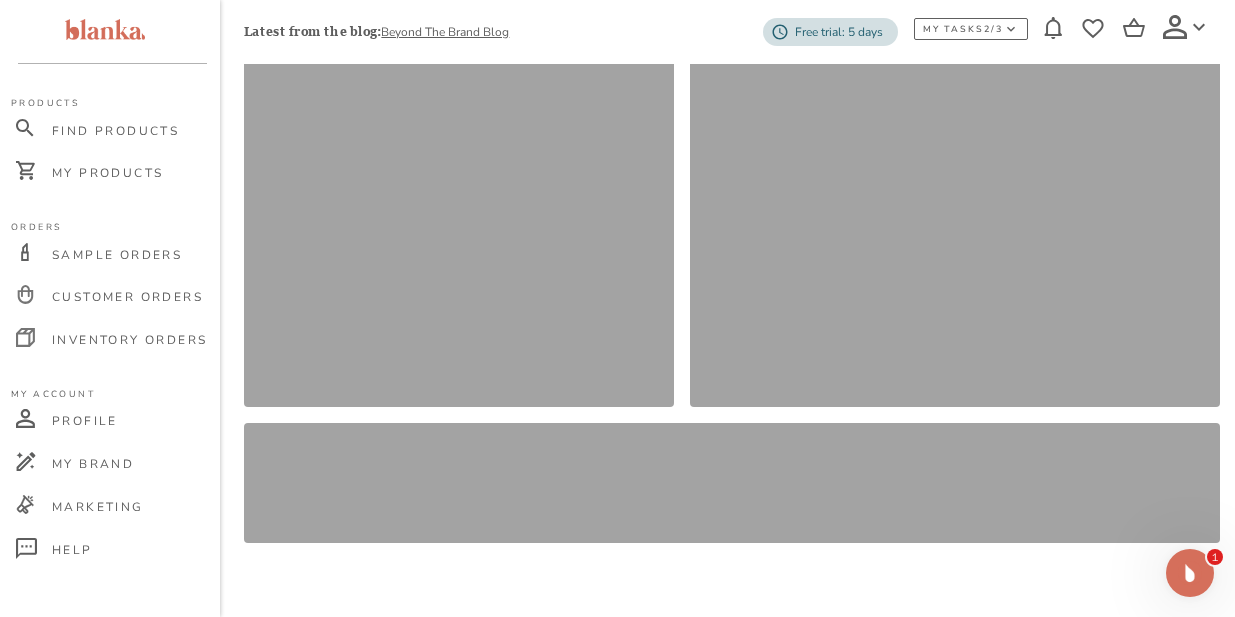 scroll, scrollTop: 0, scrollLeft: 0, axis: both 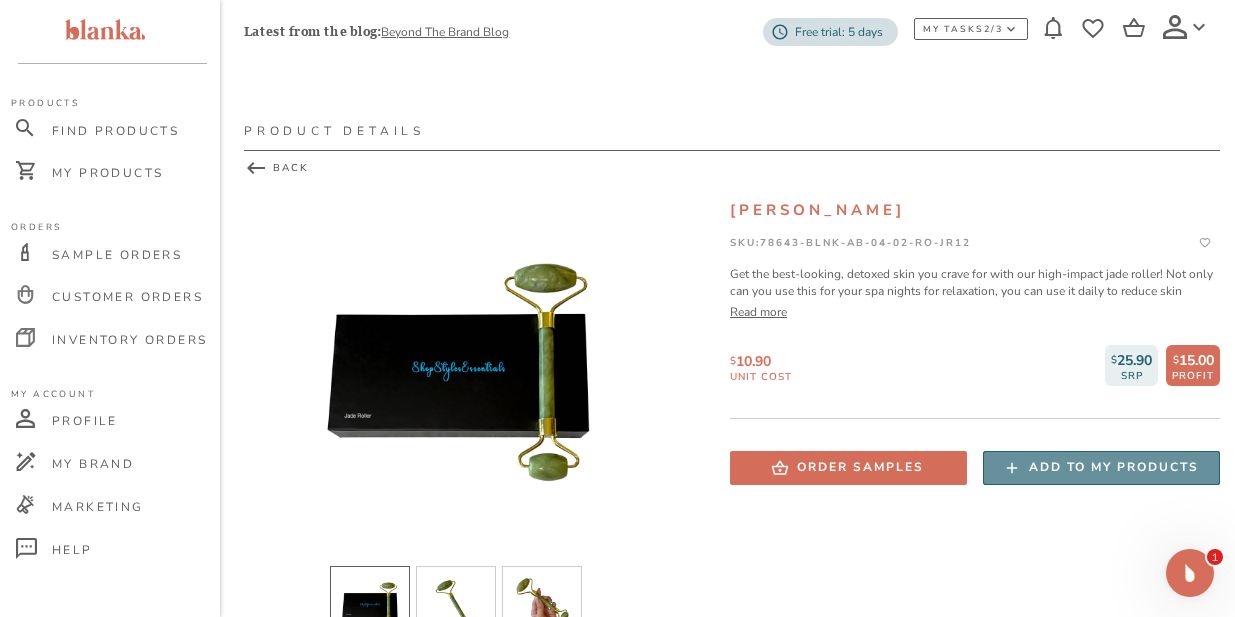 click on "Add to my products" at bounding box center (1114, 467) 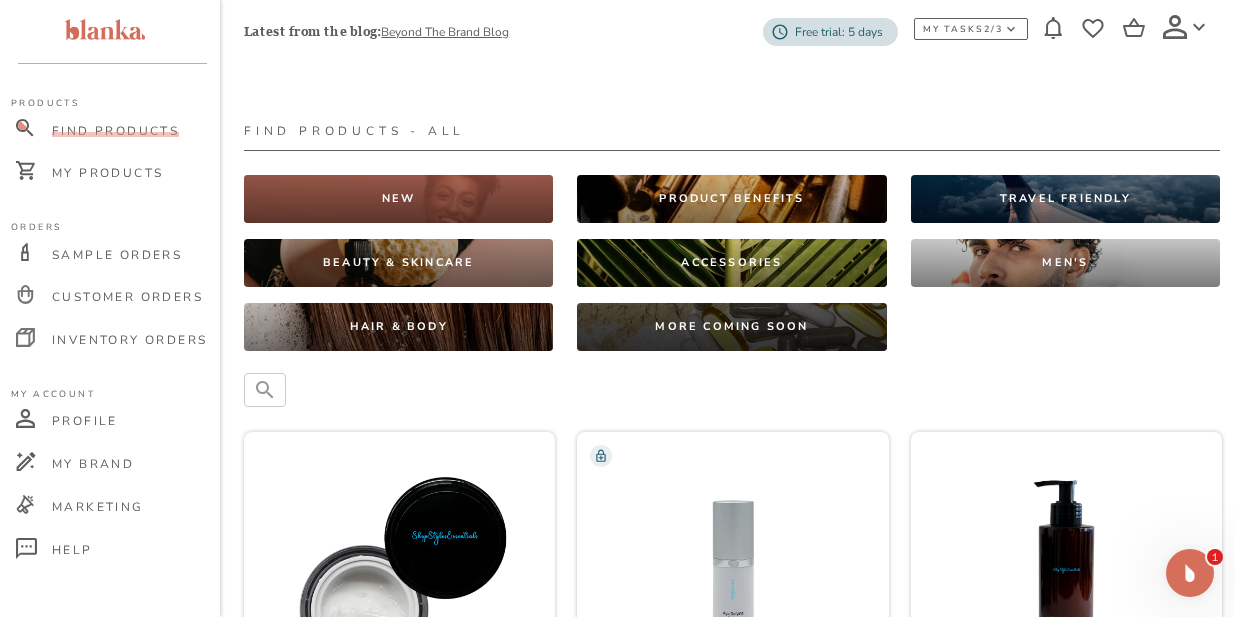 scroll, scrollTop: 8913, scrollLeft: 0, axis: vertical 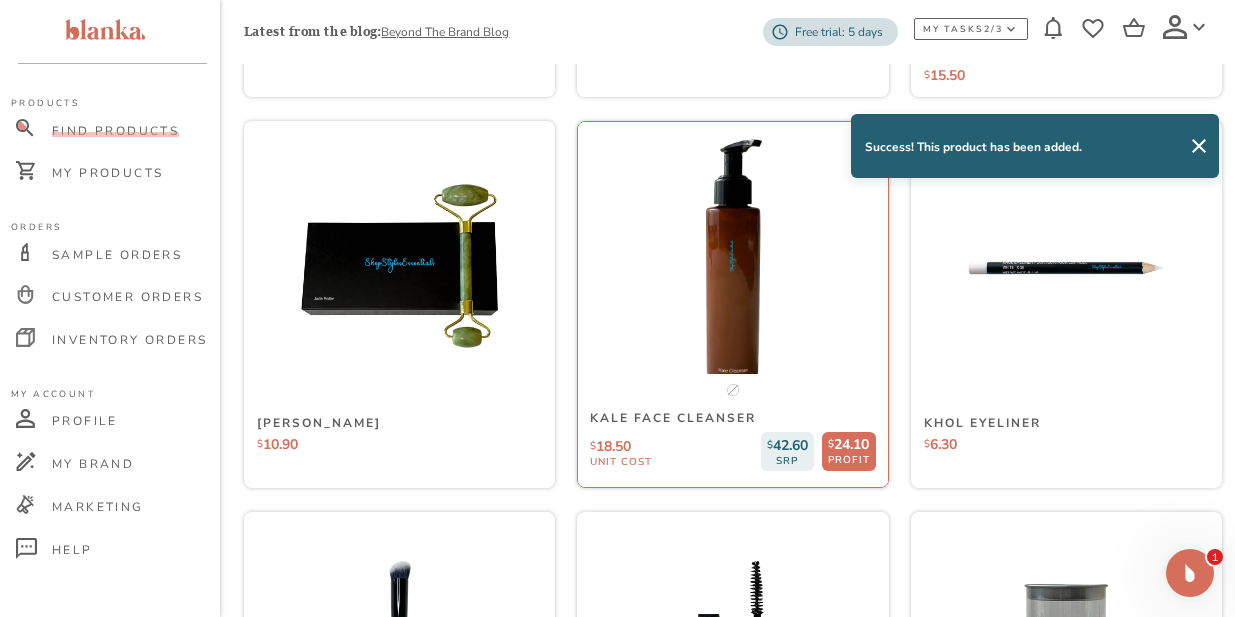 click at bounding box center (733, 268) 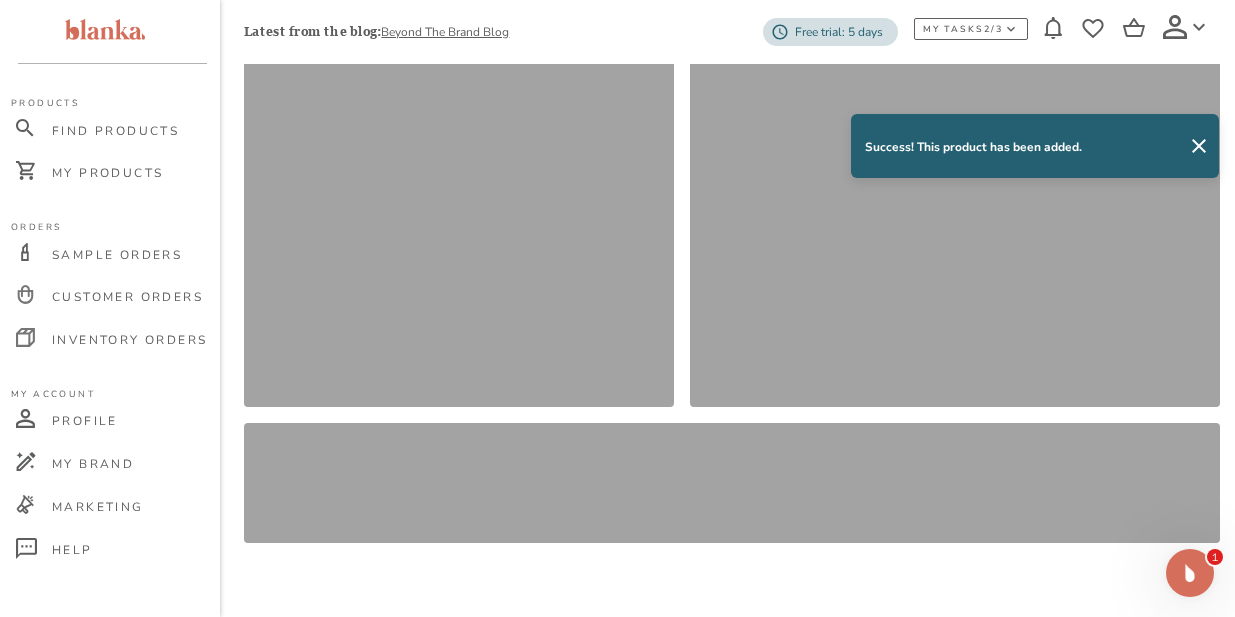 scroll, scrollTop: 0, scrollLeft: 0, axis: both 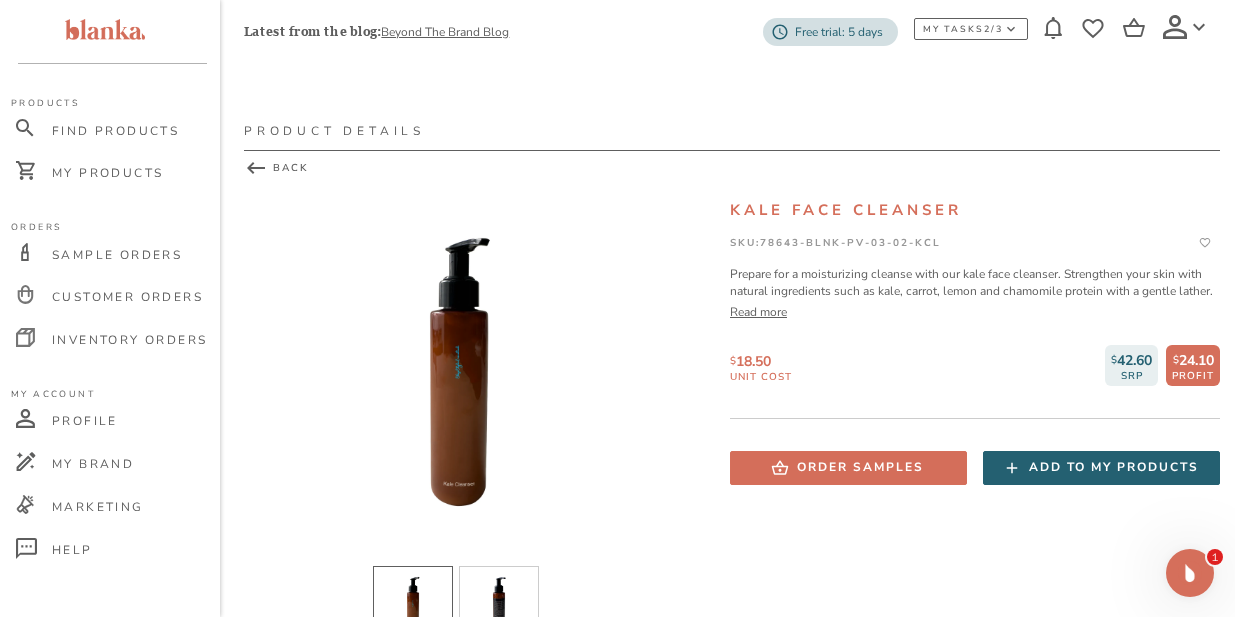 click on "Add to my products" at bounding box center (1114, 467) 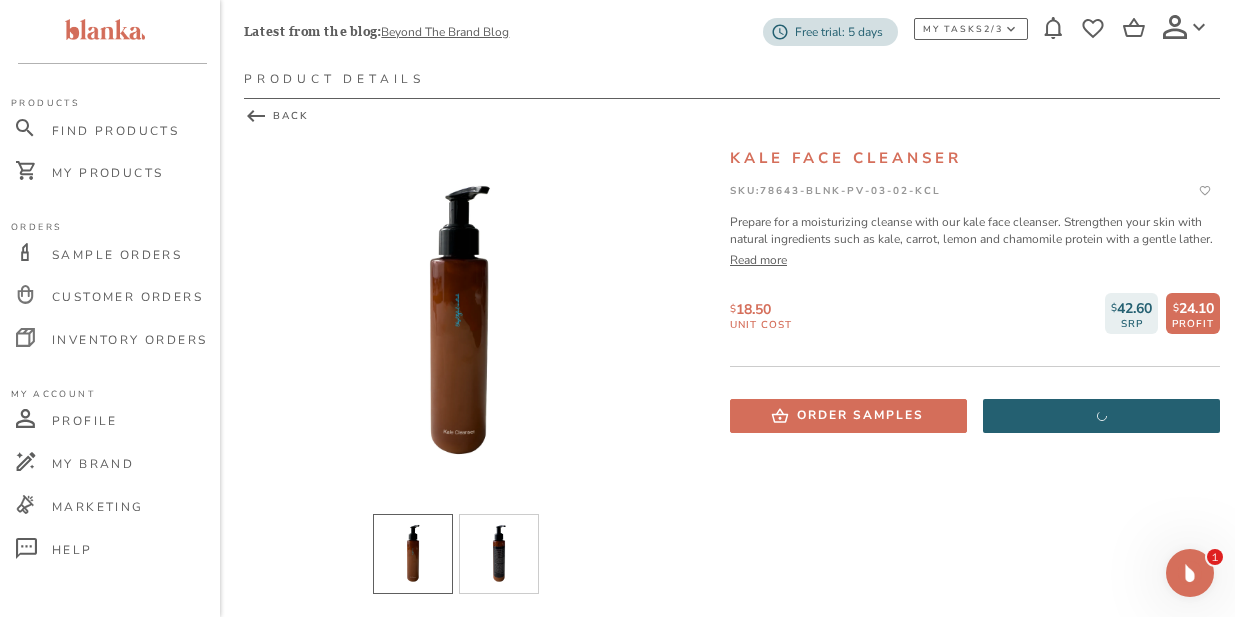 scroll, scrollTop: 55, scrollLeft: 0, axis: vertical 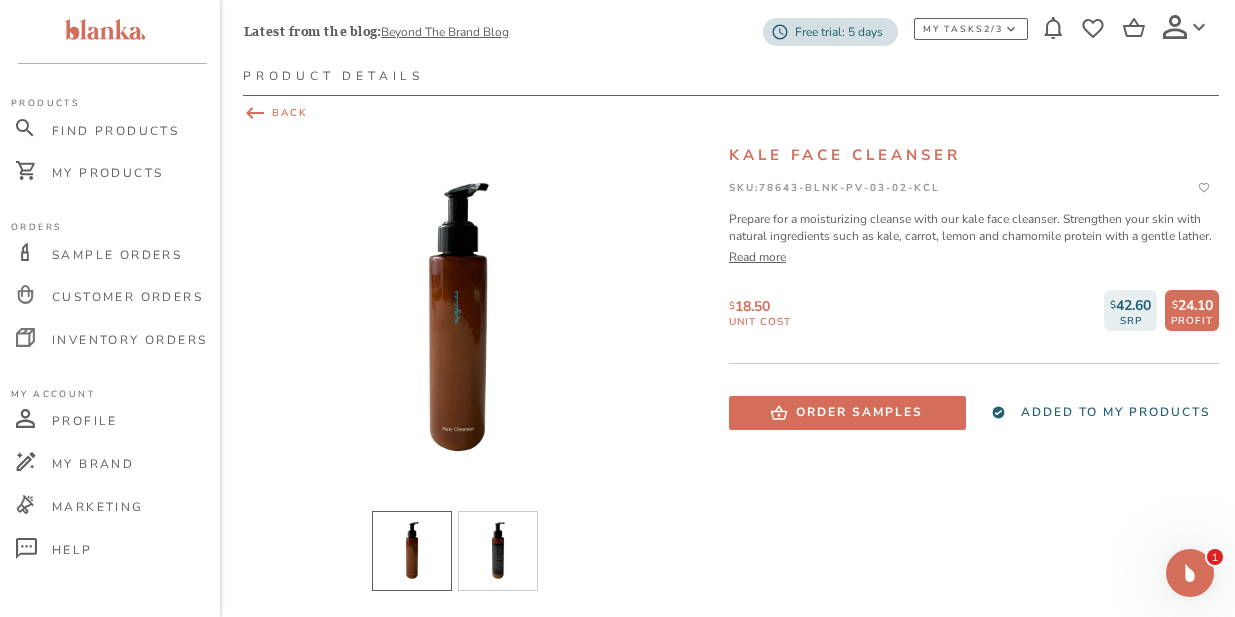 click on "BACK" at bounding box center (731, 113) 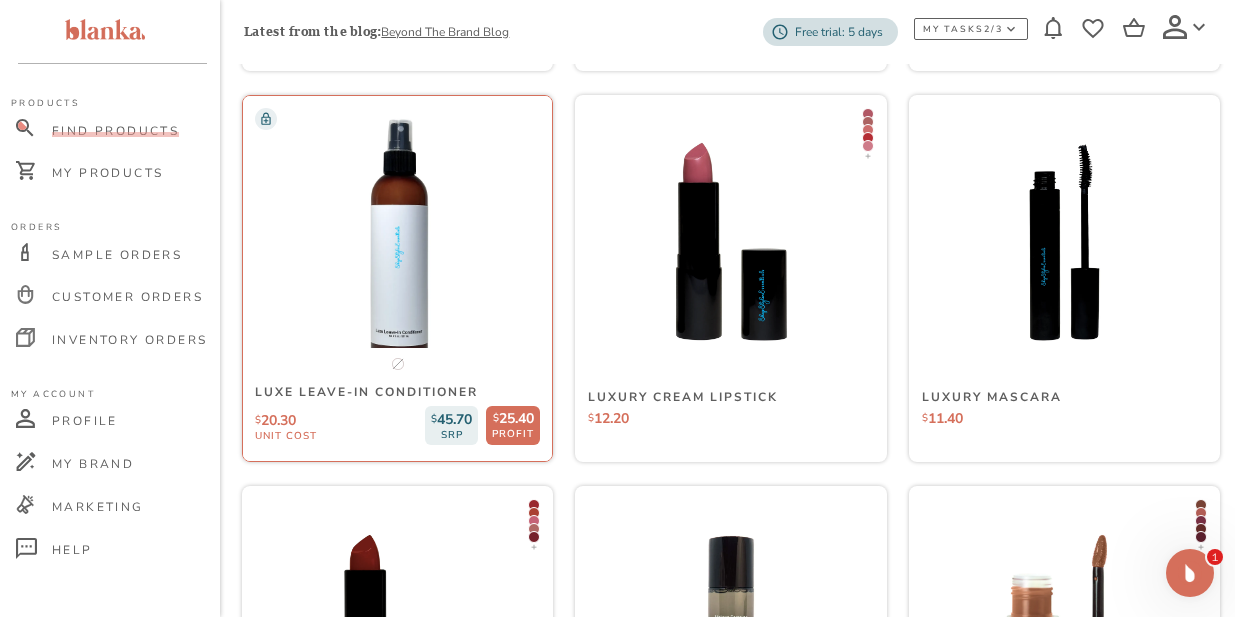 scroll, scrollTop: 11285, scrollLeft: 0, axis: vertical 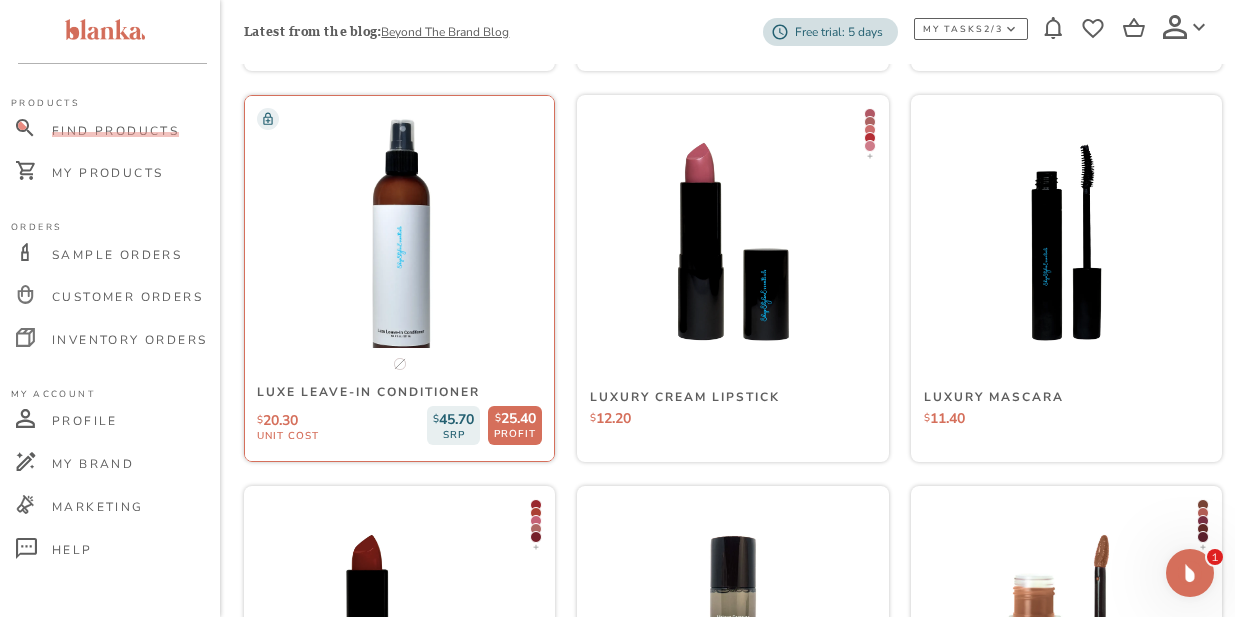 click at bounding box center [399, 242] 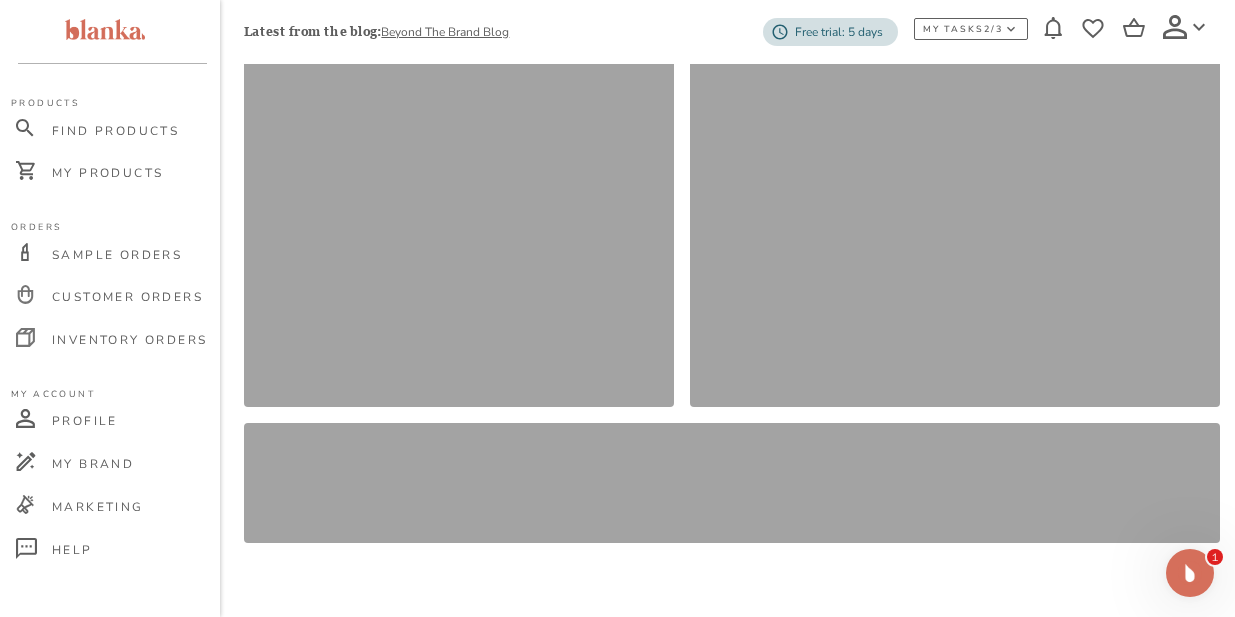 scroll, scrollTop: 0, scrollLeft: 0, axis: both 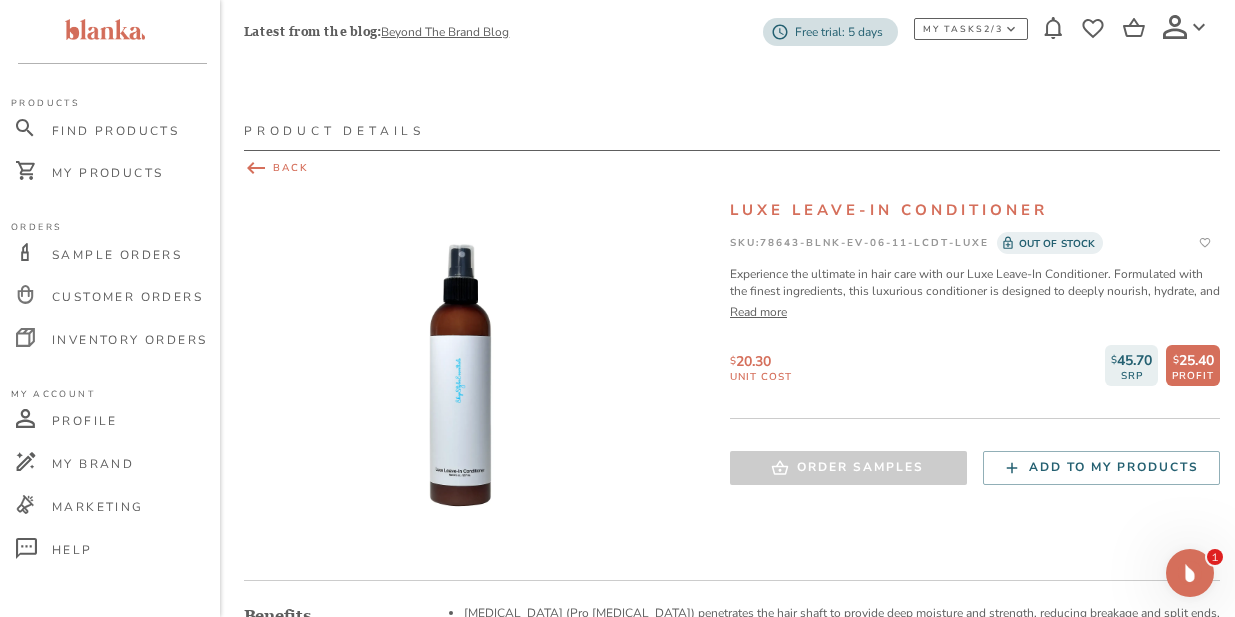 click on "BACK" at bounding box center [732, 168] 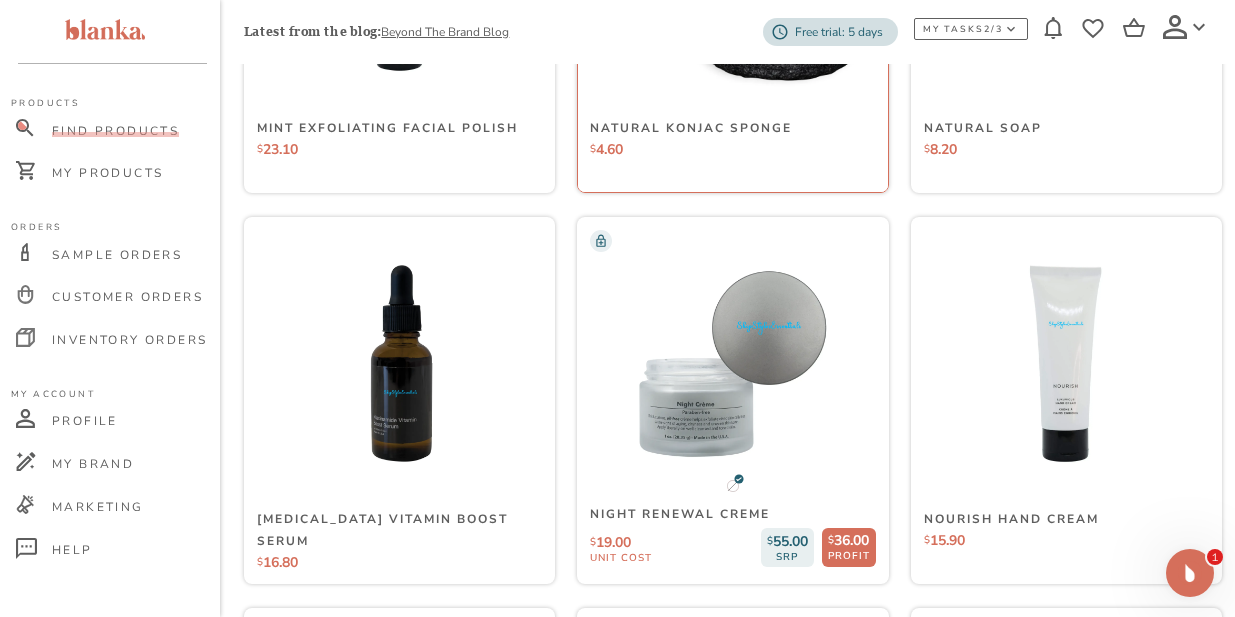 scroll, scrollTop: 13134, scrollLeft: 0, axis: vertical 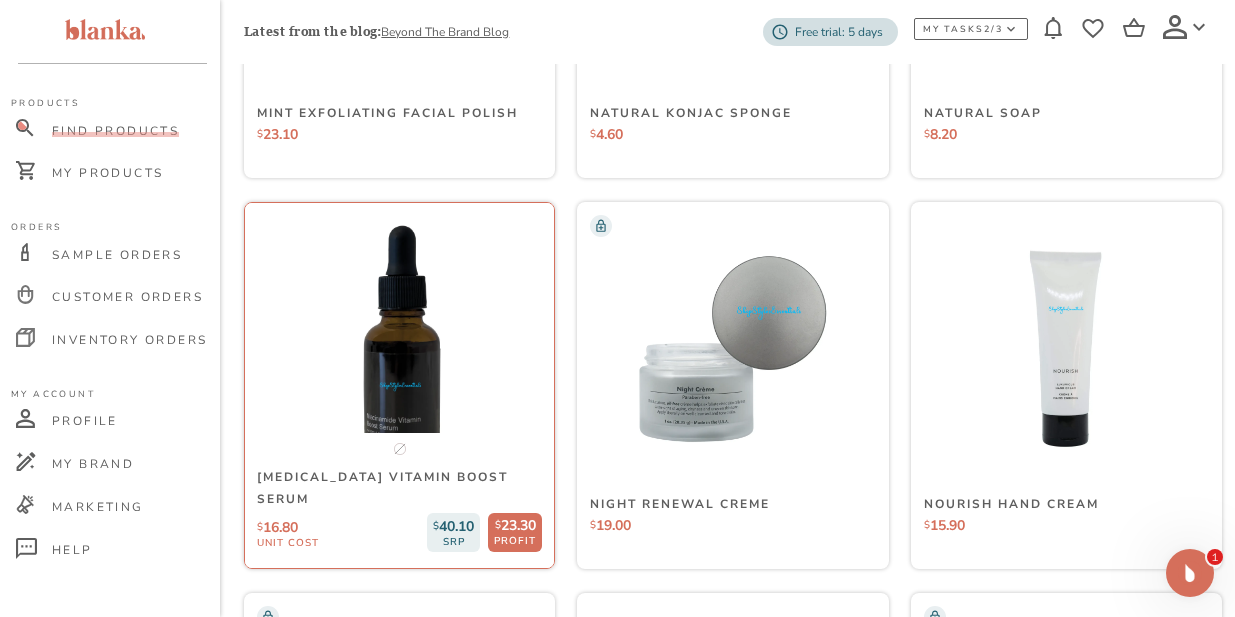 click at bounding box center [399, 348] 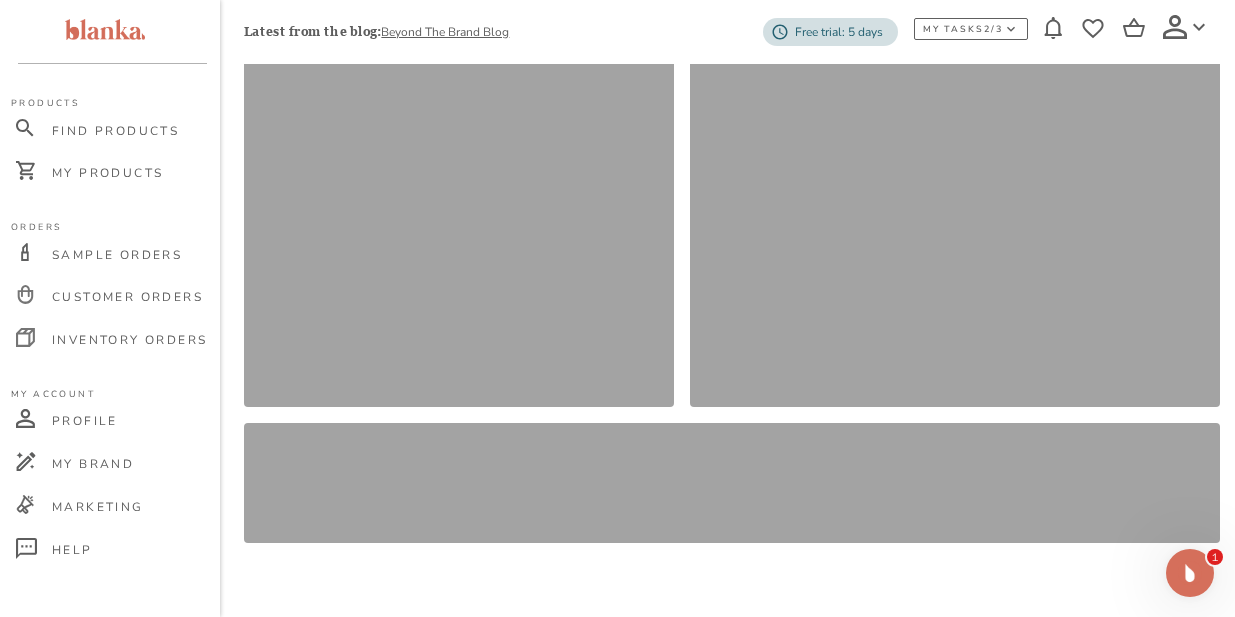scroll, scrollTop: 0, scrollLeft: 0, axis: both 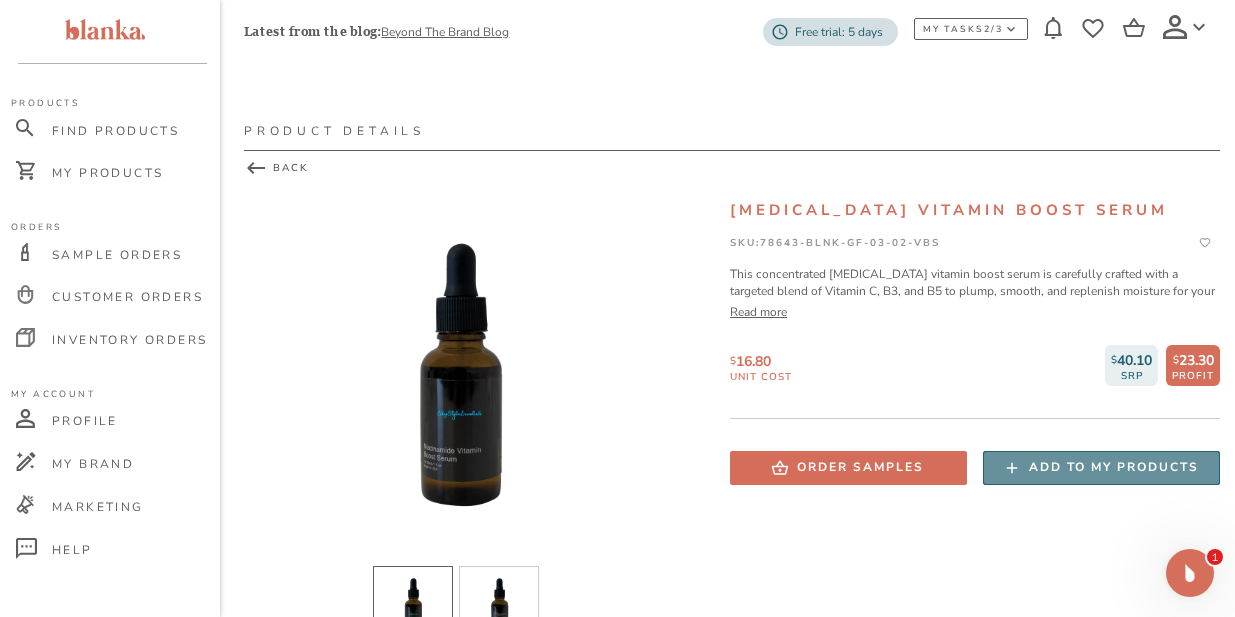 click on "Add to my products" at bounding box center [1114, 467] 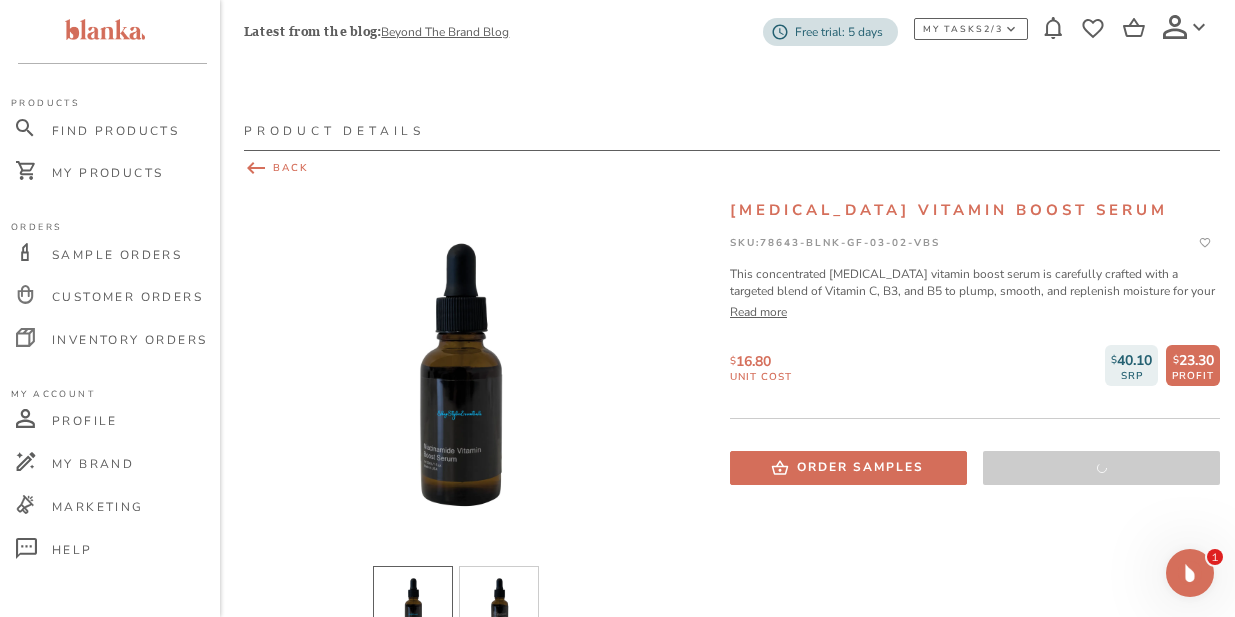 click on "BACK" at bounding box center [732, 168] 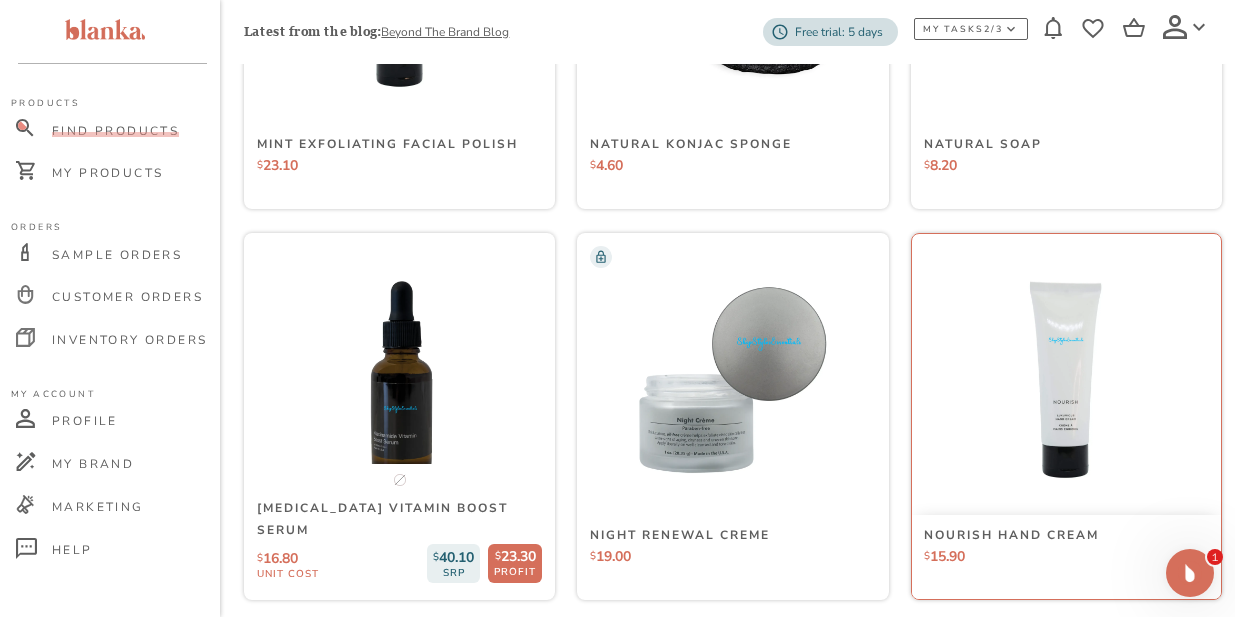 scroll, scrollTop: 13134, scrollLeft: 0, axis: vertical 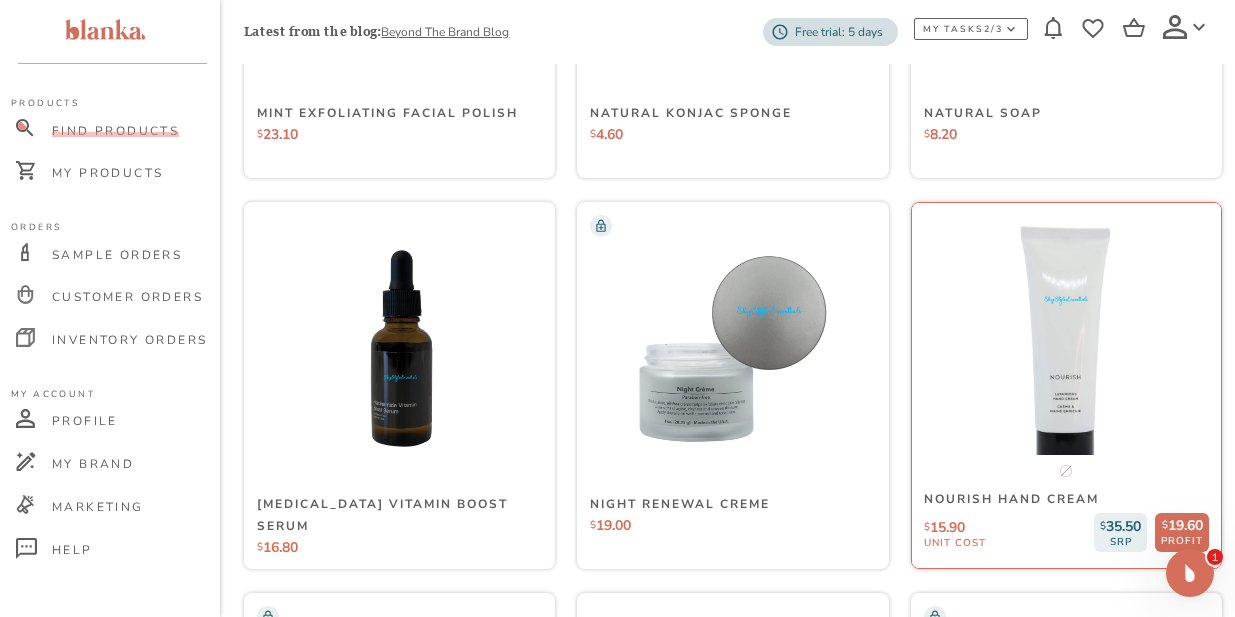 click at bounding box center (1066, 348) 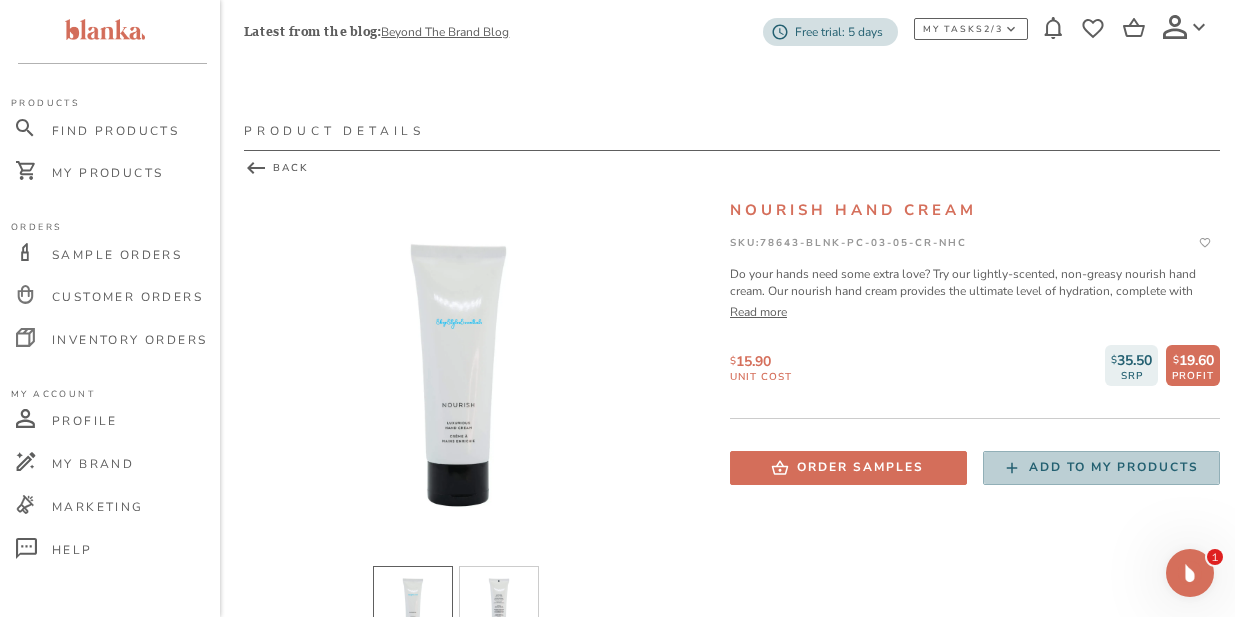 click on "Add to my products" at bounding box center (1114, 467) 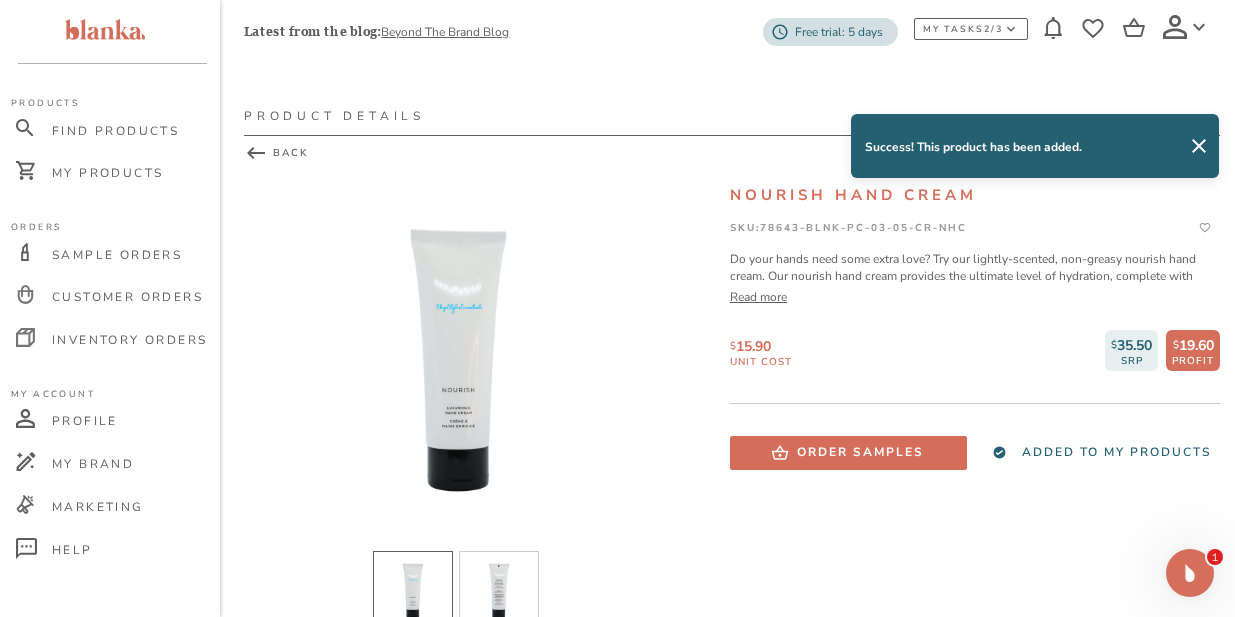 scroll, scrollTop: 0, scrollLeft: 0, axis: both 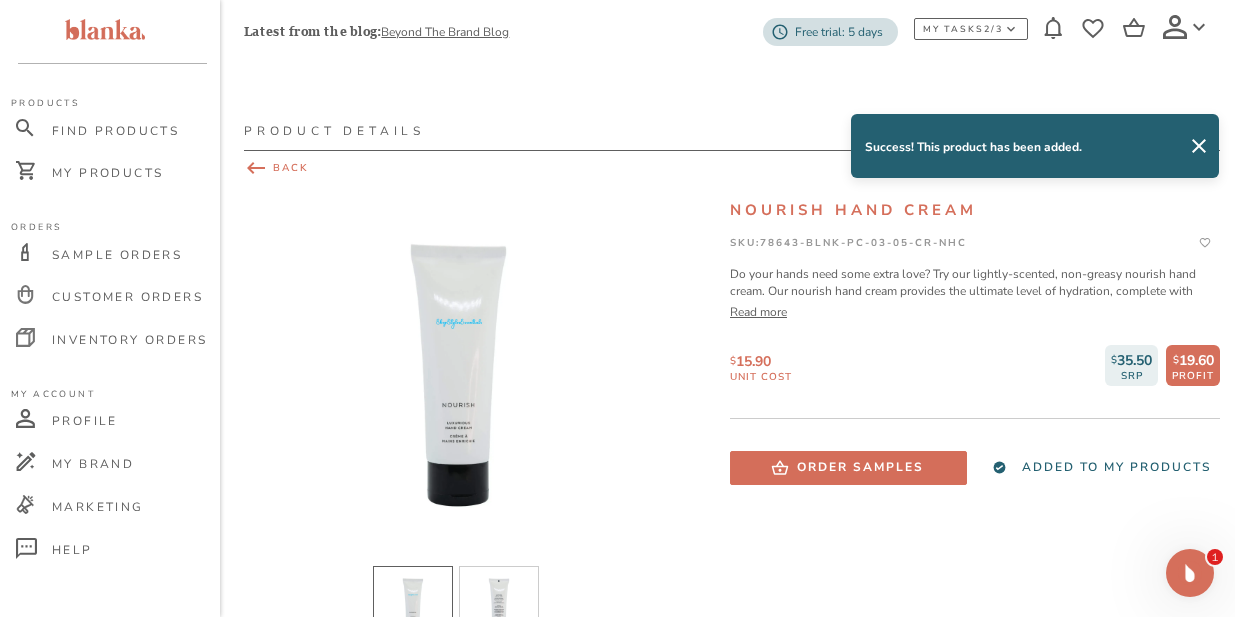 click on "BACK" at bounding box center (732, 168) 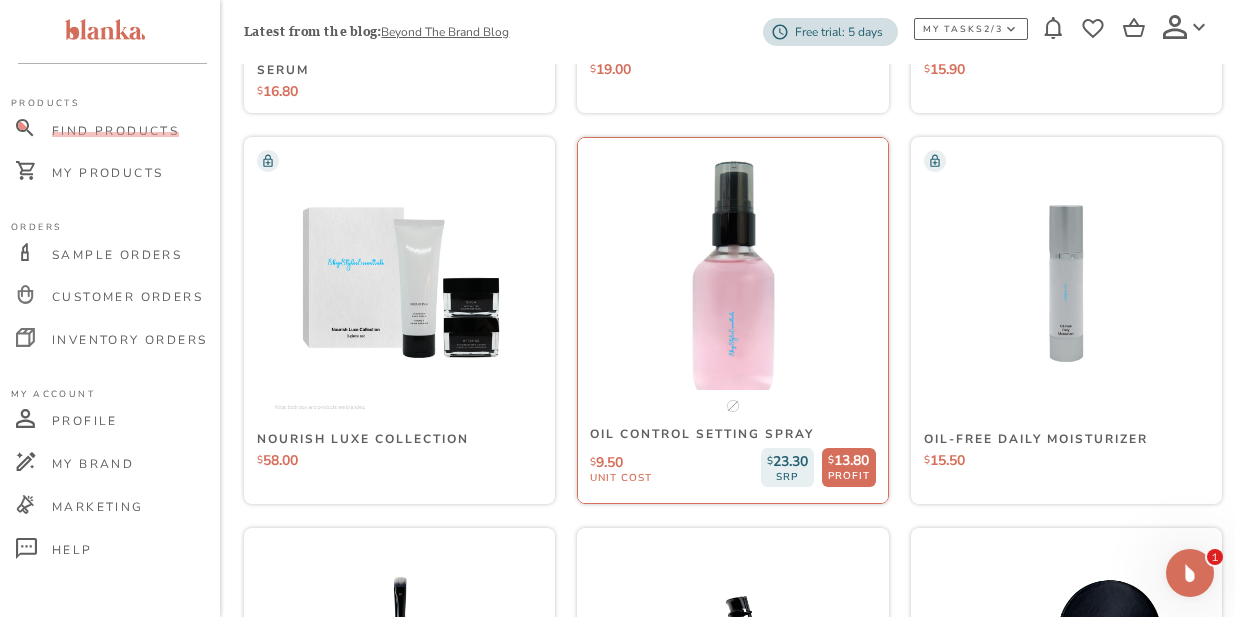 scroll, scrollTop: 13600, scrollLeft: 0, axis: vertical 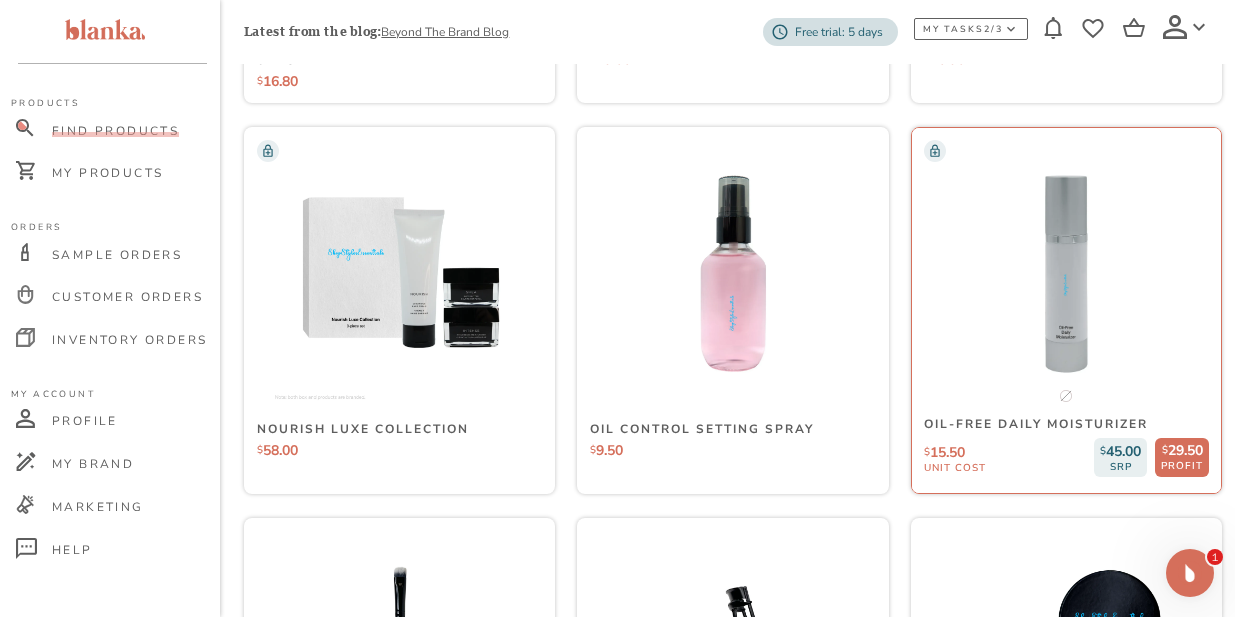 click at bounding box center [1066, 273] 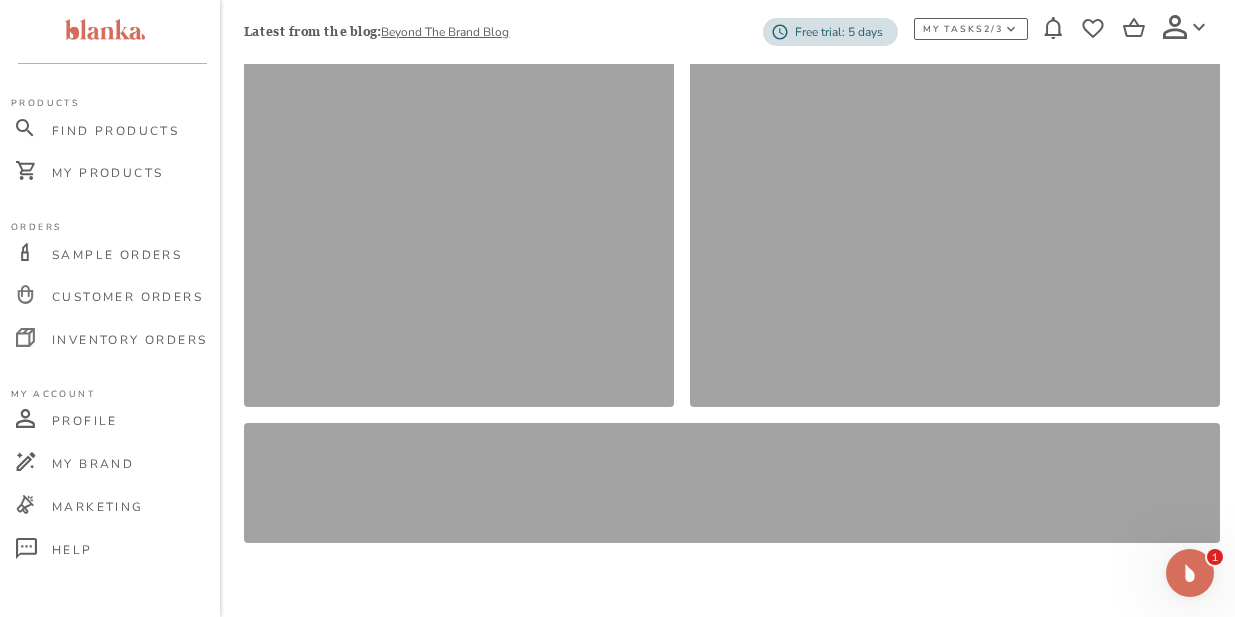 scroll, scrollTop: 3, scrollLeft: 0, axis: vertical 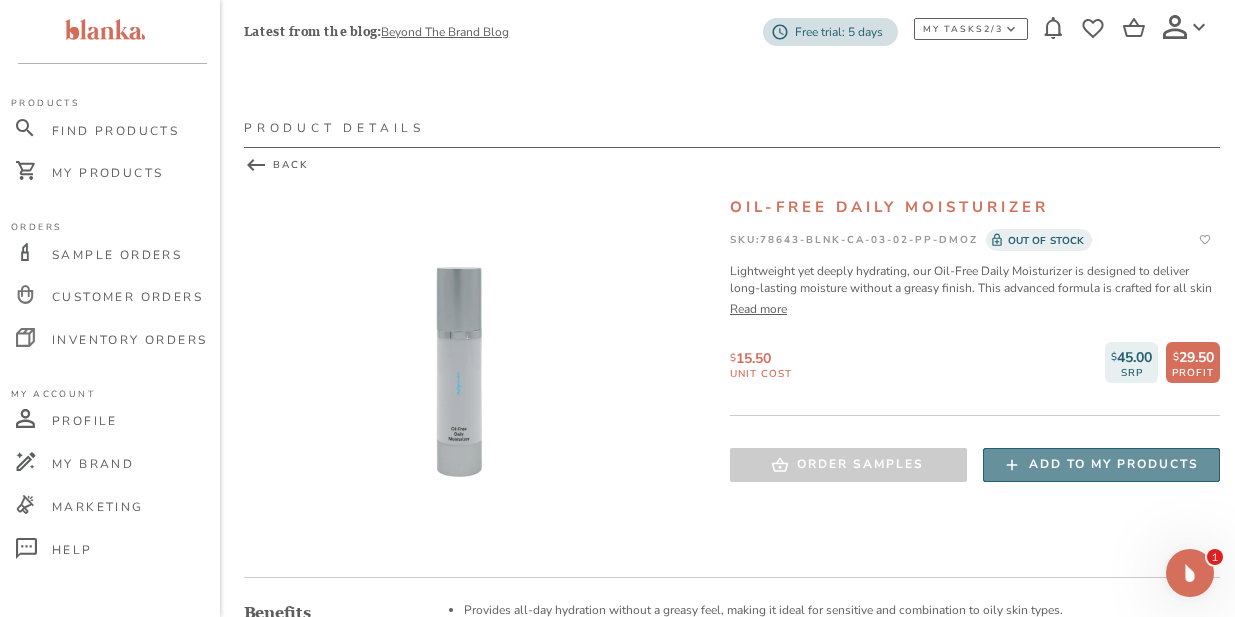 click on "Add to my products" at bounding box center [1114, 464] 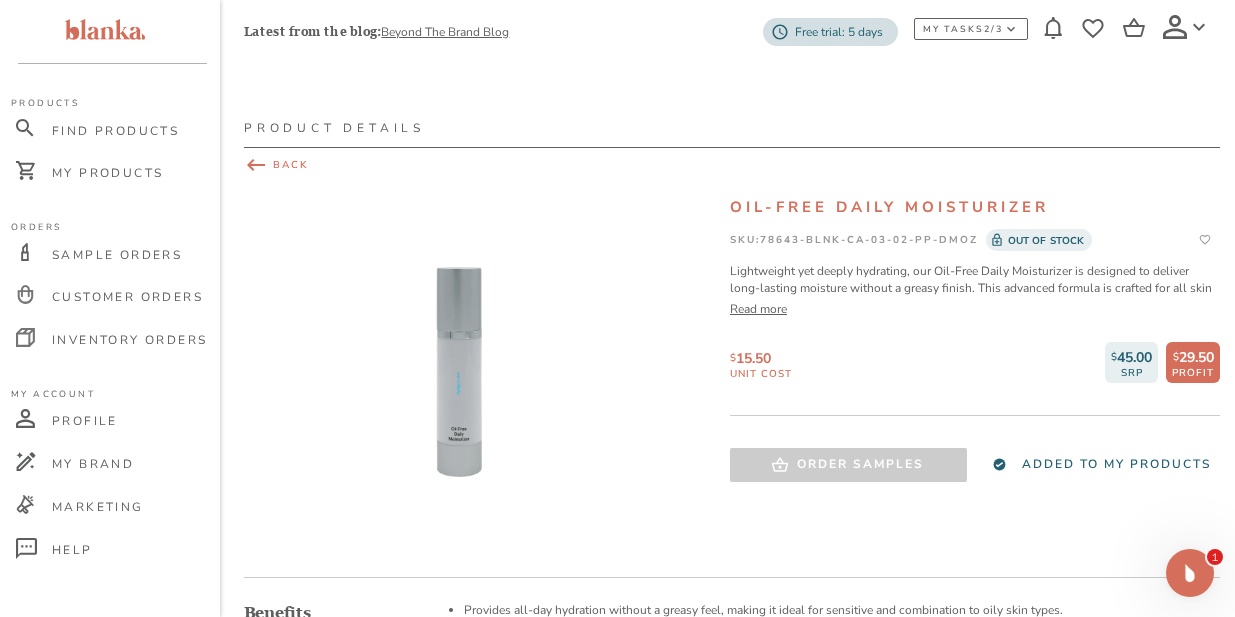 click 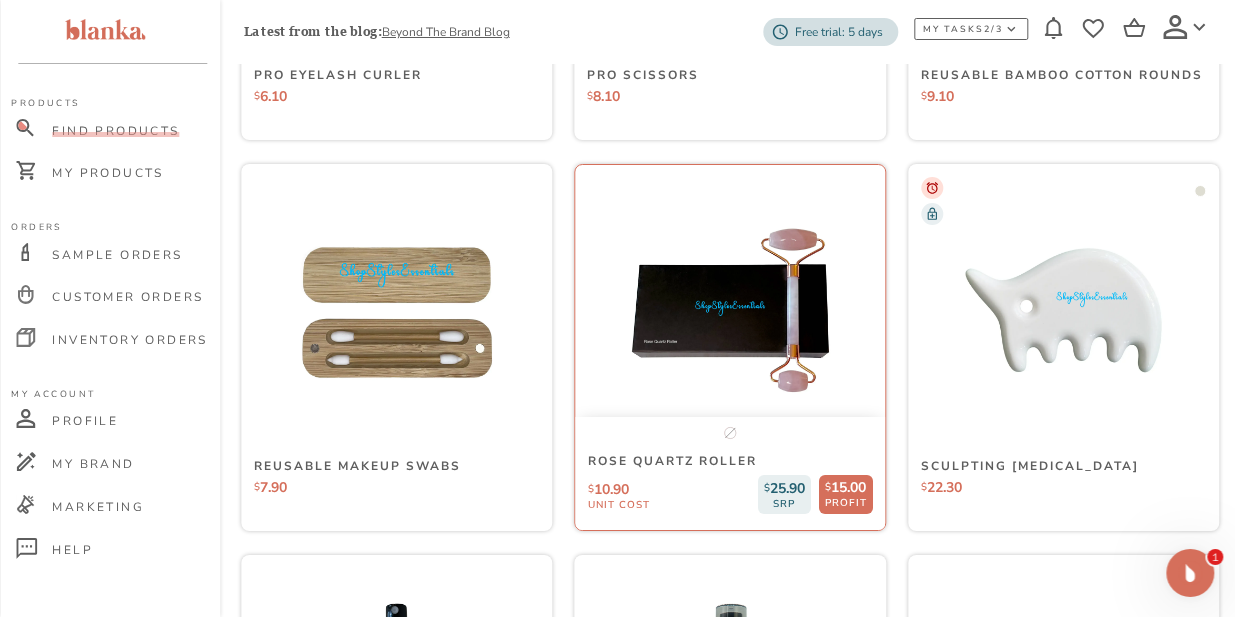 scroll, scrollTop: 15127, scrollLeft: 5, axis: both 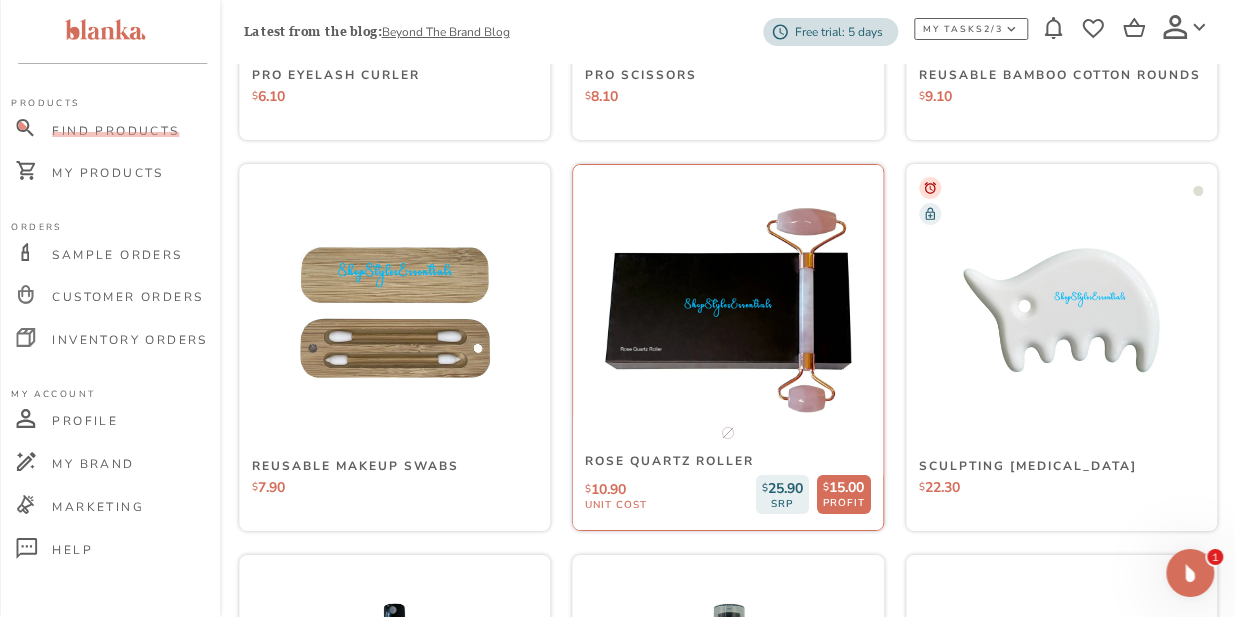 click at bounding box center (728, 310) 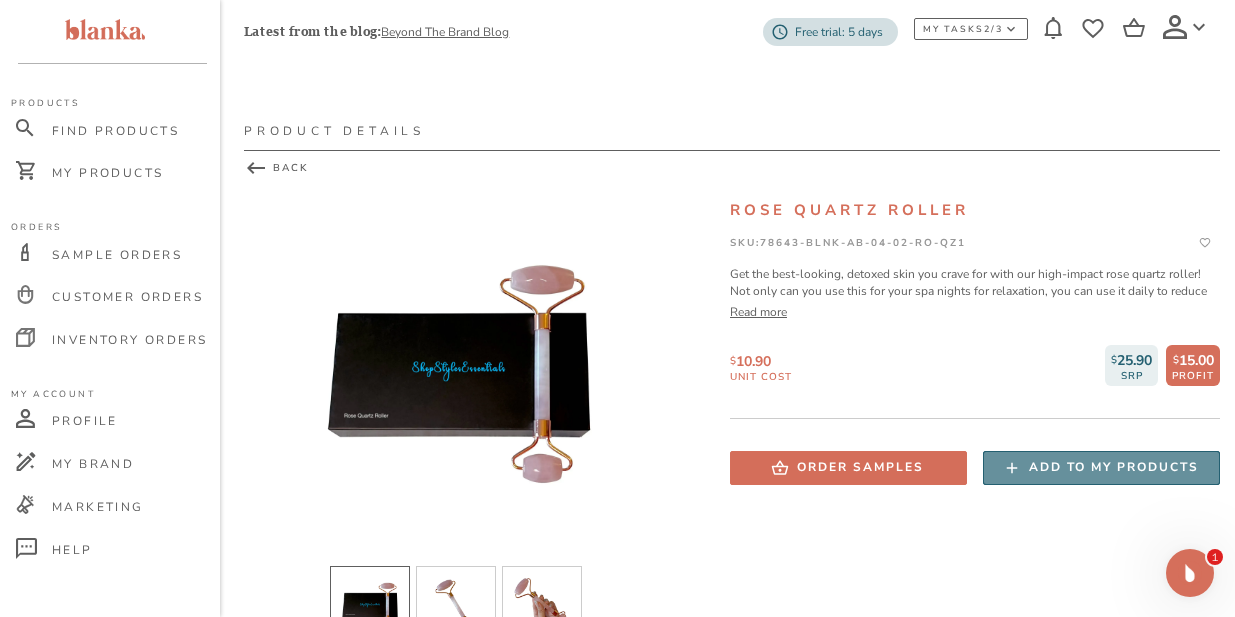 click on "Add to my products" at bounding box center [1114, 467] 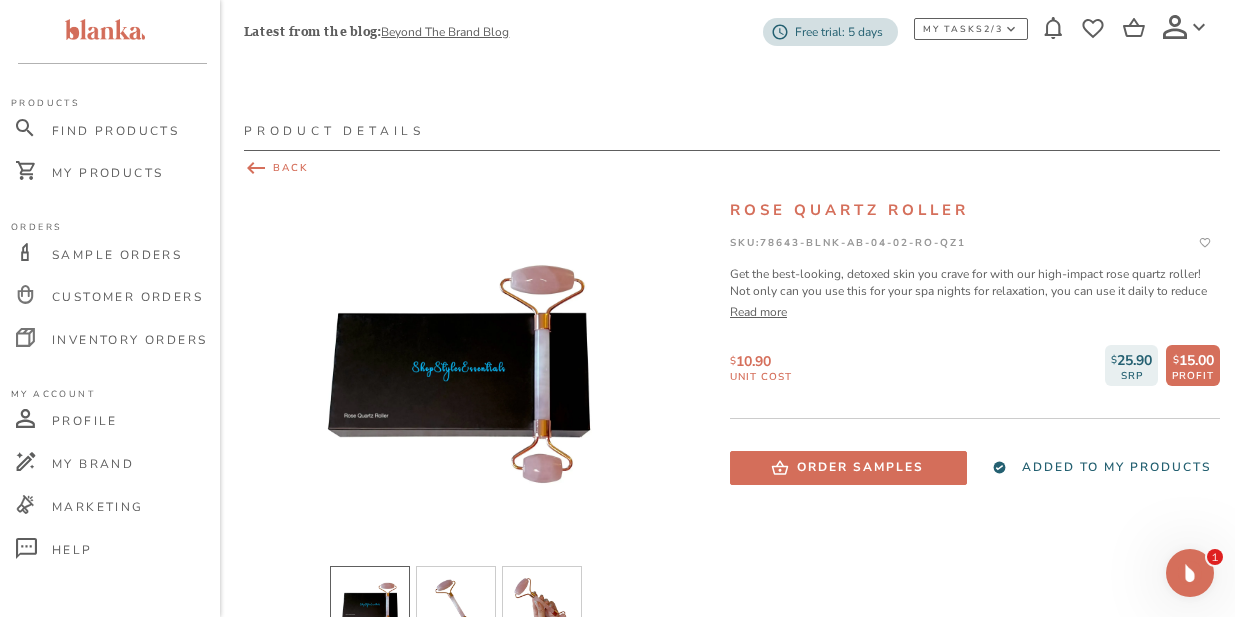 click on "BACK" at bounding box center [732, 168] 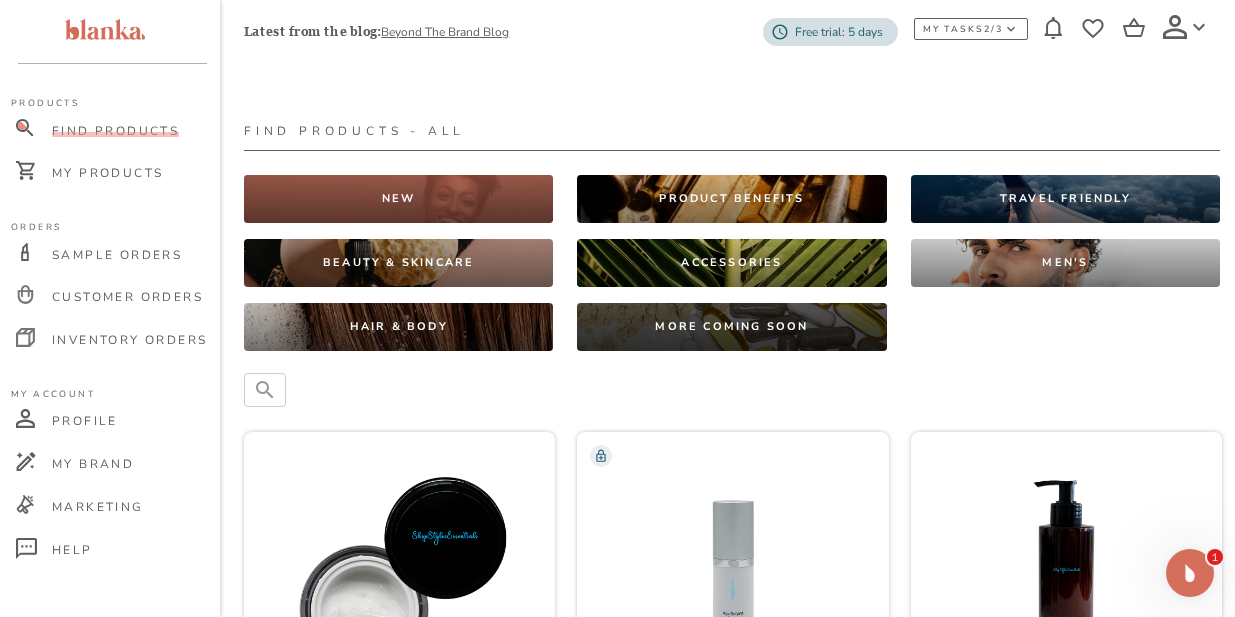scroll, scrollTop: 15127, scrollLeft: 0, axis: vertical 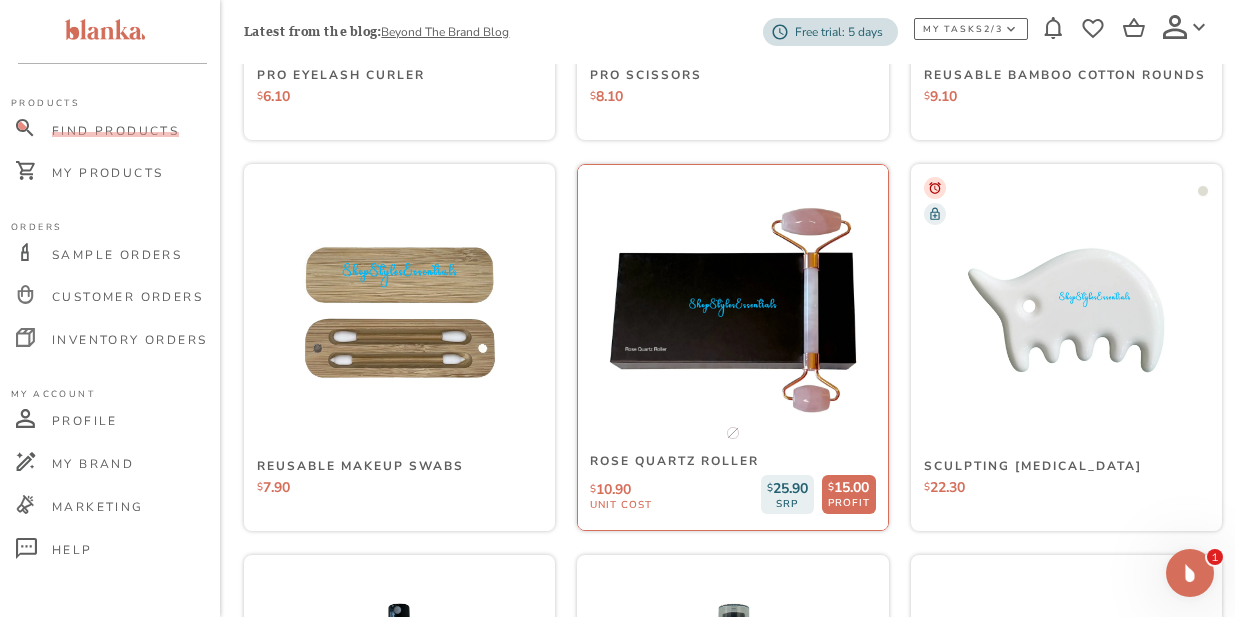 click at bounding box center [733, 310] 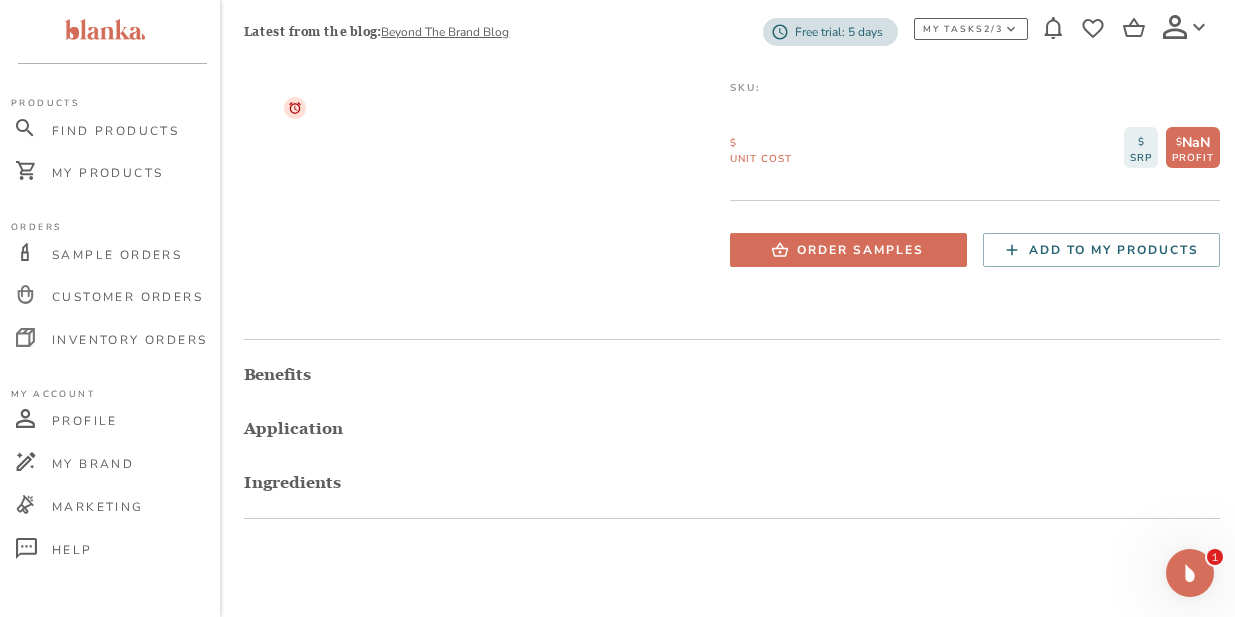 scroll, scrollTop: 0, scrollLeft: 0, axis: both 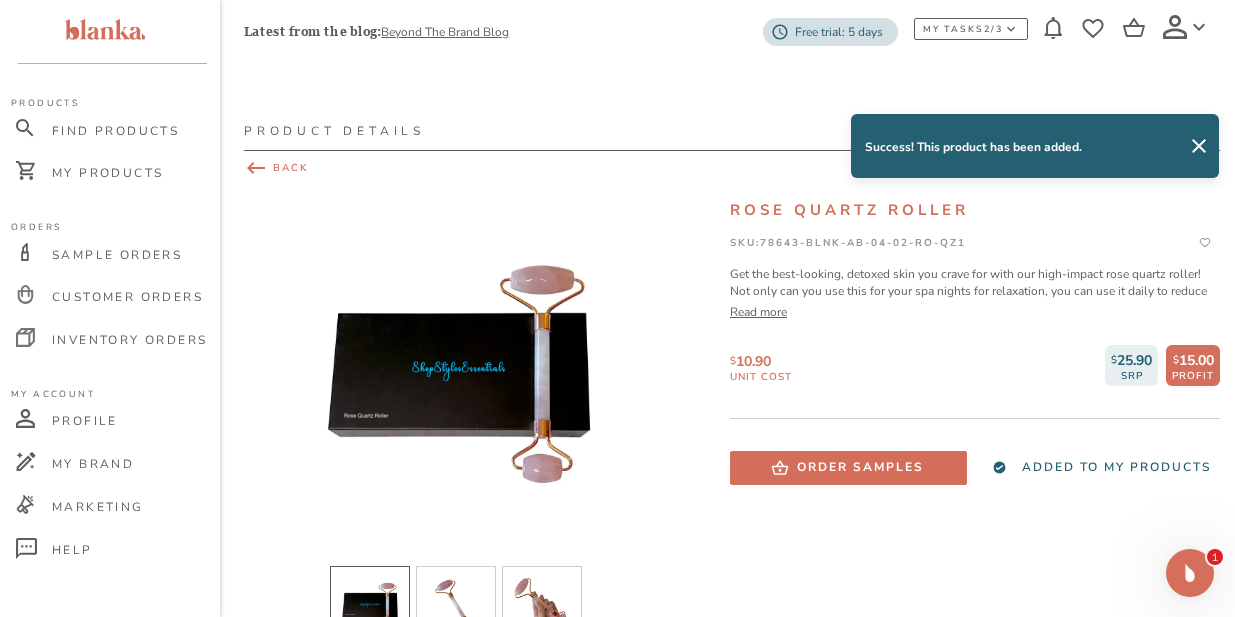 click 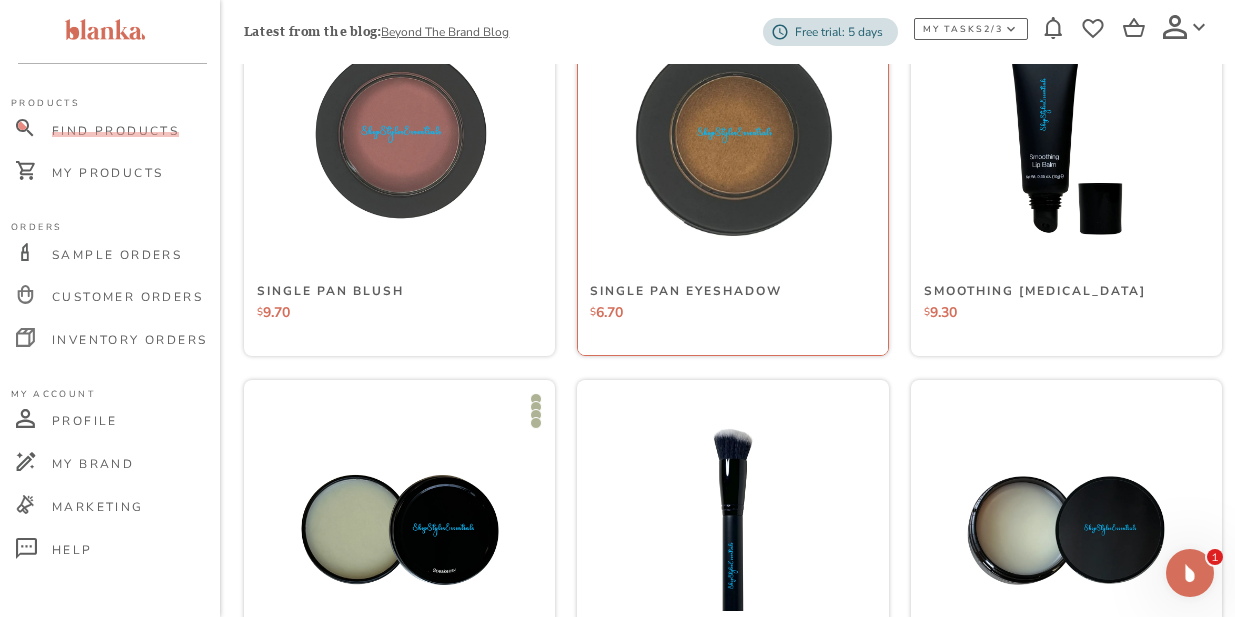 scroll, scrollTop: 16477, scrollLeft: 0, axis: vertical 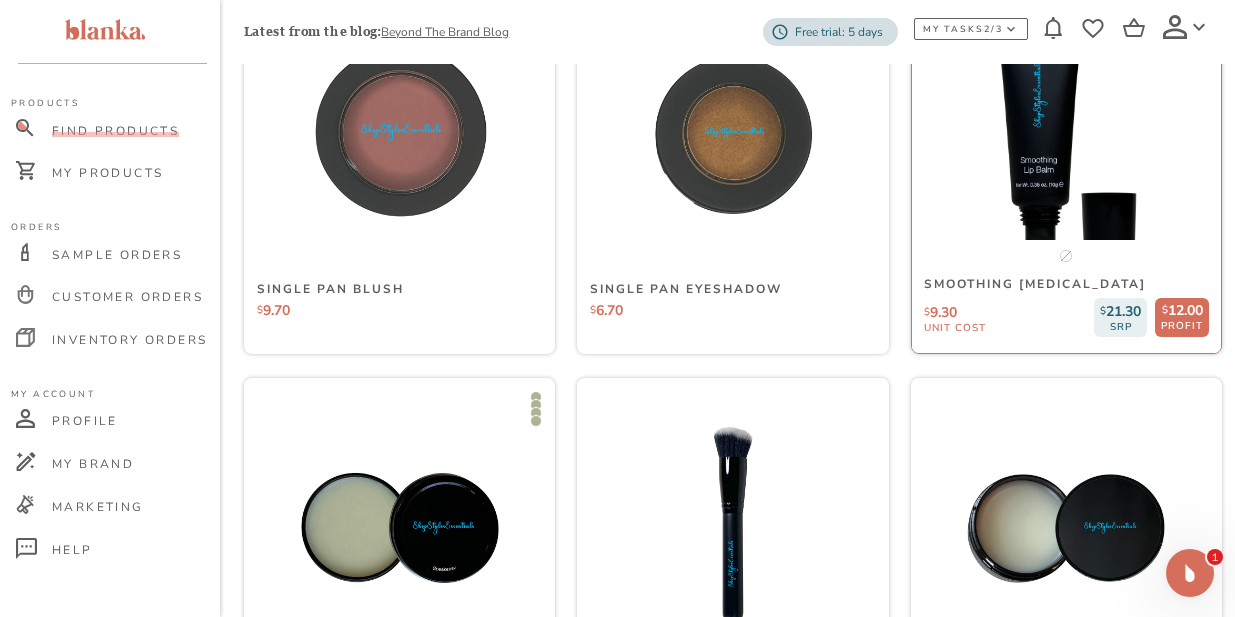 click at bounding box center (1066, 133) 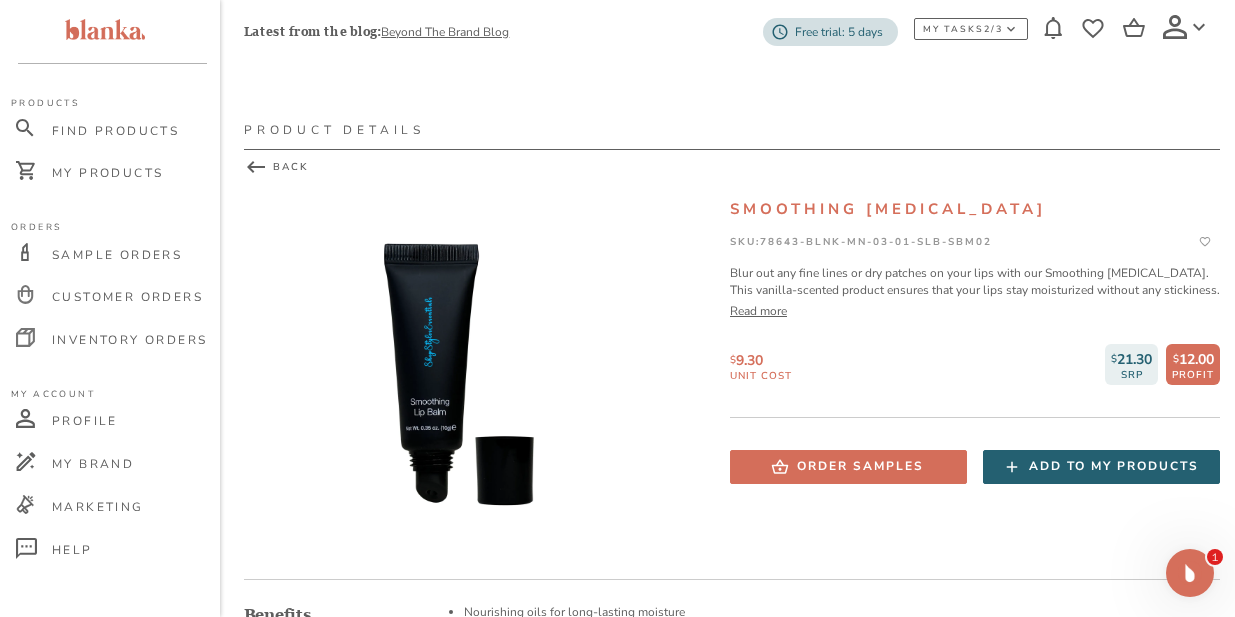 scroll, scrollTop: 2, scrollLeft: 0, axis: vertical 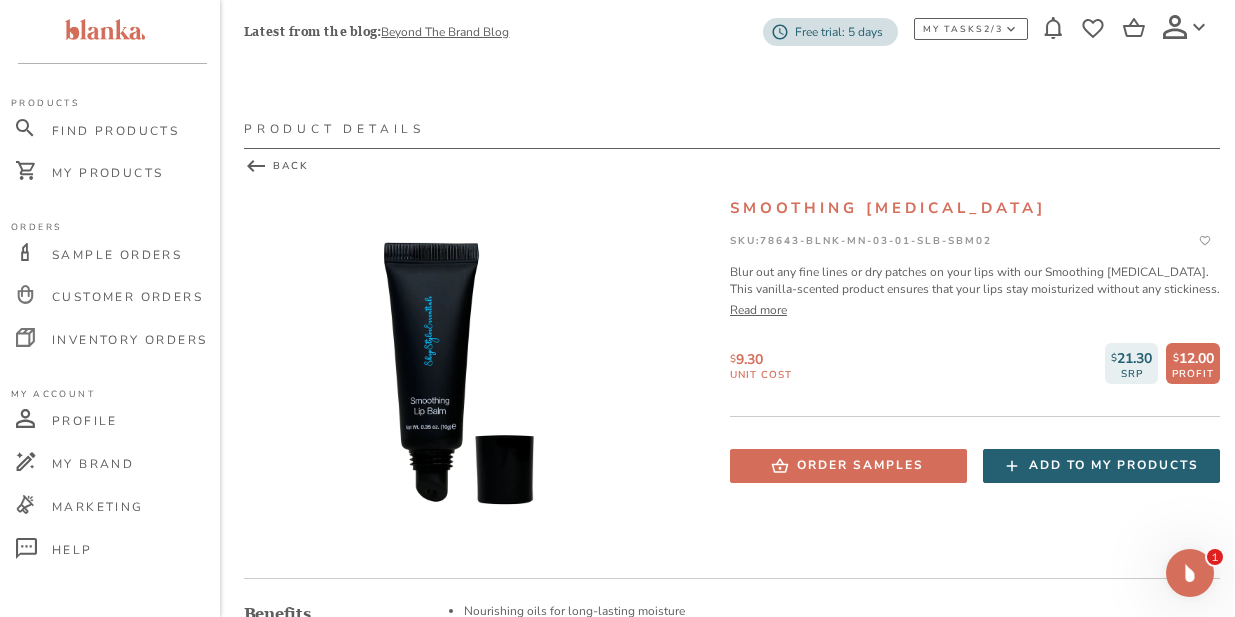 click on "Add to my products" at bounding box center [1114, 465] 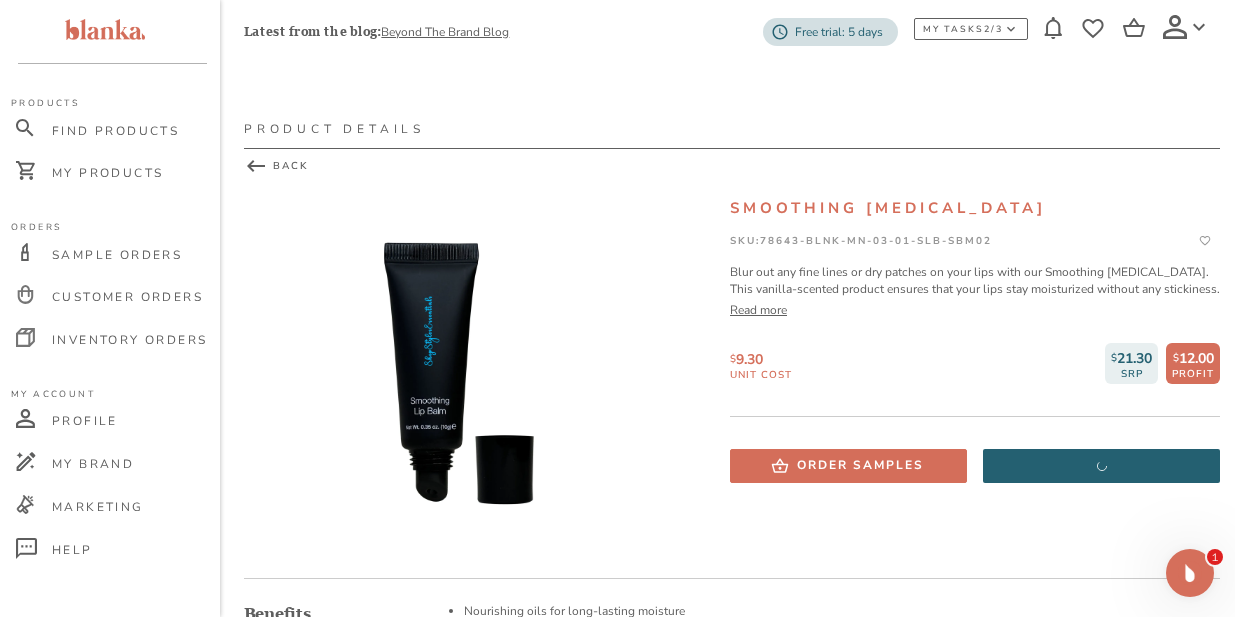 scroll, scrollTop: 5, scrollLeft: 0, axis: vertical 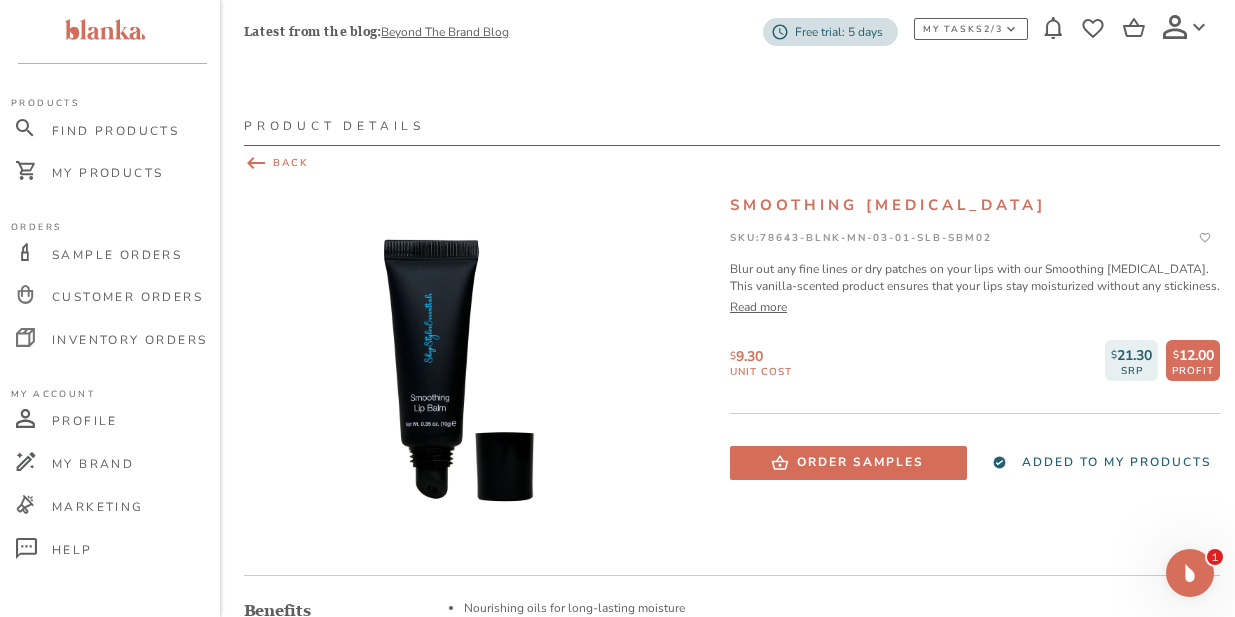 click 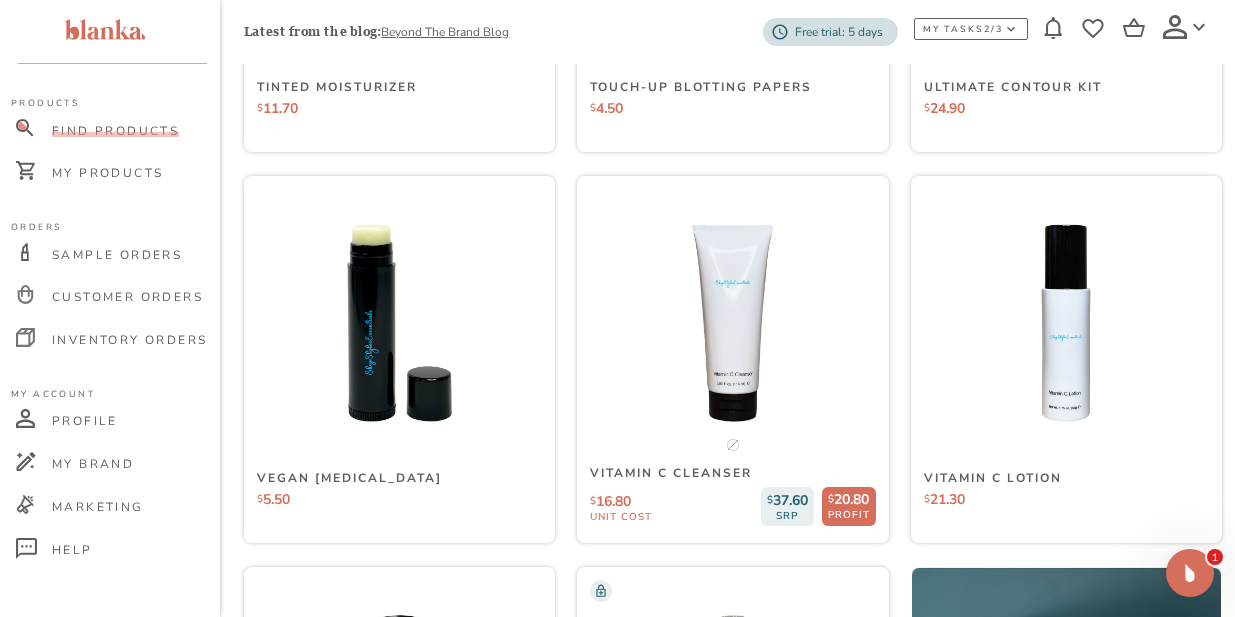 scroll, scrollTop: 17853, scrollLeft: 0, axis: vertical 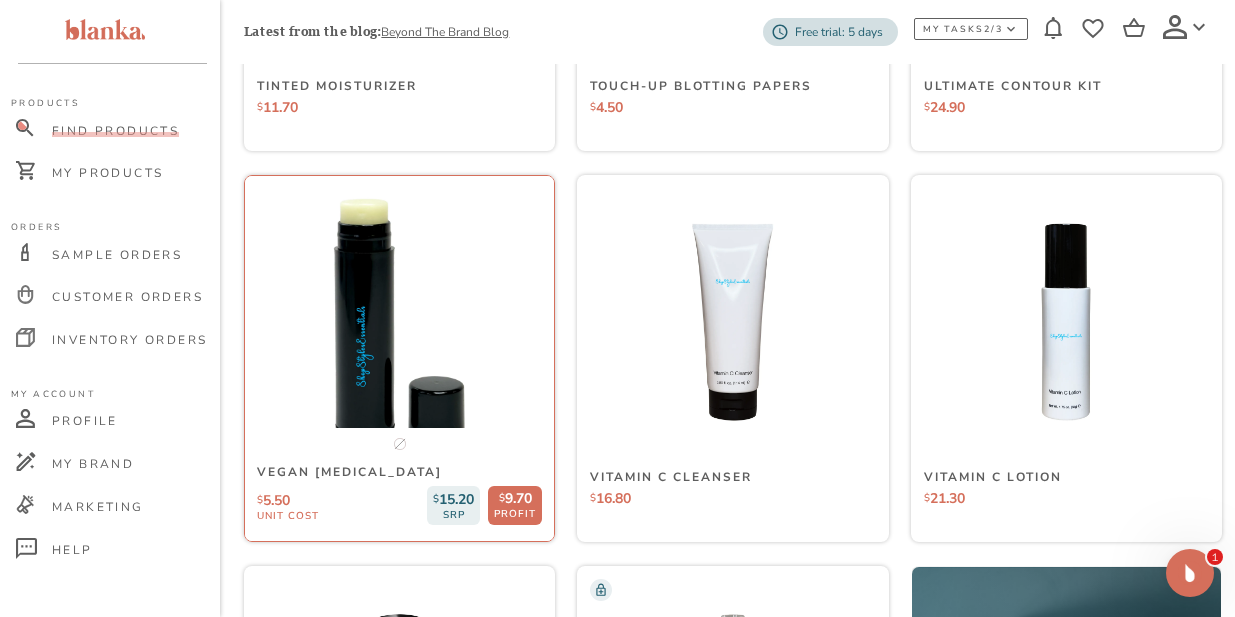 click at bounding box center [399, 321] 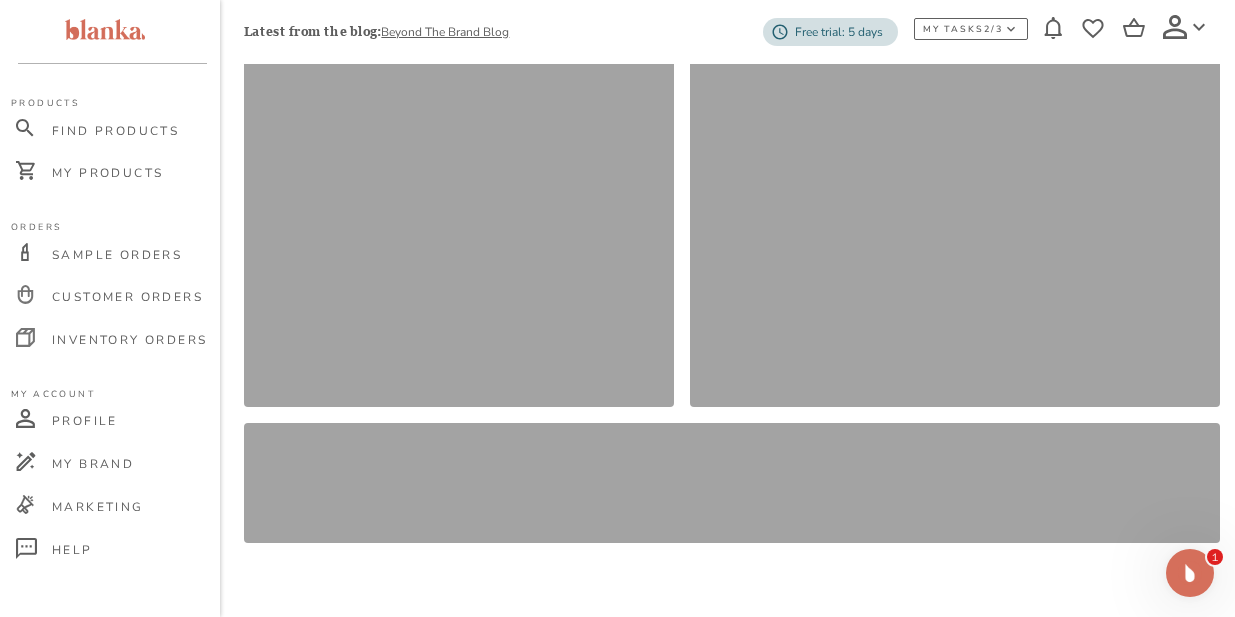 scroll, scrollTop: 0, scrollLeft: 0, axis: both 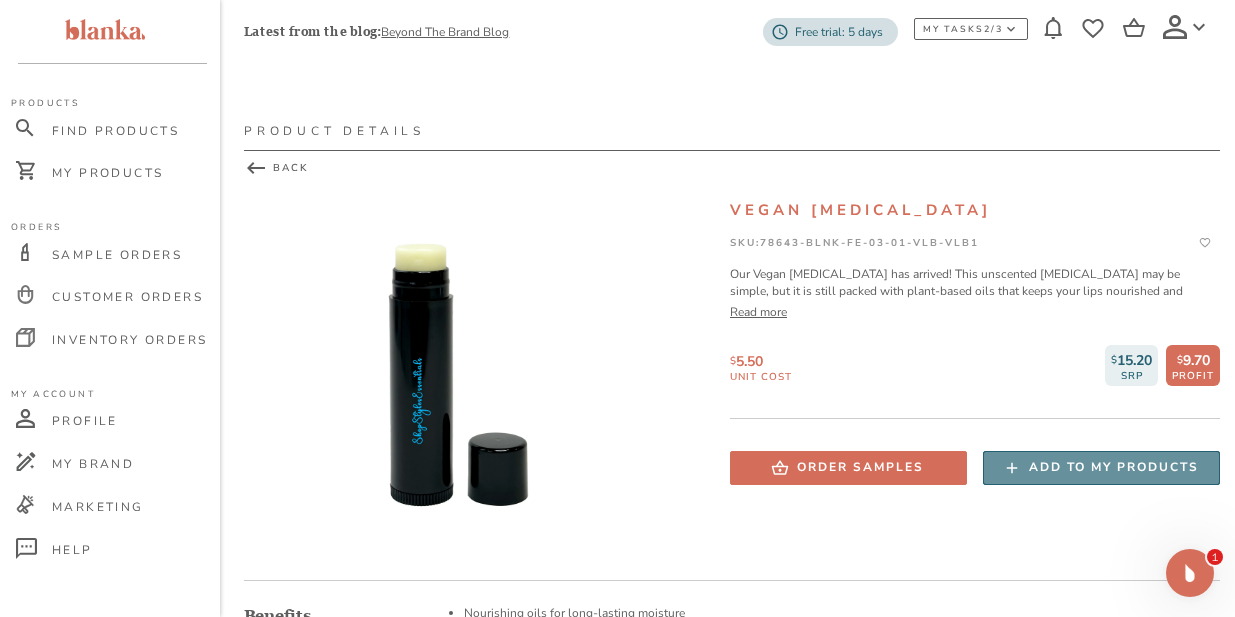 click on "Add to my products" at bounding box center (1114, 467) 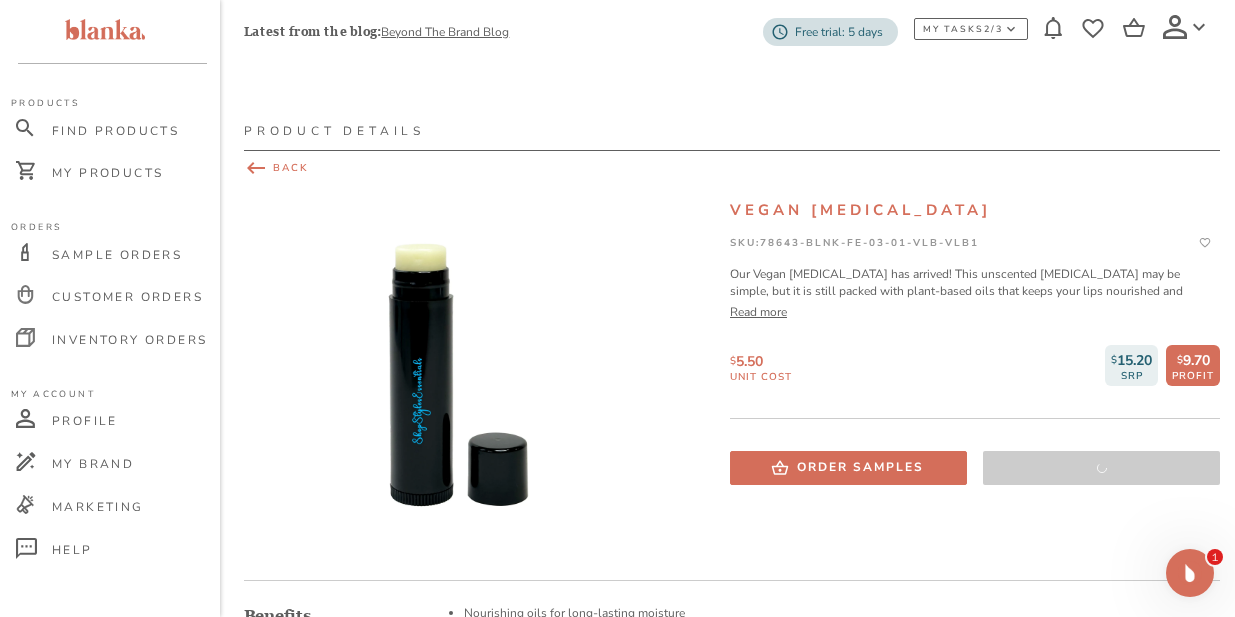scroll, scrollTop: 2, scrollLeft: 4, axis: both 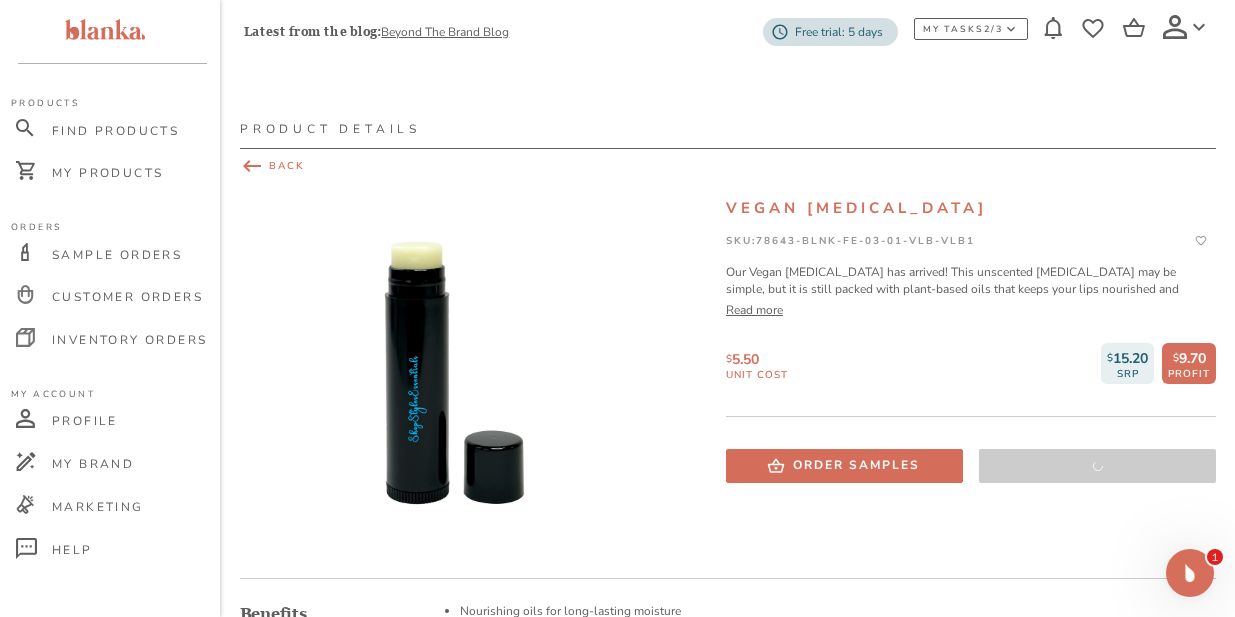 click 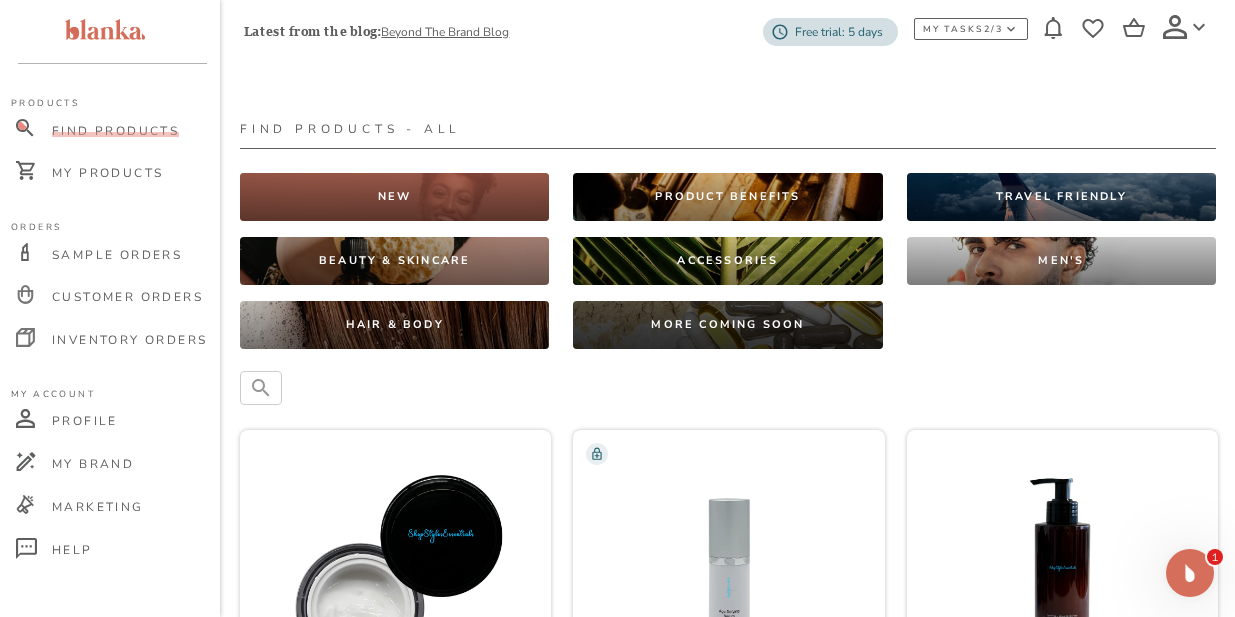 scroll, scrollTop: 17853, scrollLeft: 0, axis: vertical 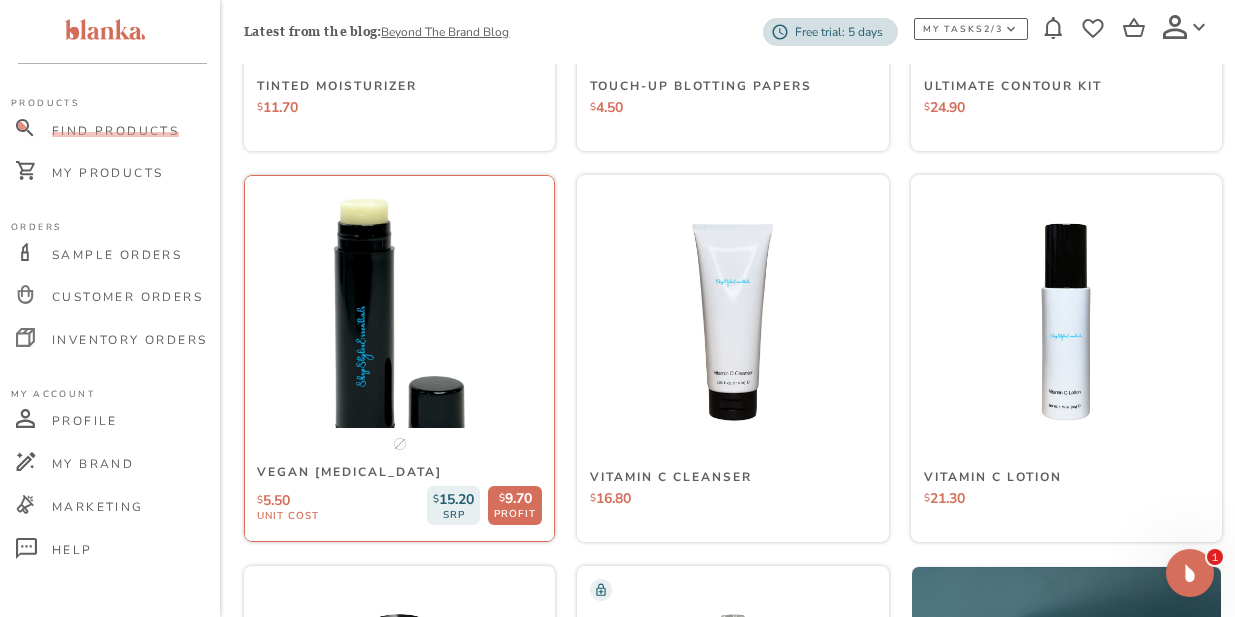 click at bounding box center [399, 321] 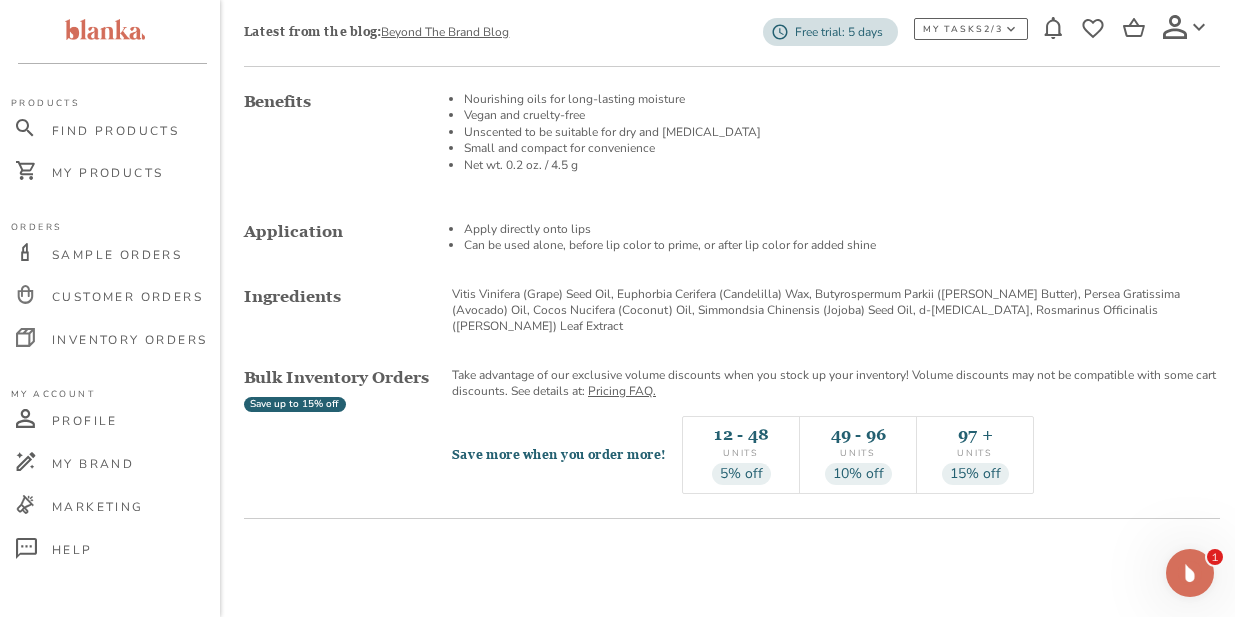 scroll, scrollTop: 2, scrollLeft: 0, axis: vertical 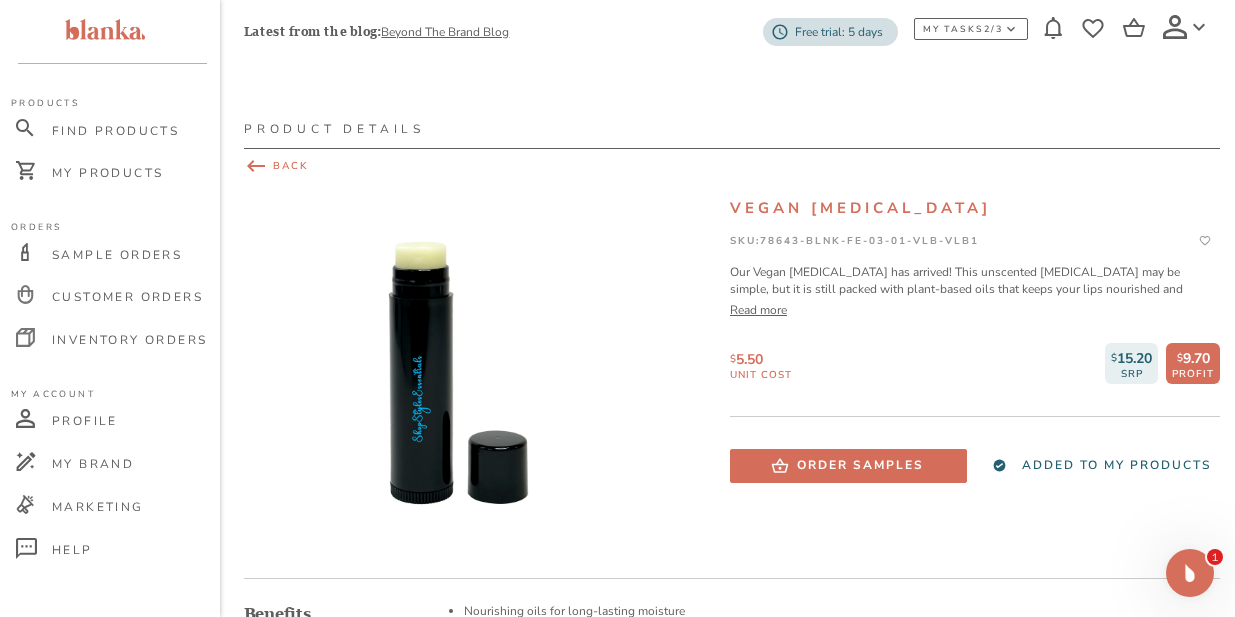 click 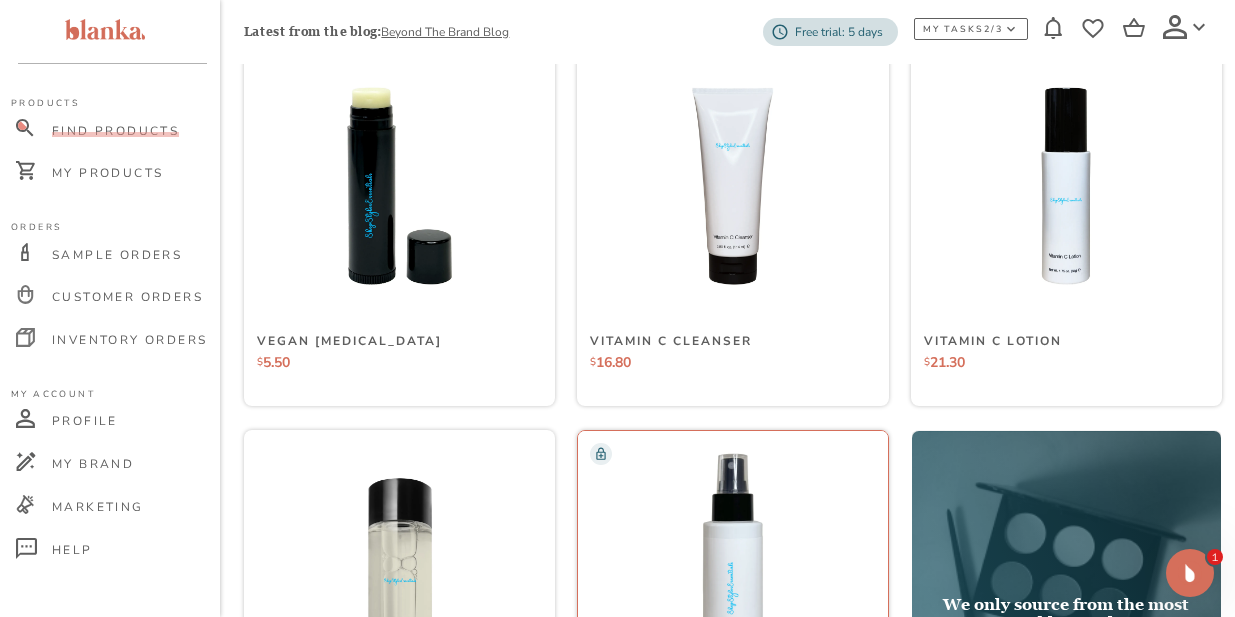 scroll, scrollTop: 17980, scrollLeft: 0, axis: vertical 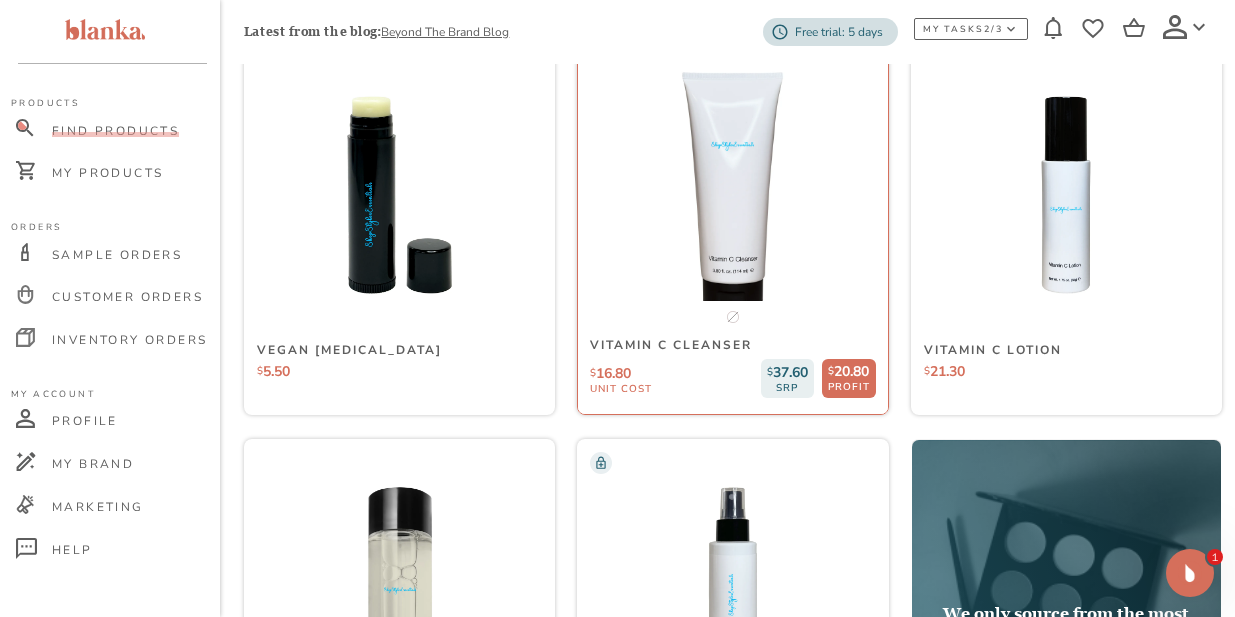 click at bounding box center [733, 194] 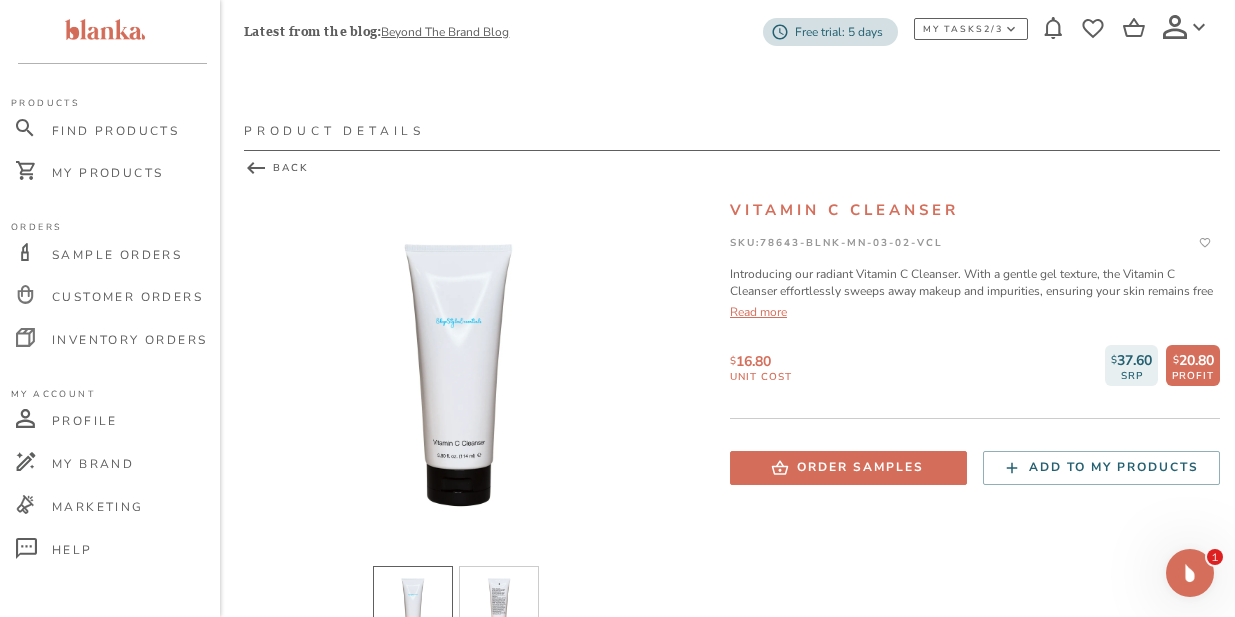 click on "Read more" at bounding box center [975, 312] 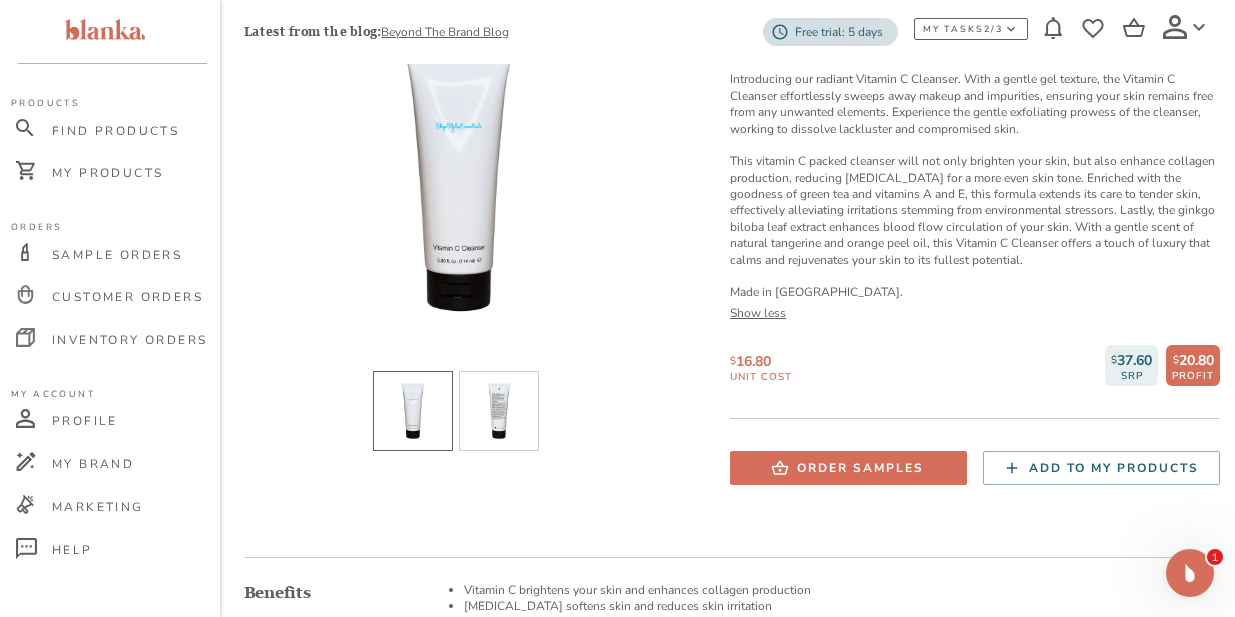 scroll, scrollTop: 215, scrollLeft: 0, axis: vertical 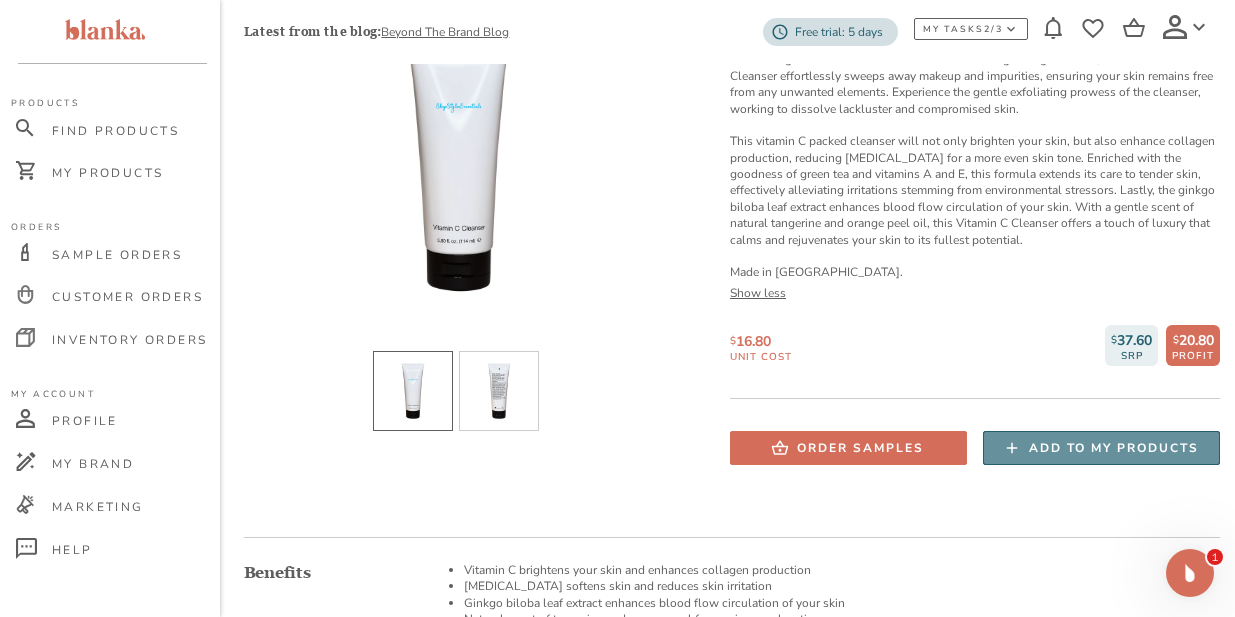 click on "Add to my products" at bounding box center [1114, 448] 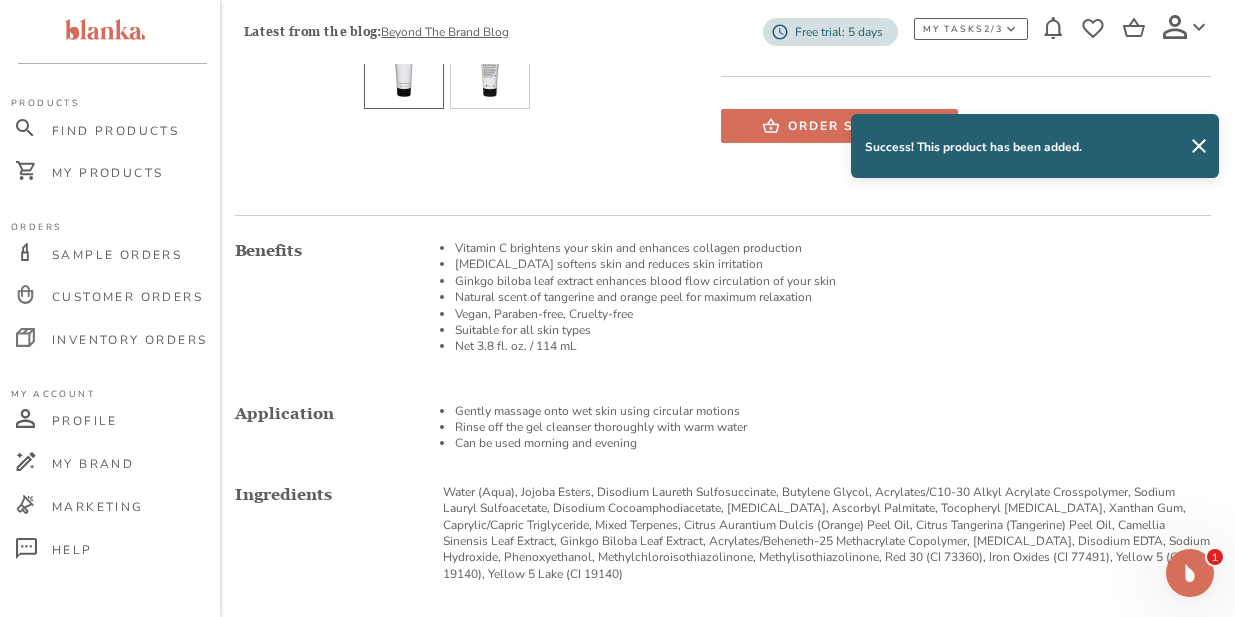 scroll, scrollTop: 542, scrollLeft: 9, axis: both 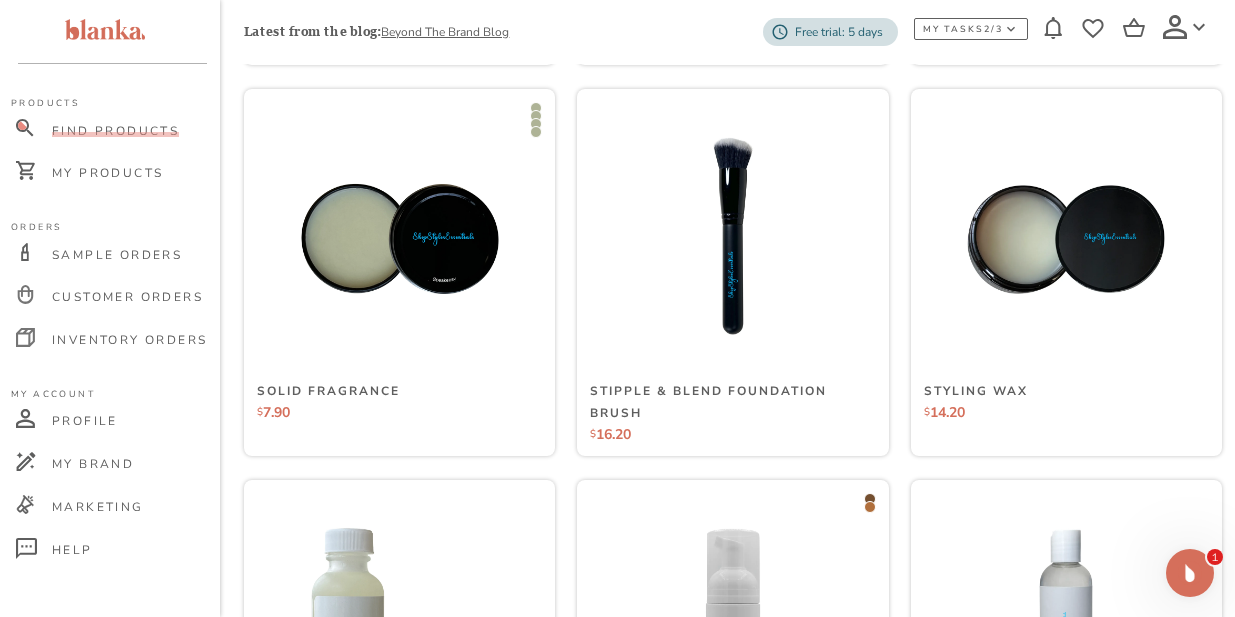 click at bounding box center [399, 1799] 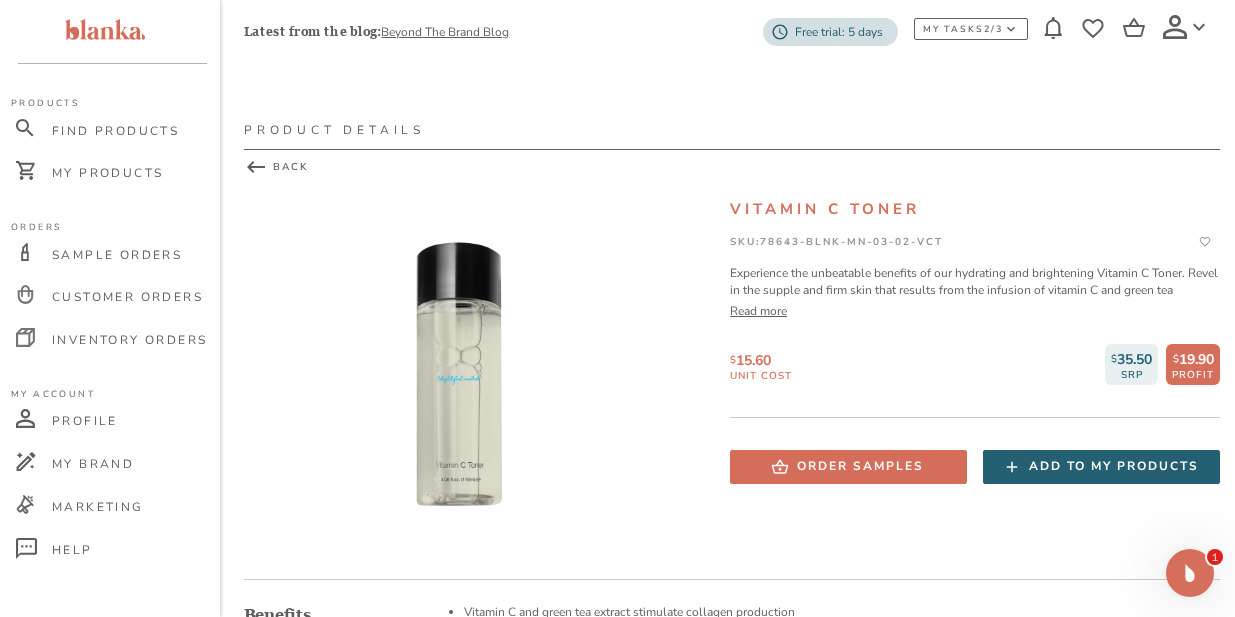 click on "Add to my products" at bounding box center [1114, 466] 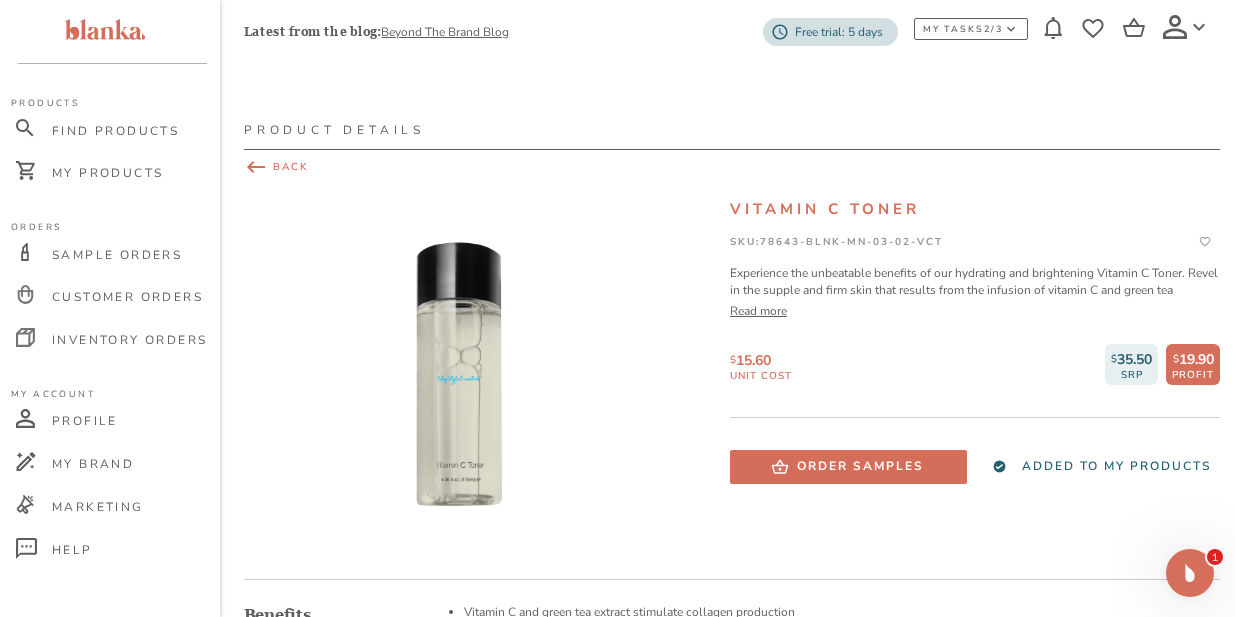 click 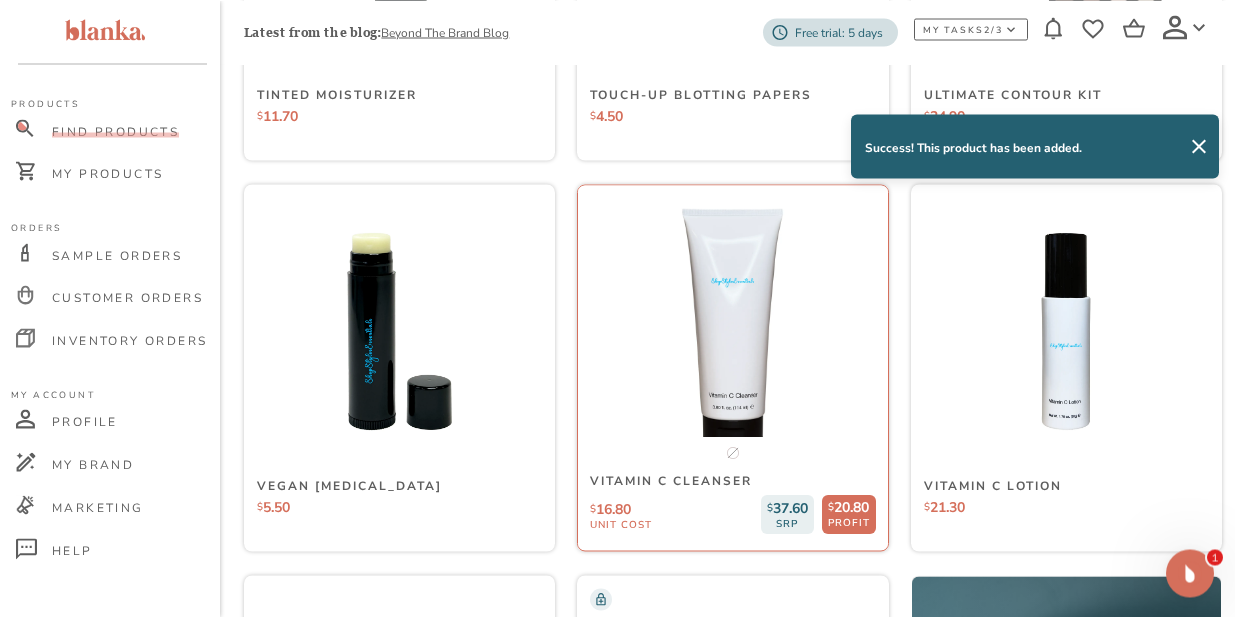 scroll, scrollTop: 17846, scrollLeft: 0, axis: vertical 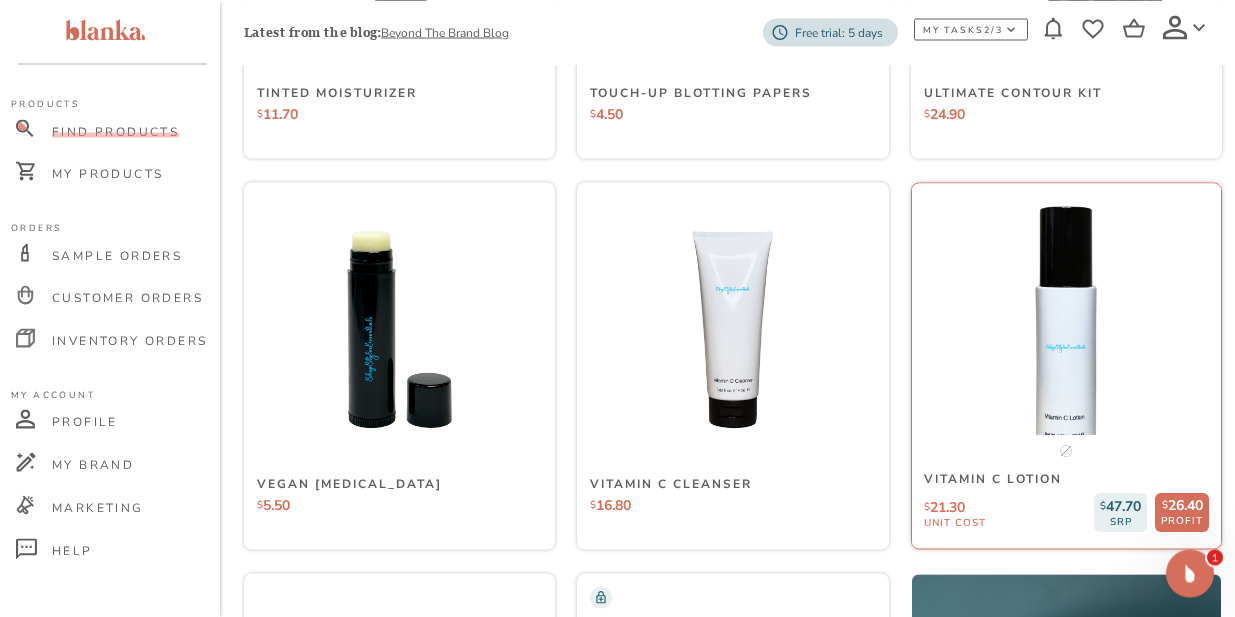 click at bounding box center (1066, 328) 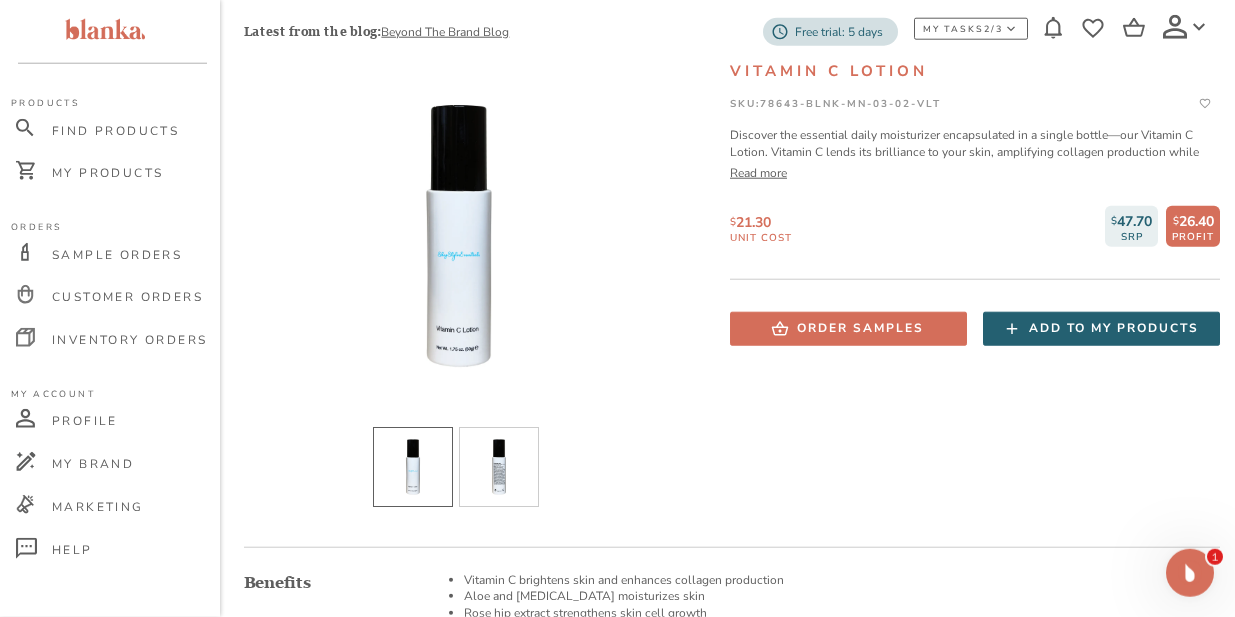 scroll, scrollTop: 134, scrollLeft: 0, axis: vertical 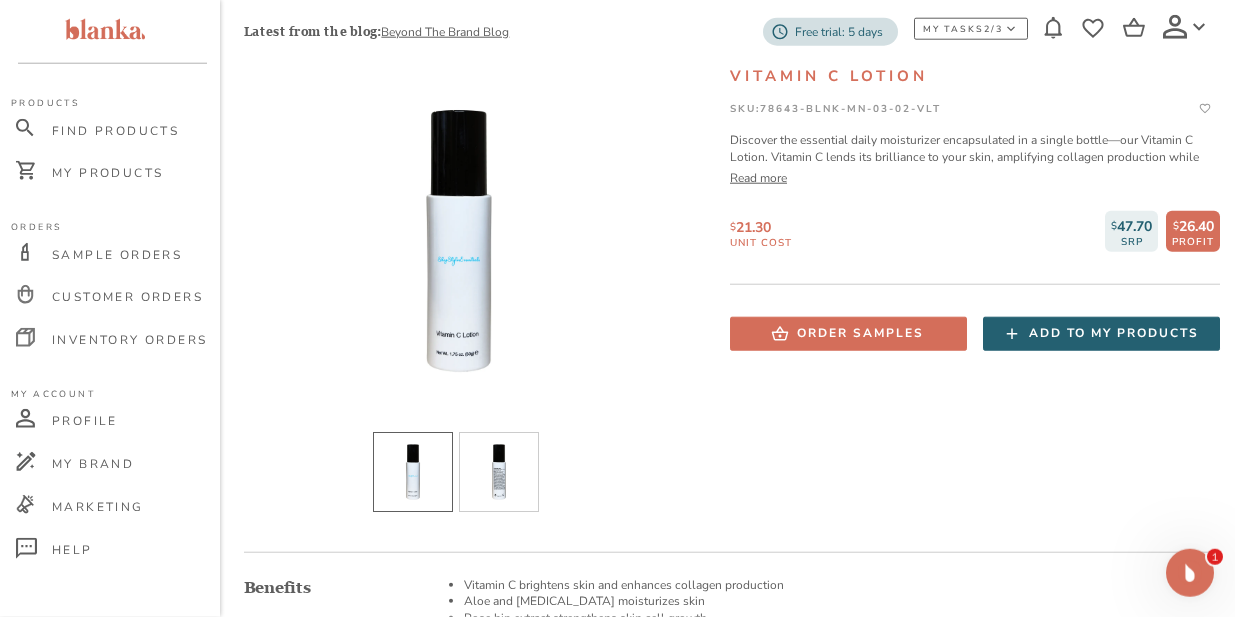 click on "Add to my products" at bounding box center [1114, 333] 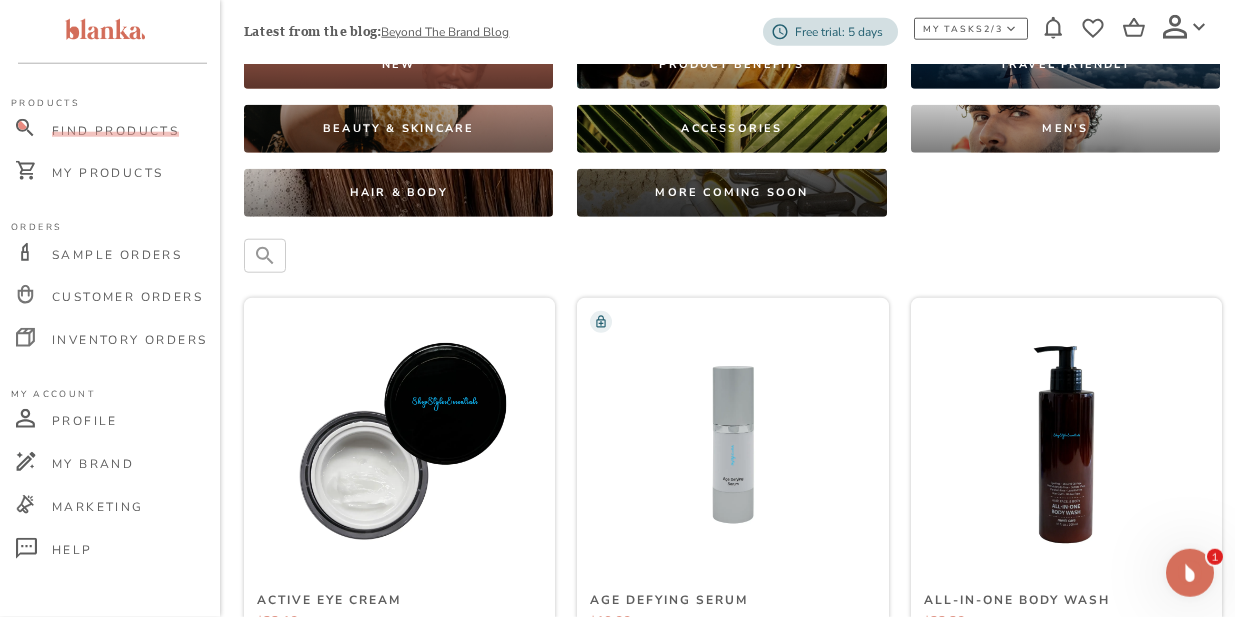 scroll, scrollTop: 17846, scrollLeft: 0, axis: vertical 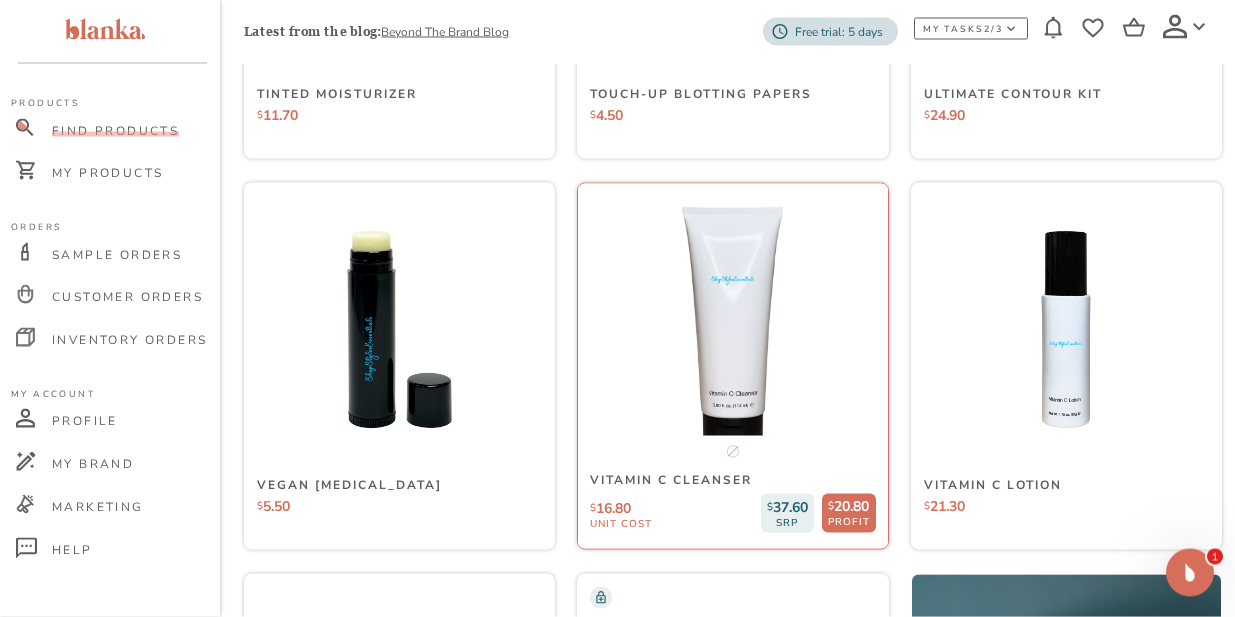 click at bounding box center [733, 329] 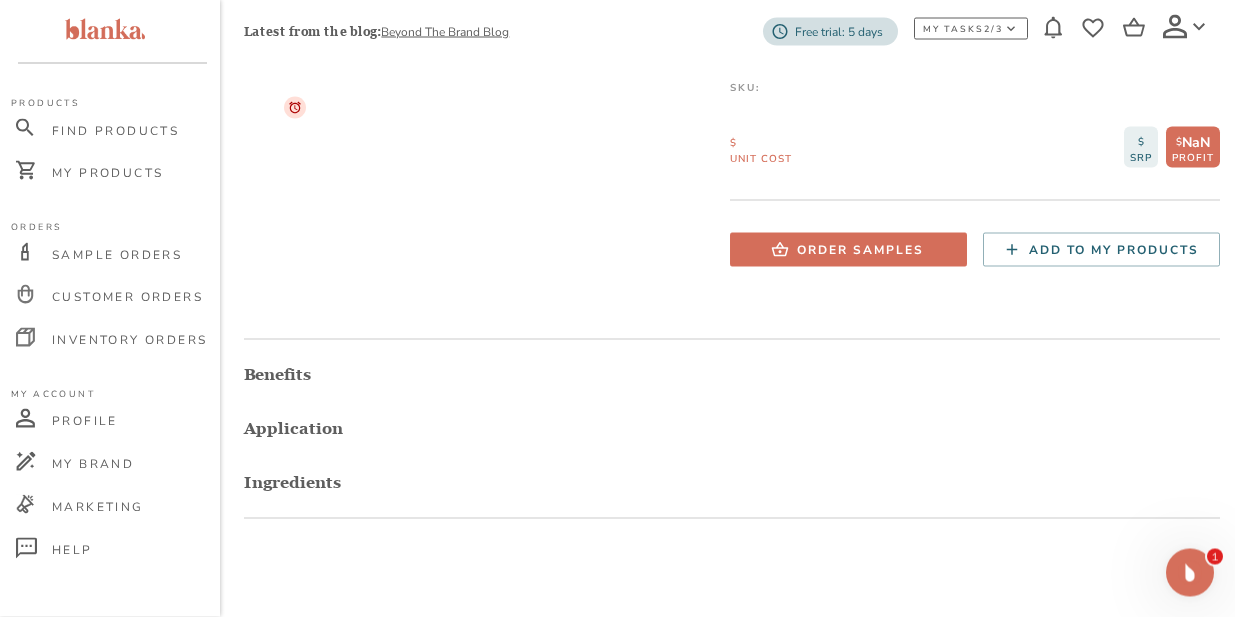 scroll, scrollTop: 0, scrollLeft: 0, axis: both 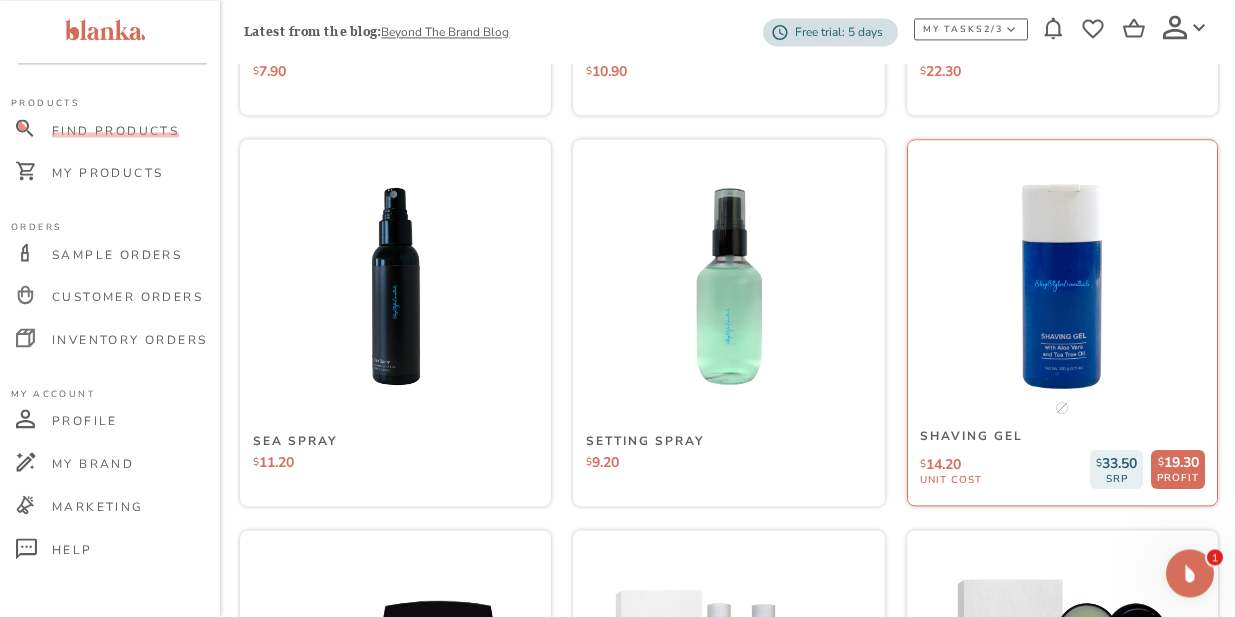click at bounding box center [1062, 285] 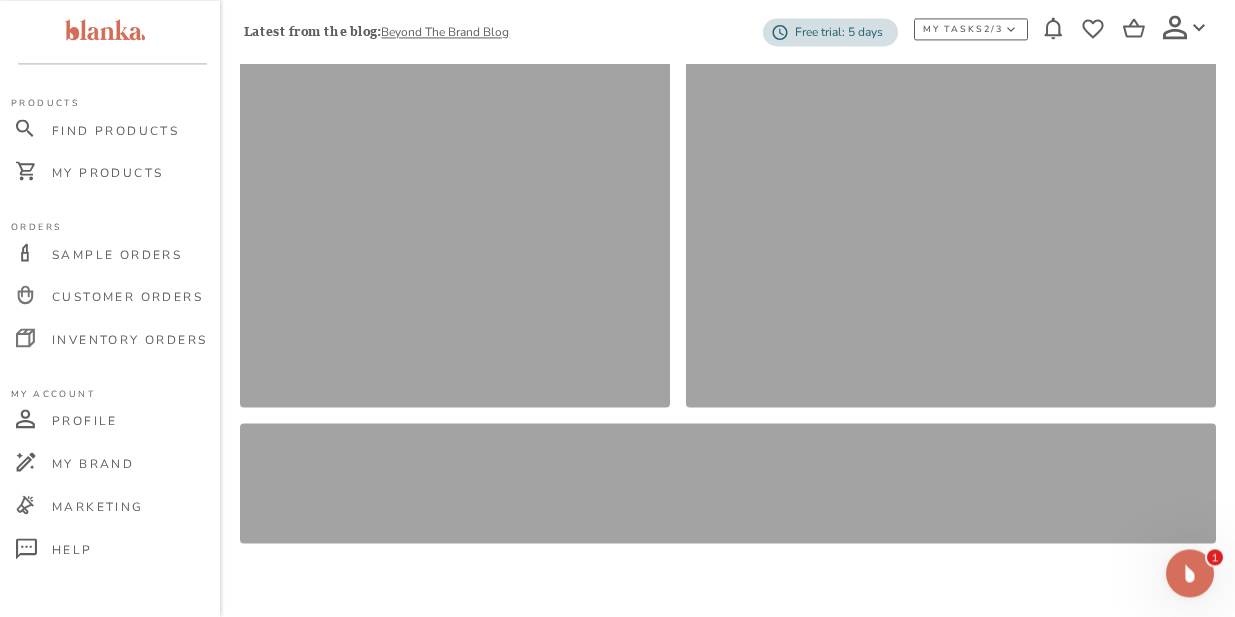 scroll, scrollTop: 0, scrollLeft: 0, axis: both 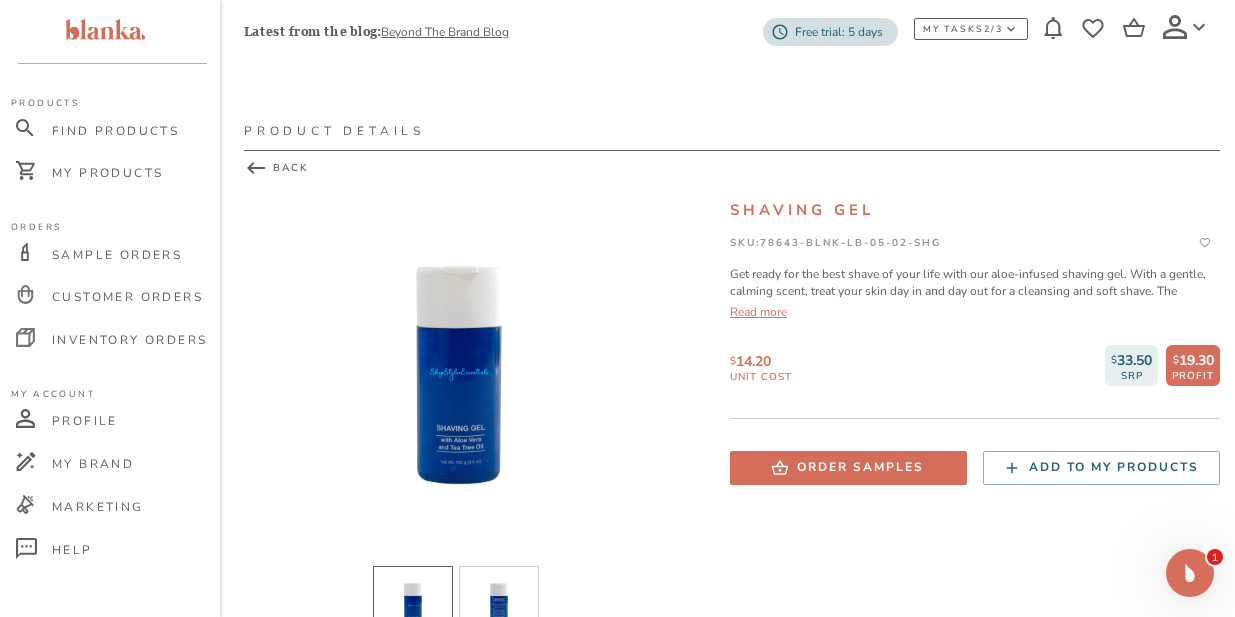 click on "Read more" at bounding box center (975, 312) 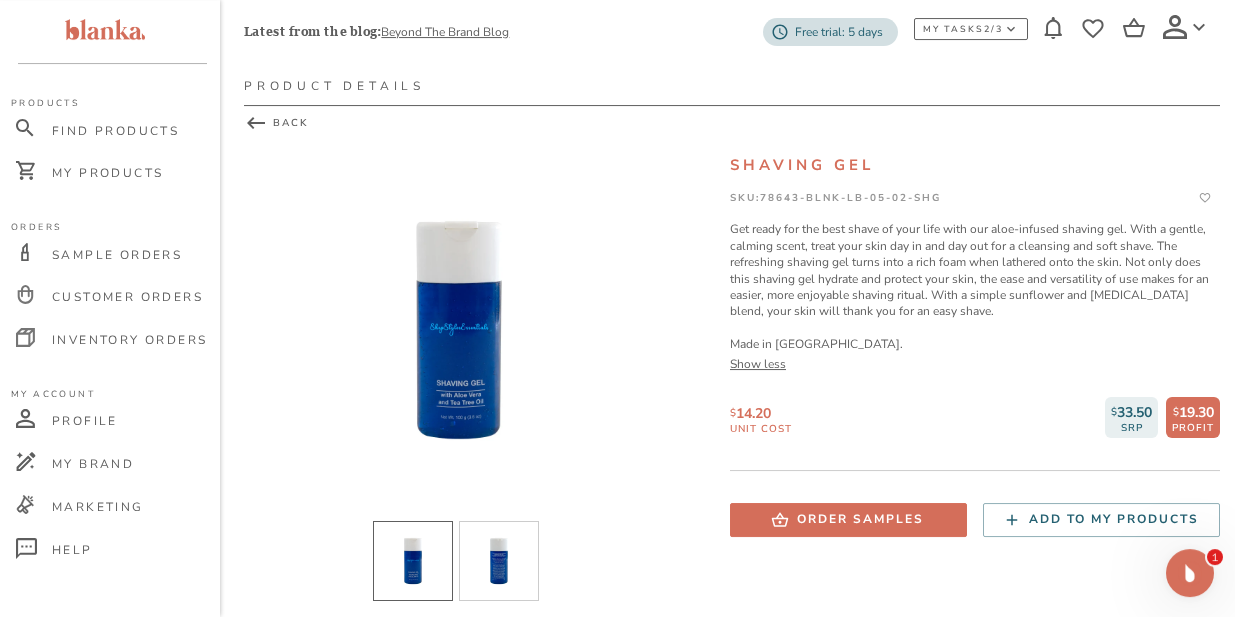 scroll, scrollTop: 73, scrollLeft: 0, axis: vertical 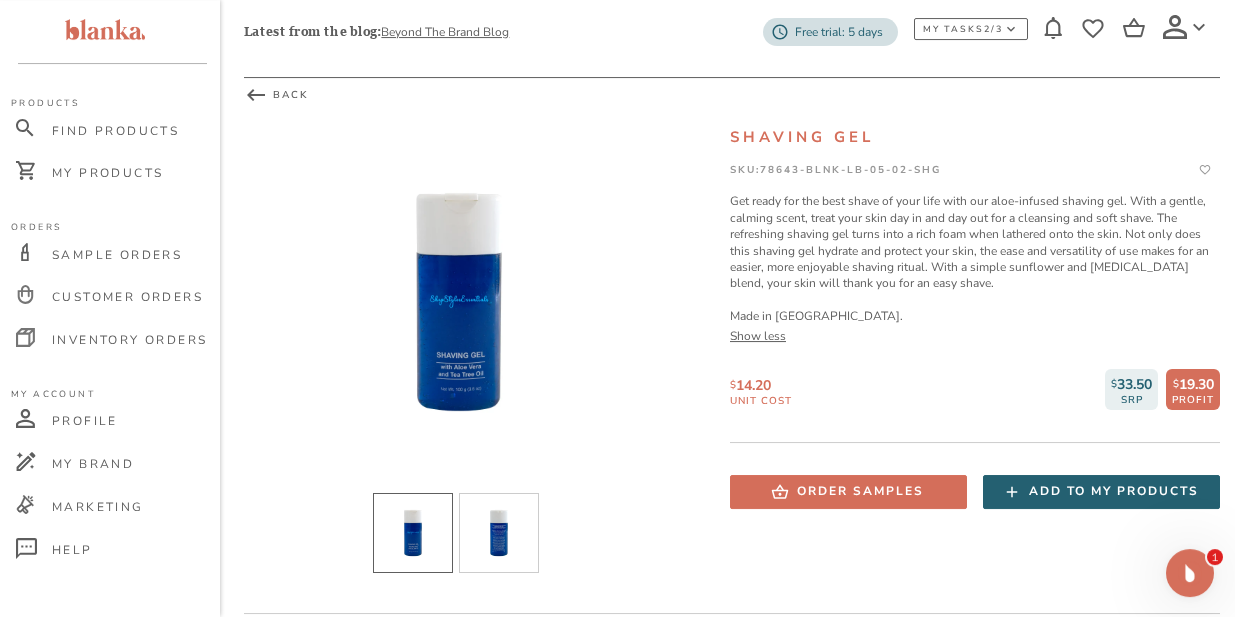 click on "Add to my products" at bounding box center (1114, 491) 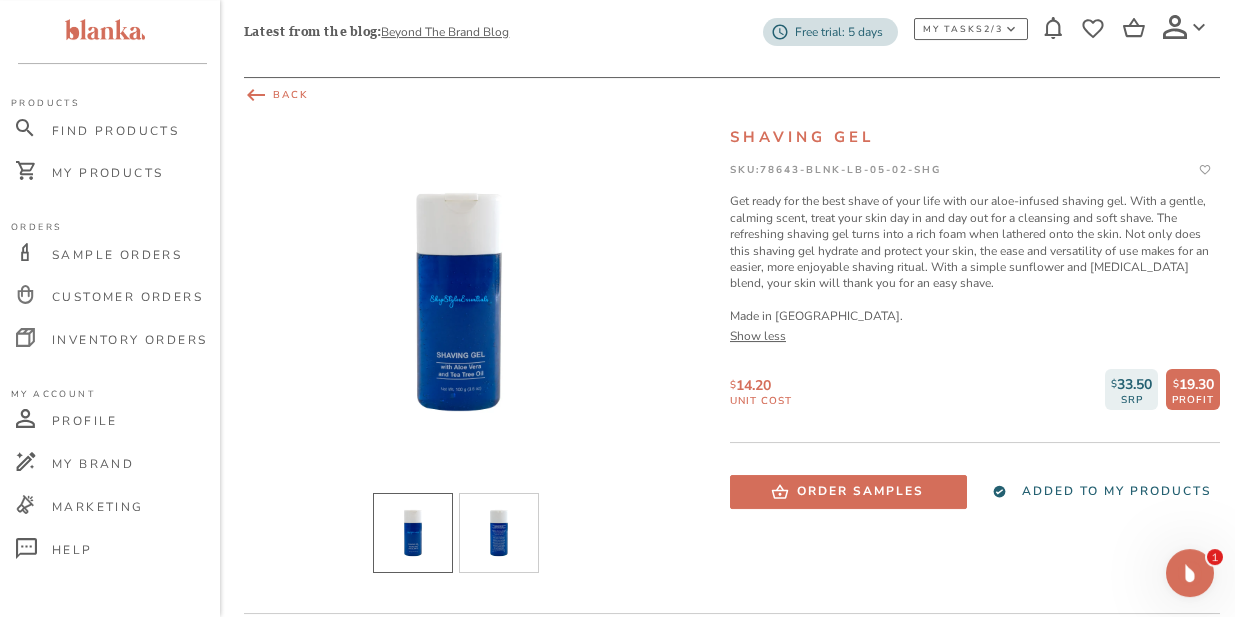 click 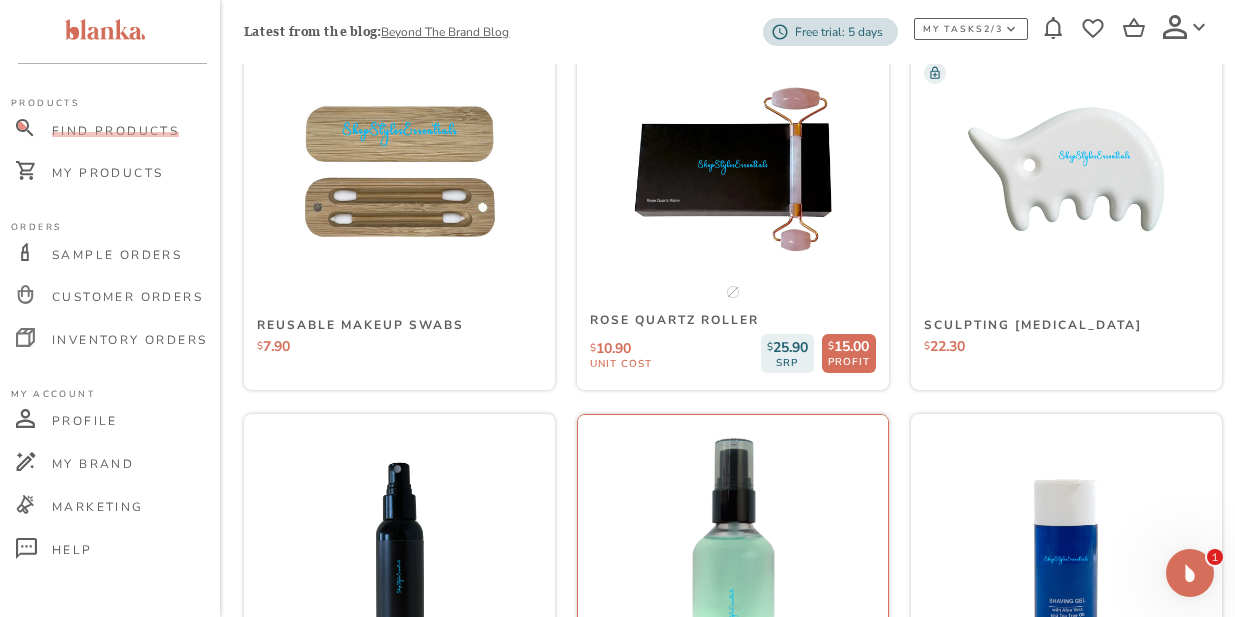 scroll, scrollTop: 15265, scrollLeft: 0, axis: vertical 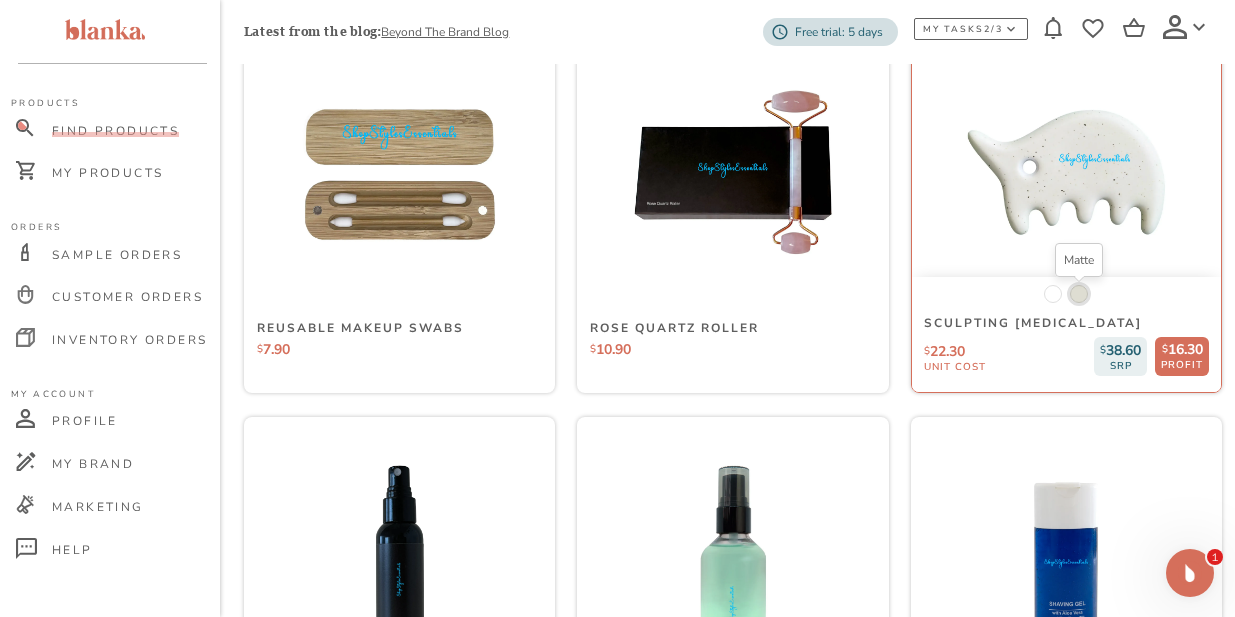 click at bounding box center [1079, 294] 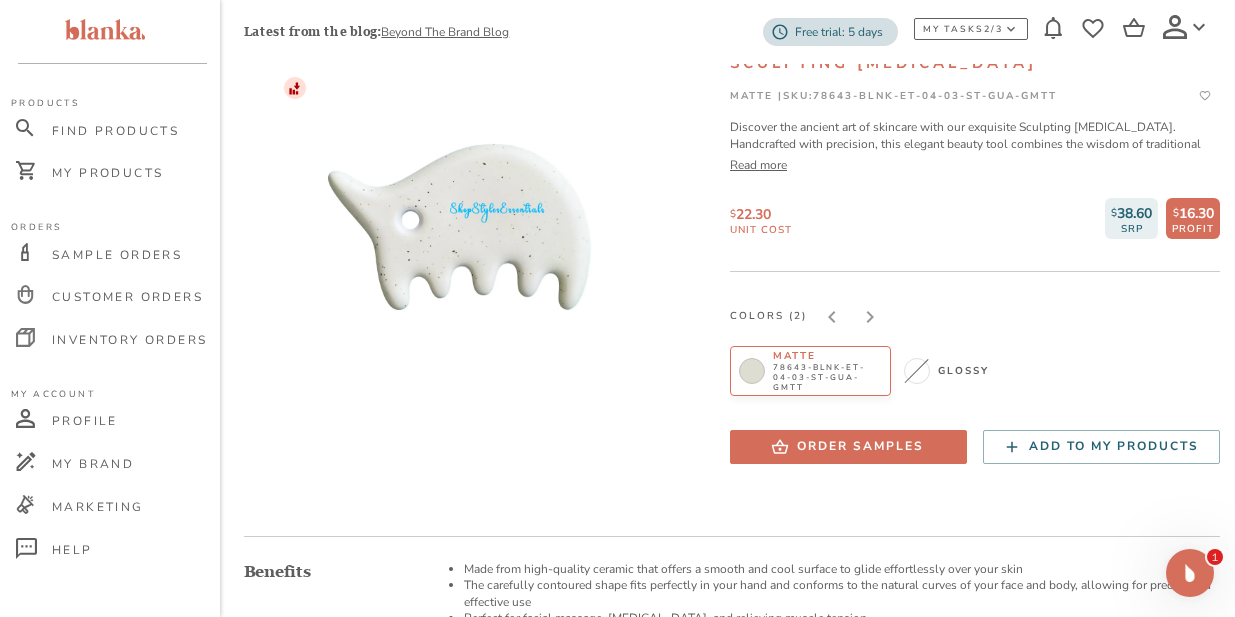 scroll, scrollTop: 154, scrollLeft: 0, axis: vertical 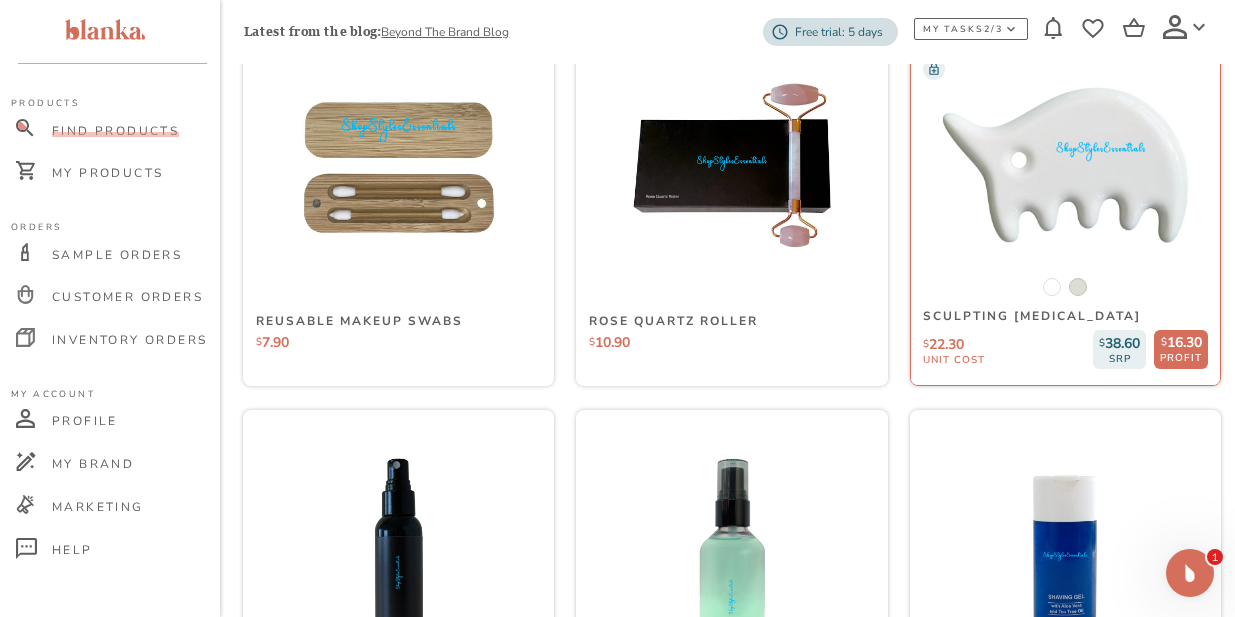 click at bounding box center (1065, 165) 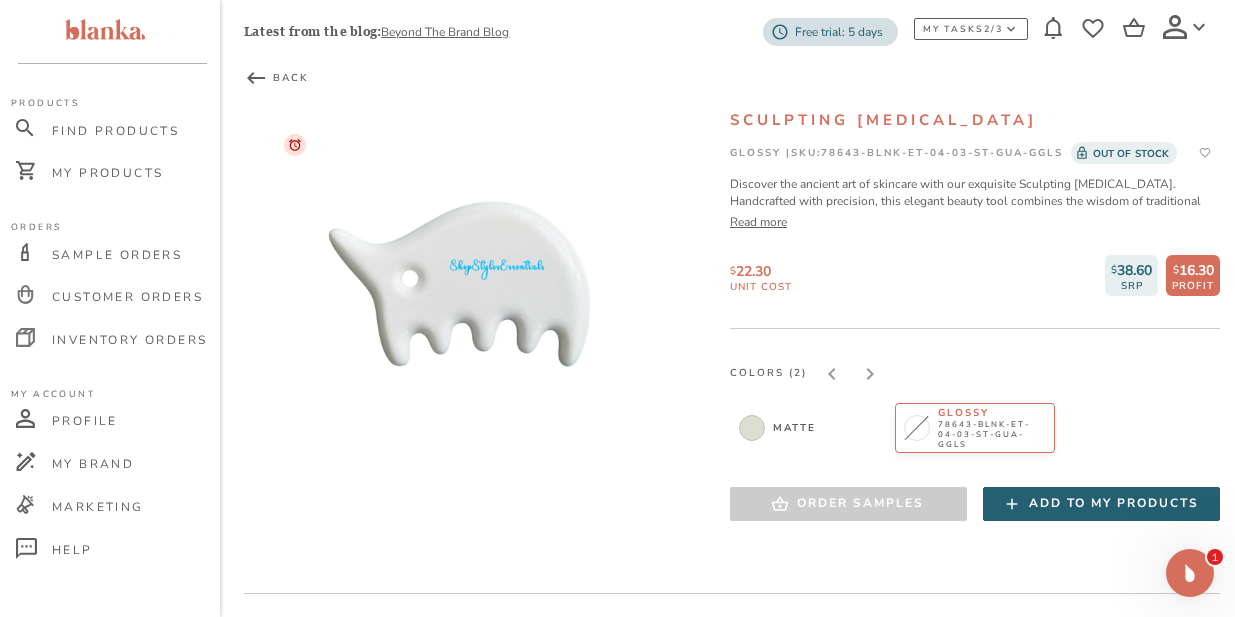 scroll, scrollTop: 89, scrollLeft: 0, axis: vertical 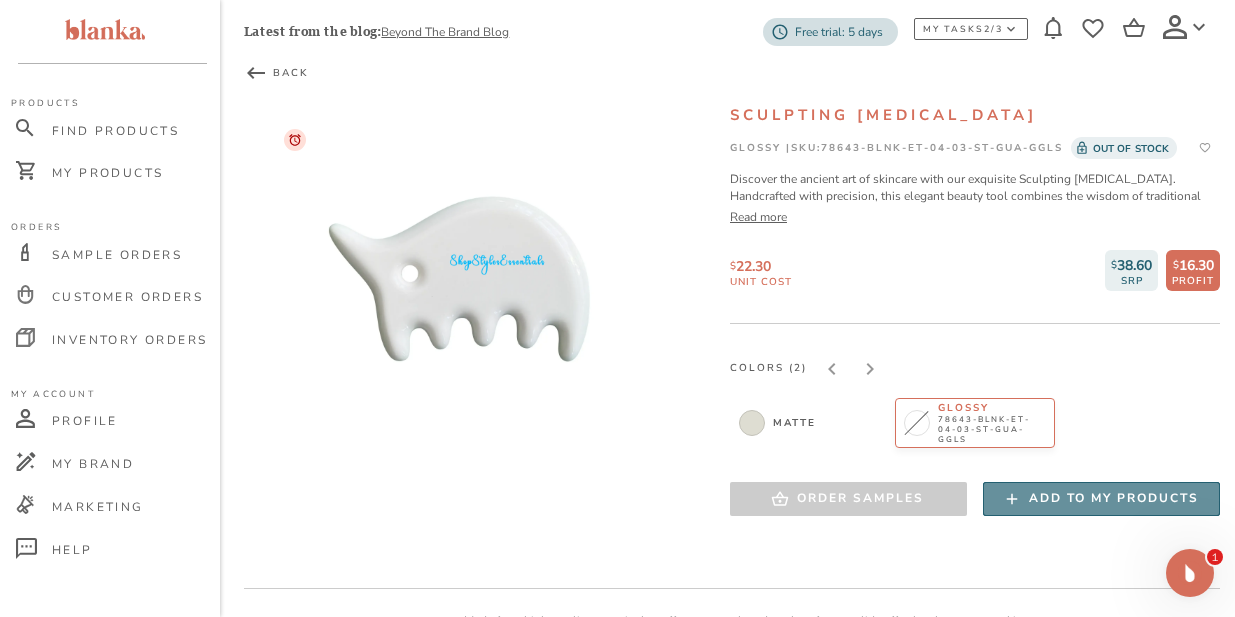 click on "Add to my products" at bounding box center (1114, 498) 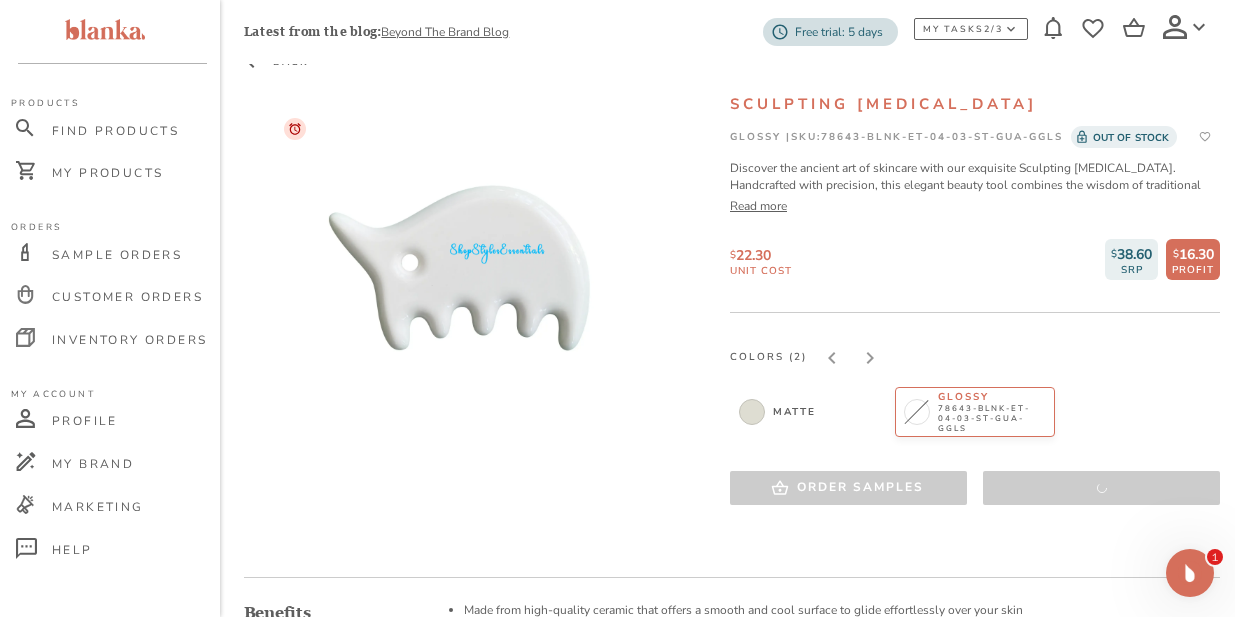 scroll, scrollTop: 108, scrollLeft: 0, axis: vertical 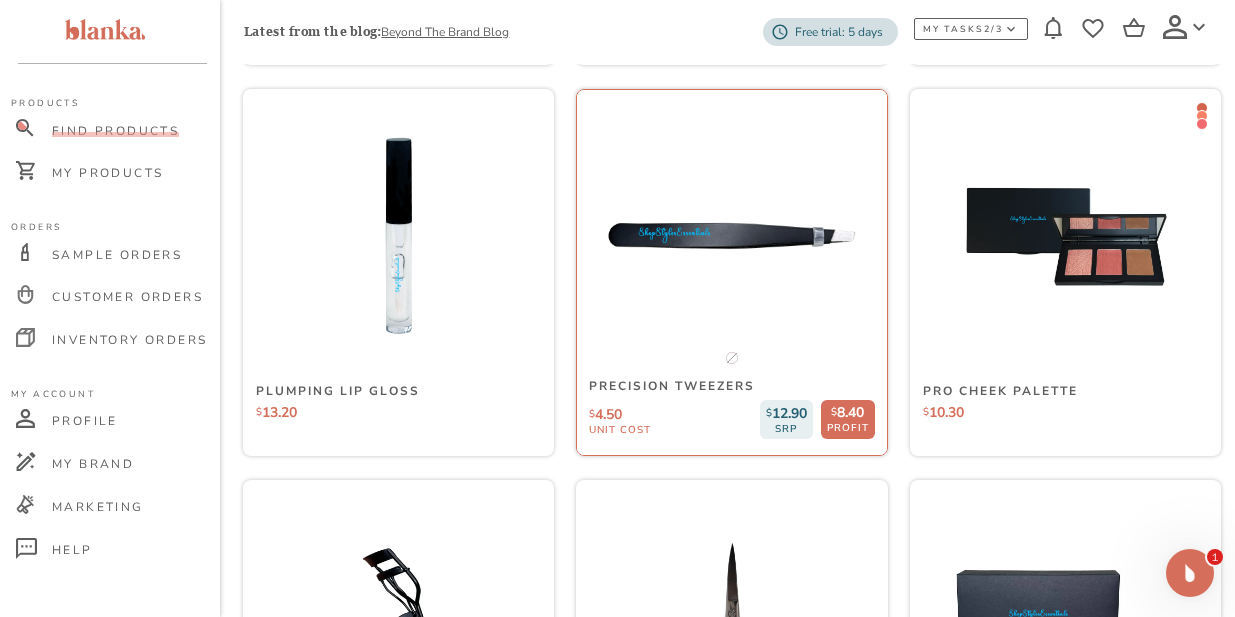 click at bounding box center (732, 235) 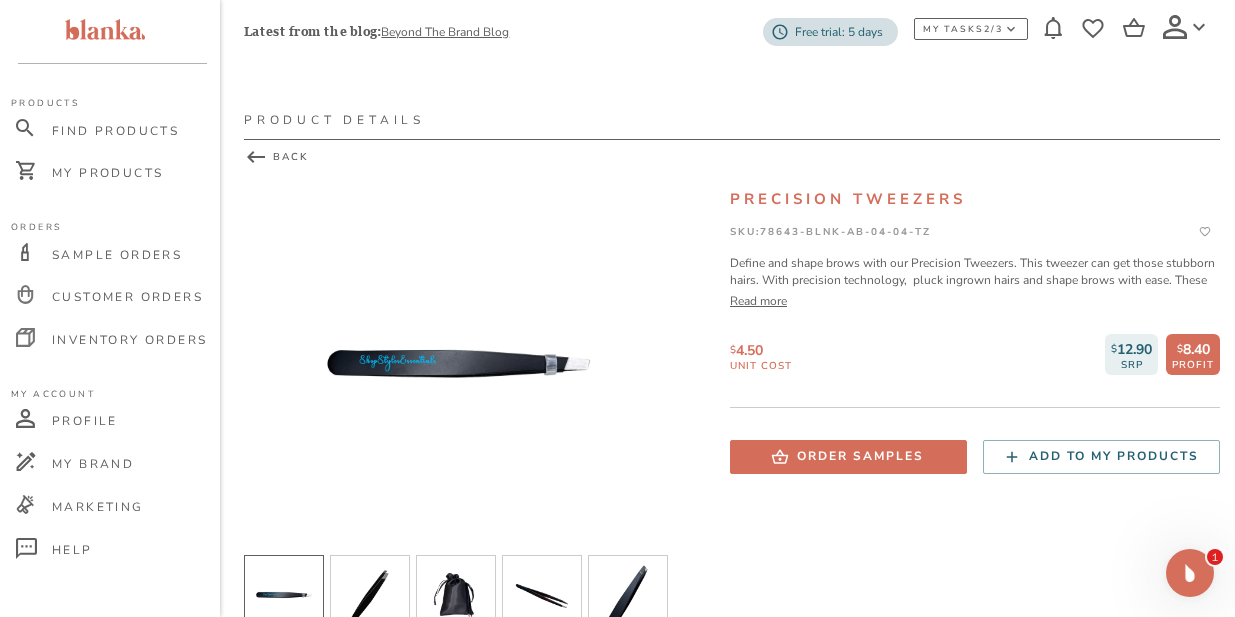 scroll, scrollTop: 13, scrollLeft: 0, axis: vertical 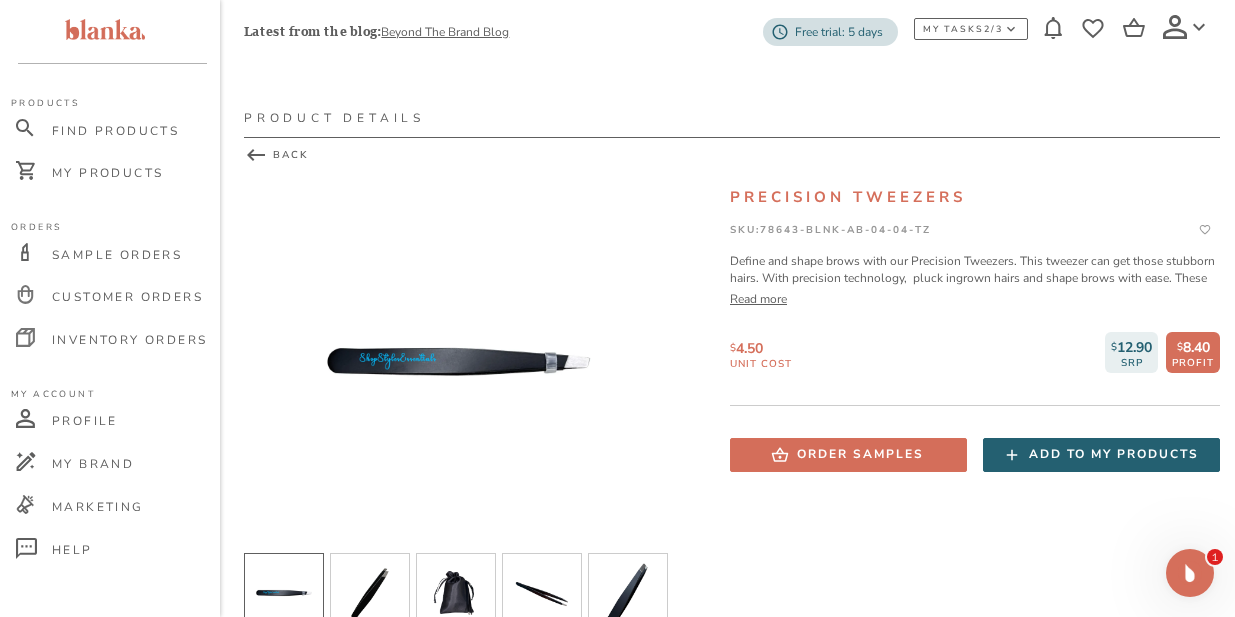 click on "Add to my products" at bounding box center [1114, 454] 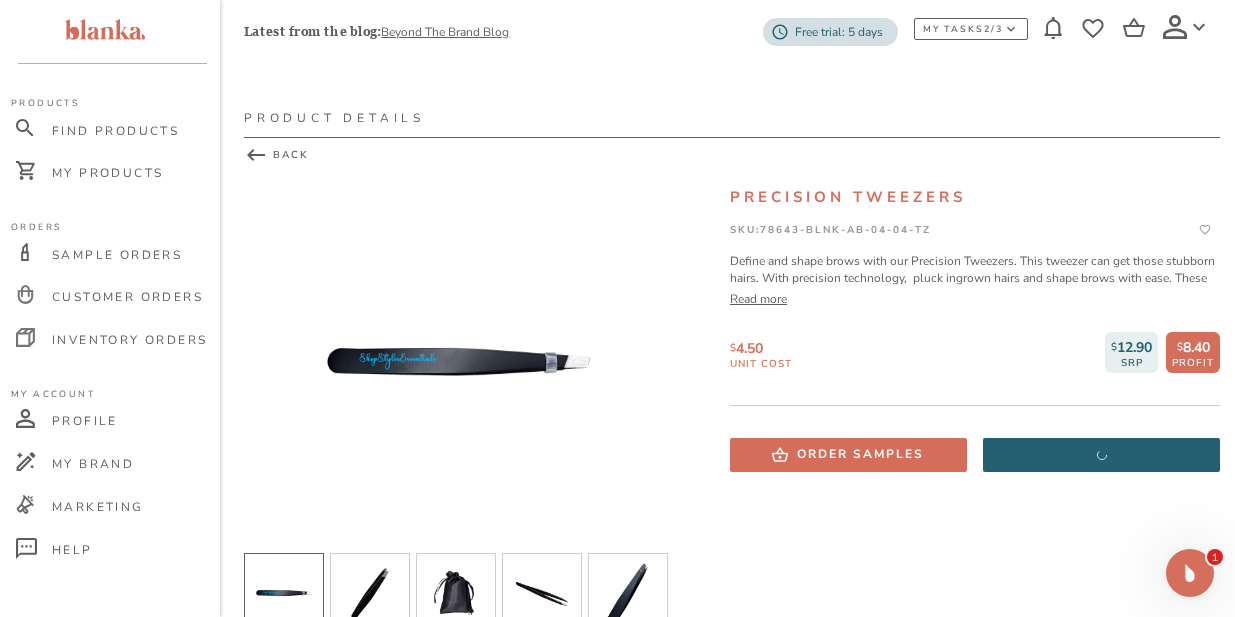 scroll, scrollTop: 14, scrollLeft: 0, axis: vertical 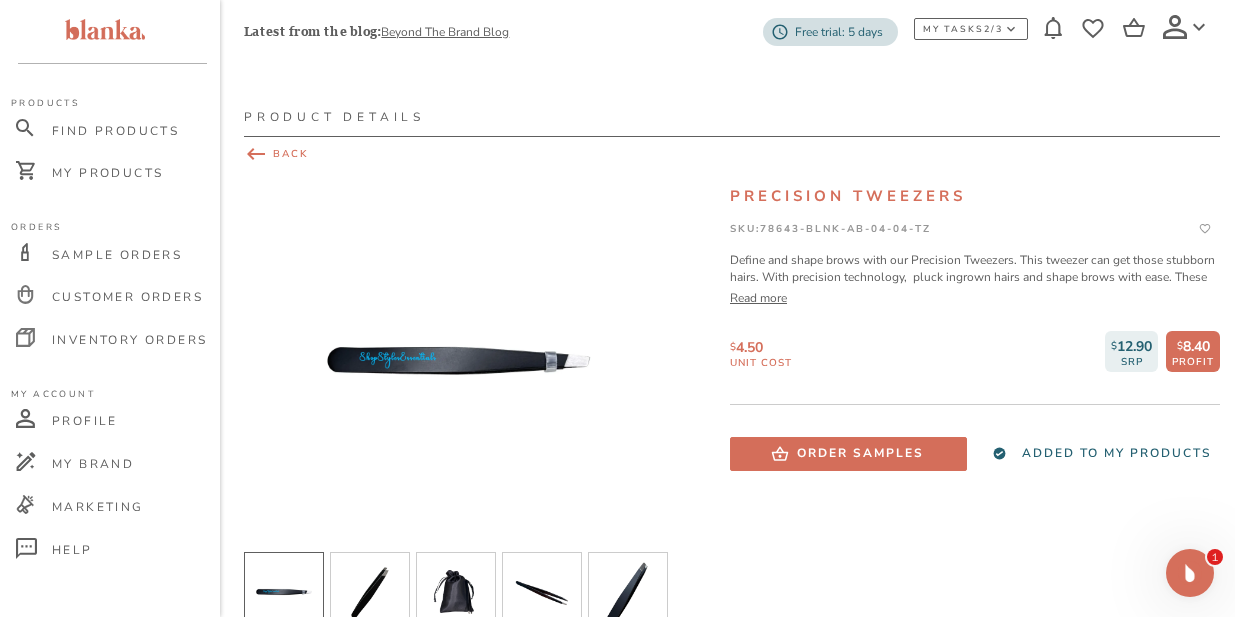 click 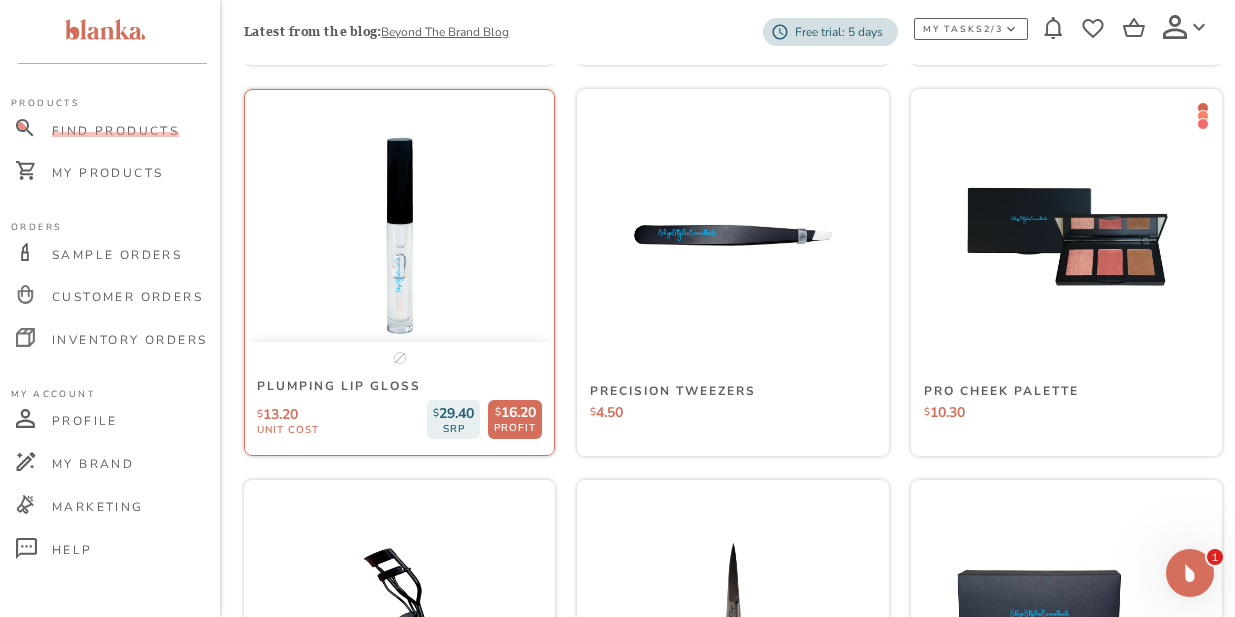 scroll, scrollTop: 14392, scrollLeft: 0, axis: vertical 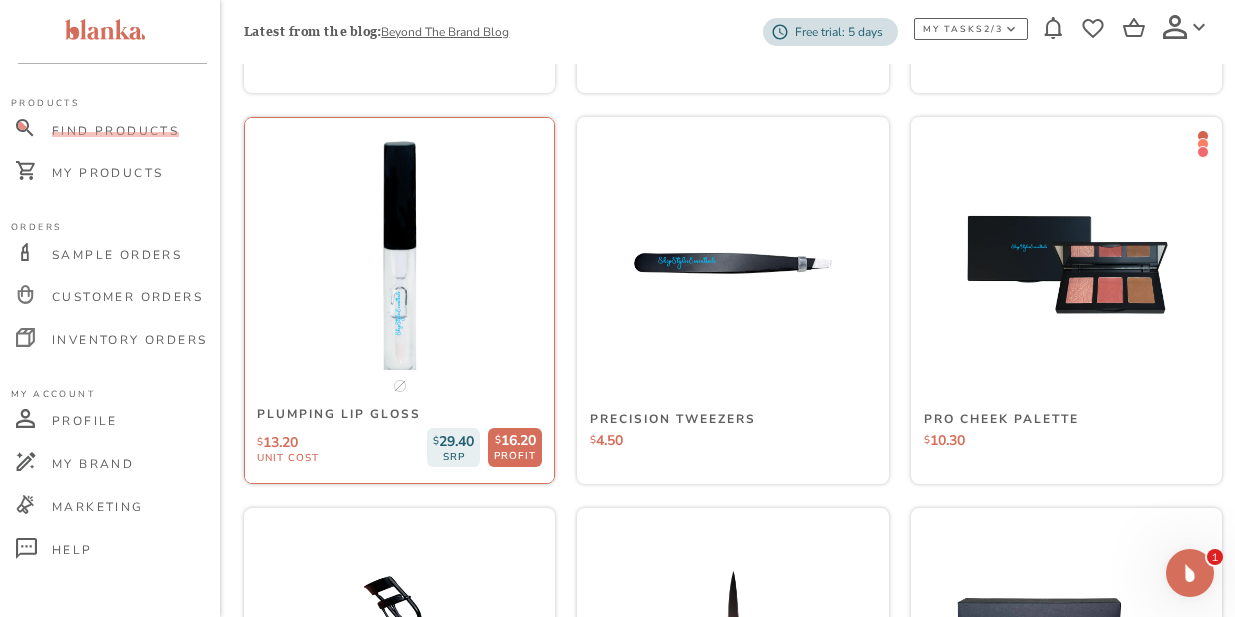 click at bounding box center [399, 263] 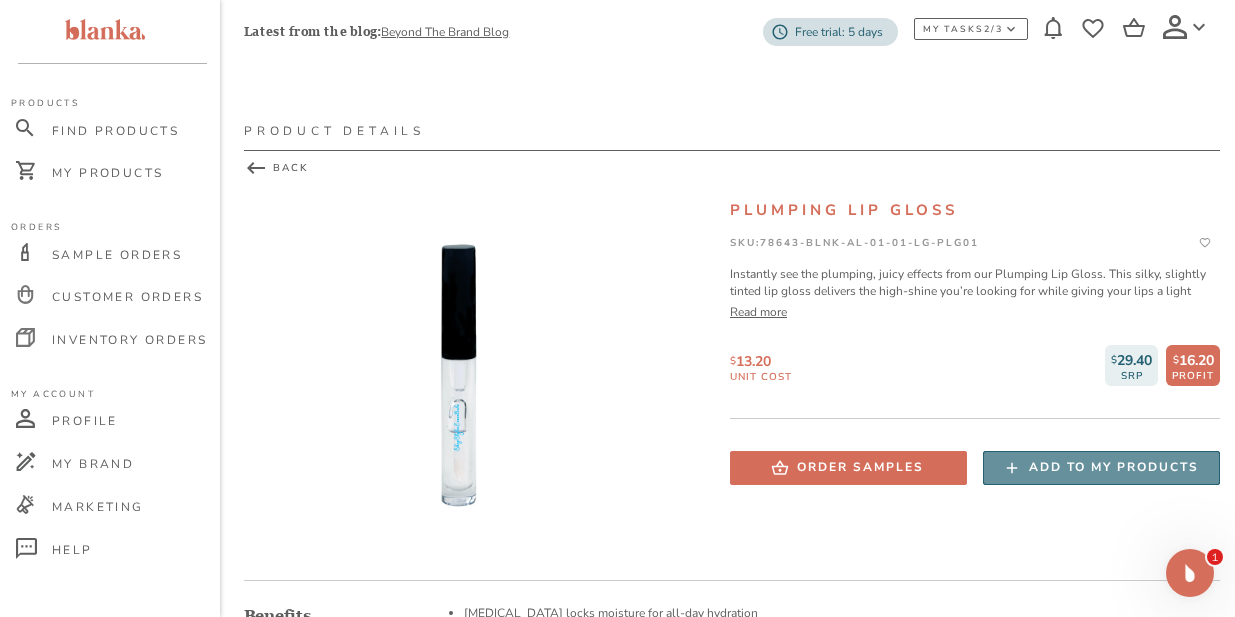click on "Add to my products" at bounding box center (1114, 467) 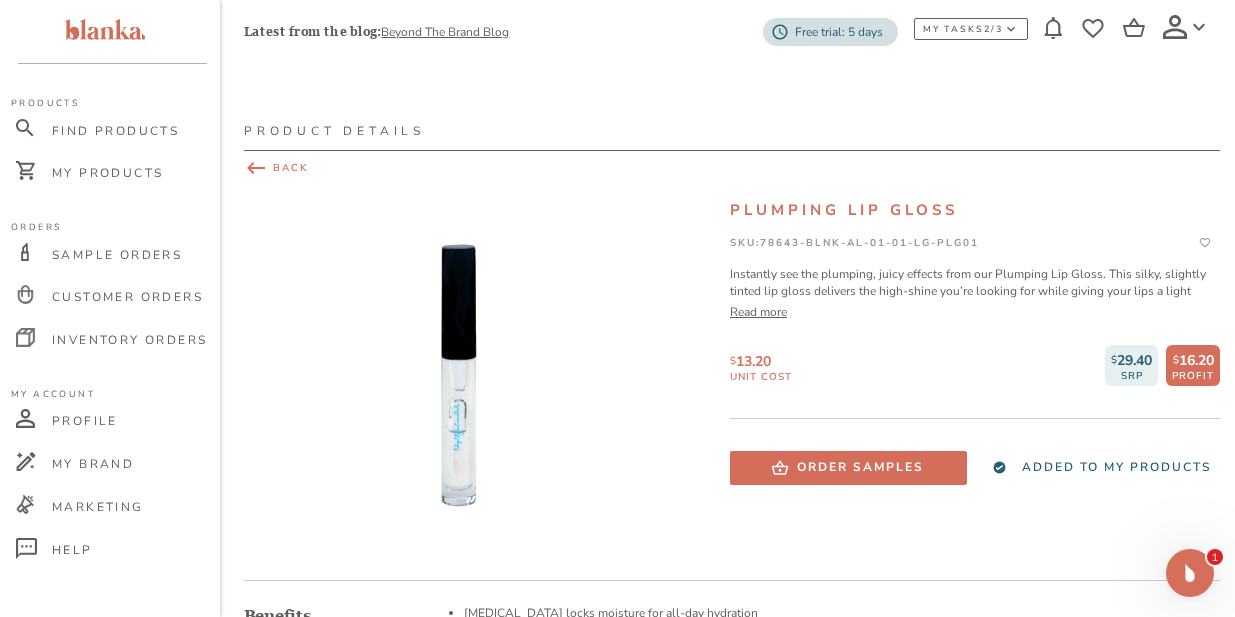 click 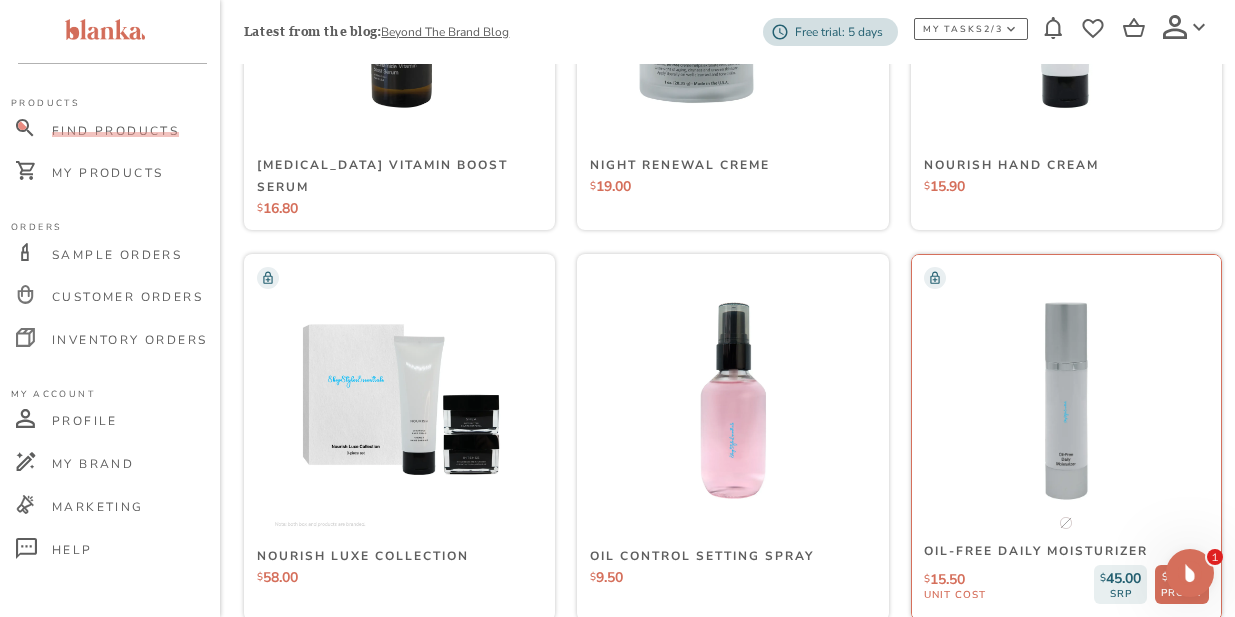 scroll, scrollTop: 13474, scrollLeft: 0, axis: vertical 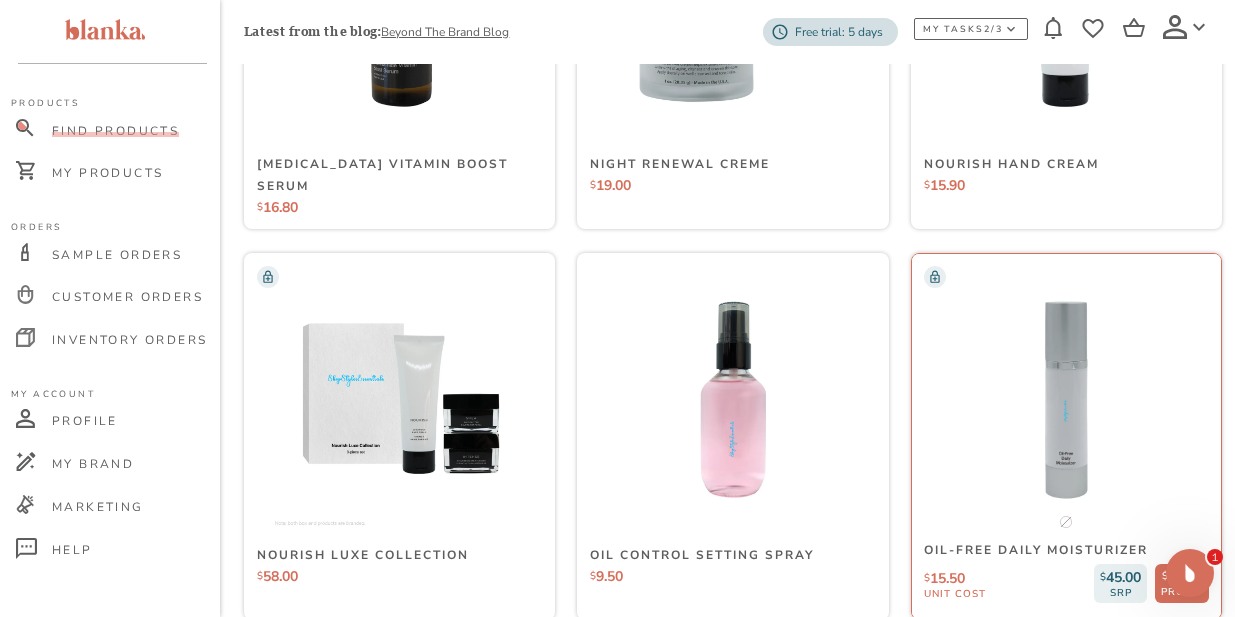 click at bounding box center (1066, 399) 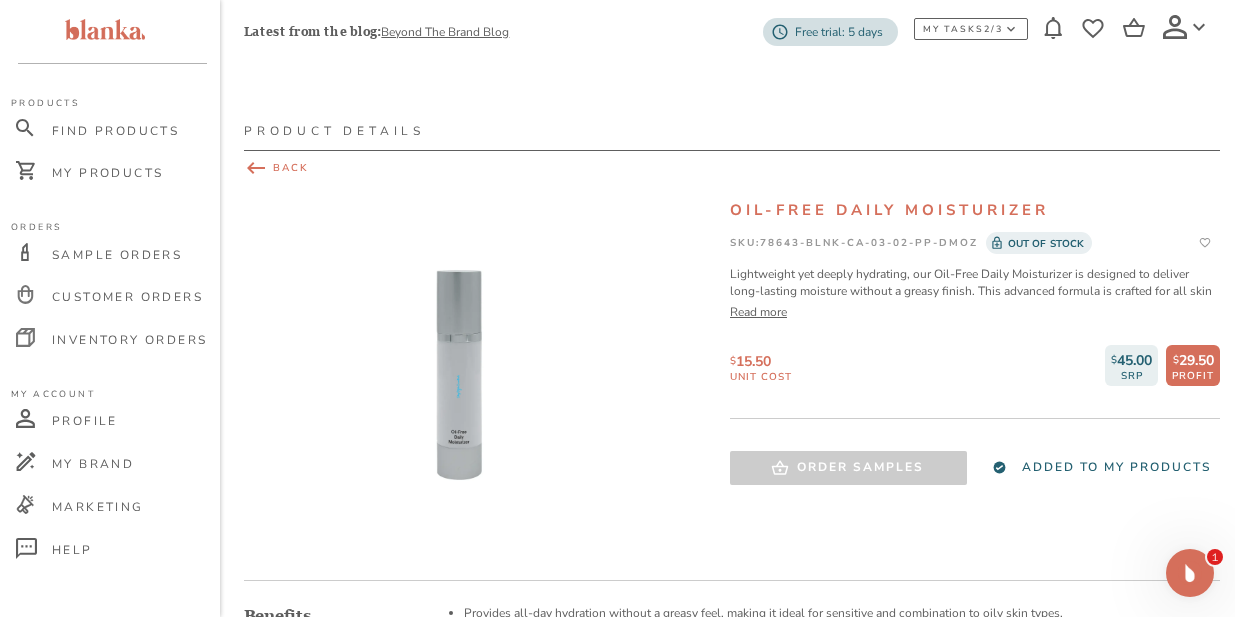 click 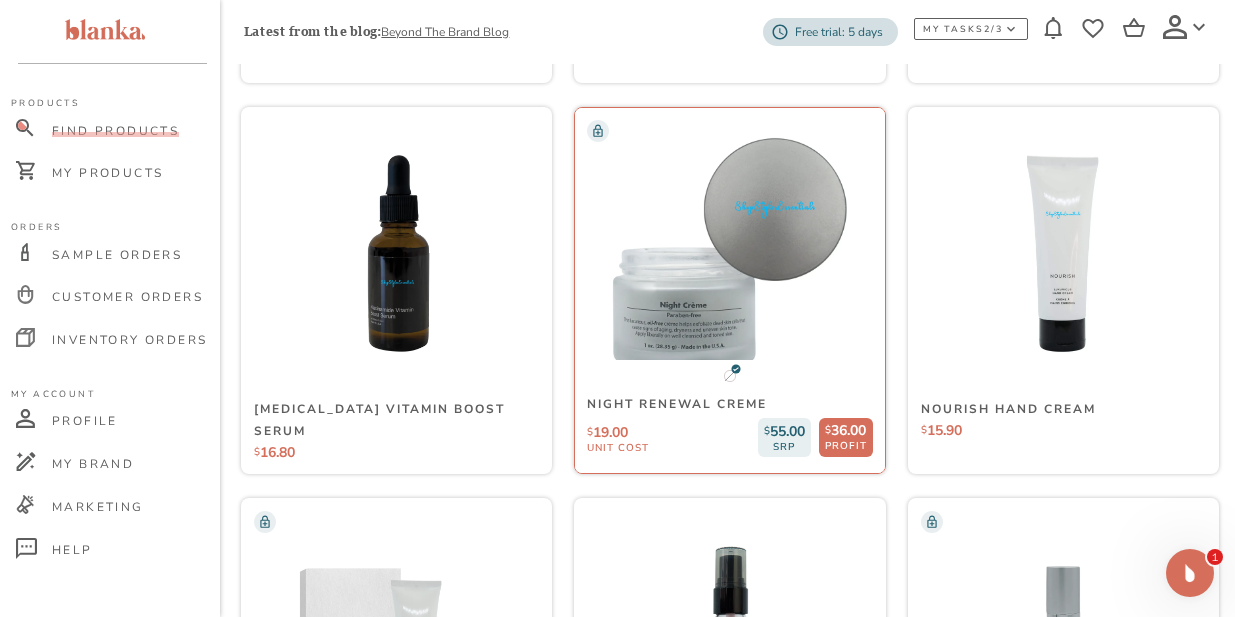 scroll, scrollTop: 13224, scrollLeft: 3, axis: both 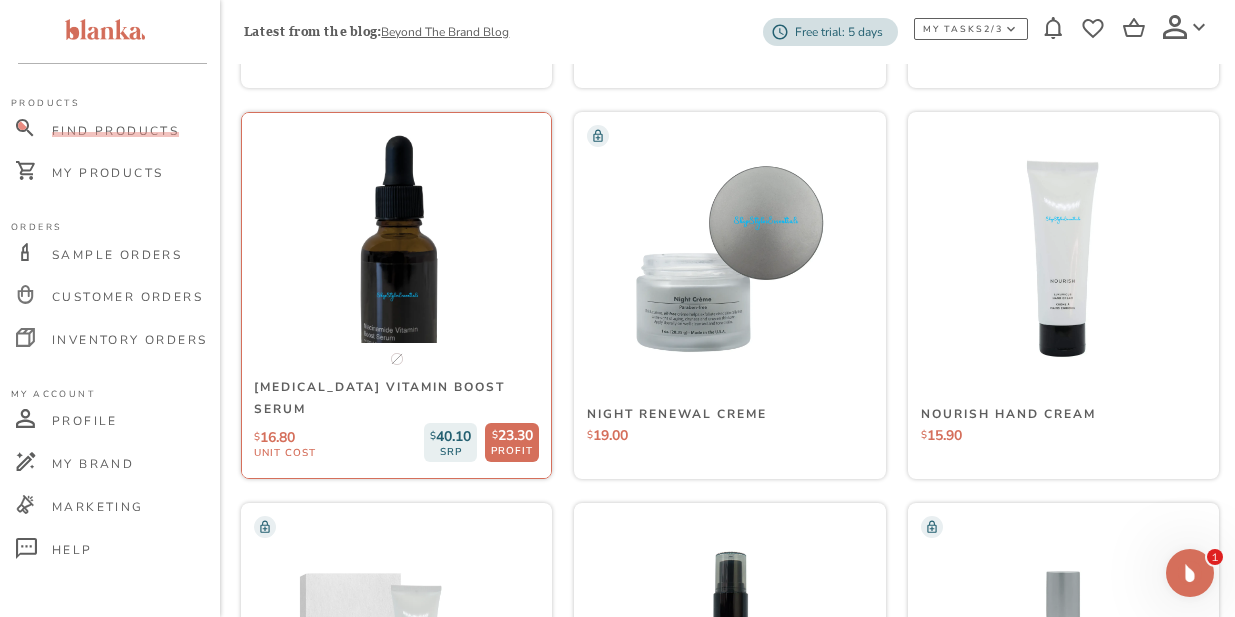 click at bounding box center [396, 258] 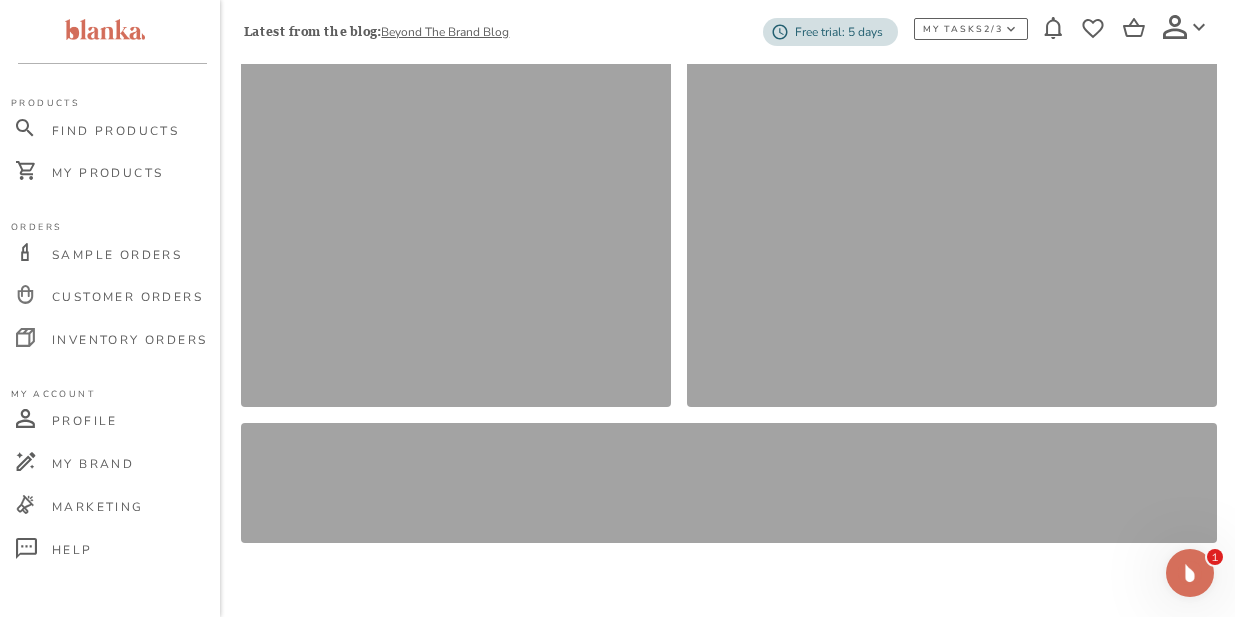 scroll, scrollTop: 0, scrollLeft: 0, axis: both 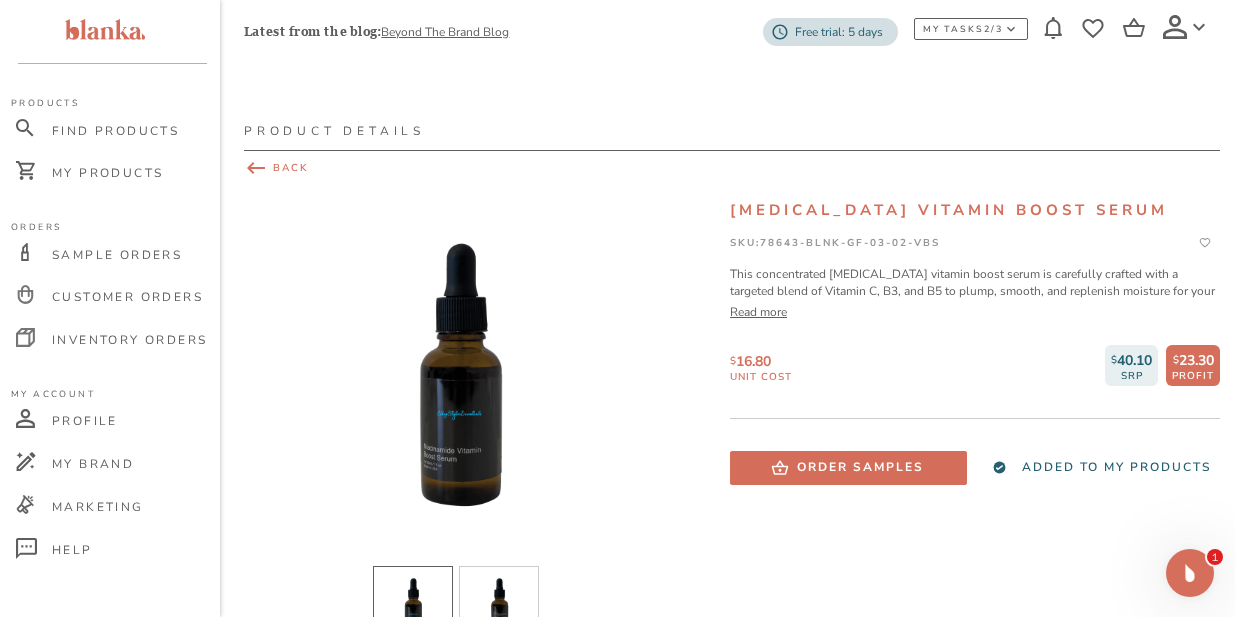 click 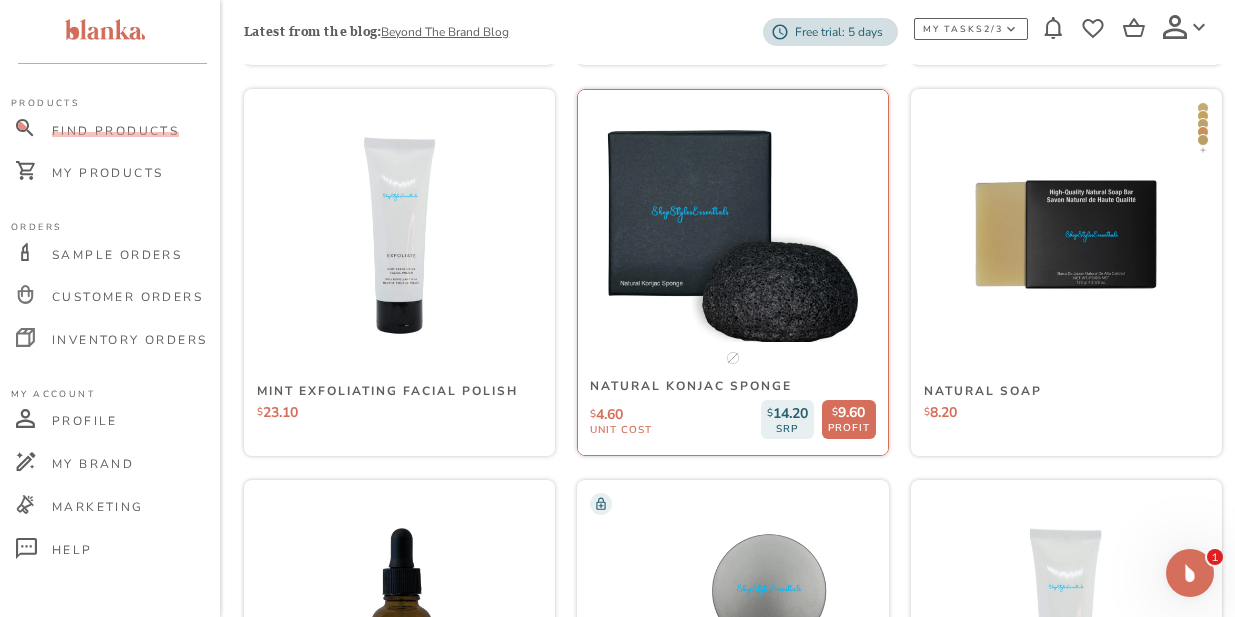 scroll, scrollTop: 12871, scrollLeft: 0, axis: vertical 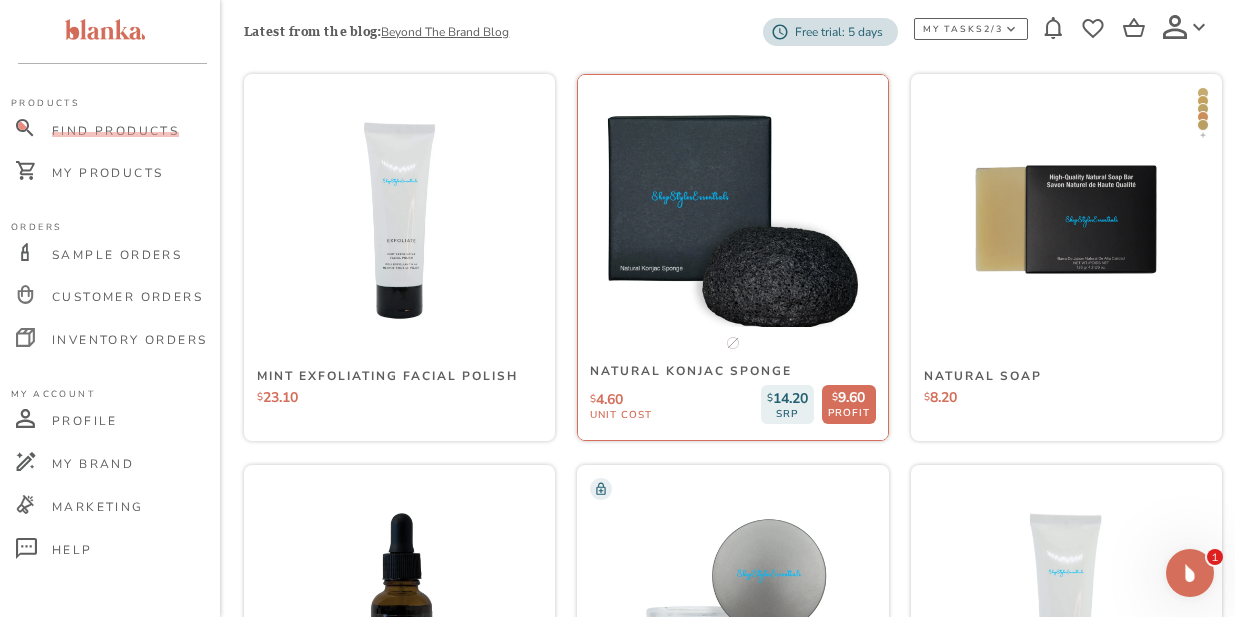 click at bounding box center (733, 220) 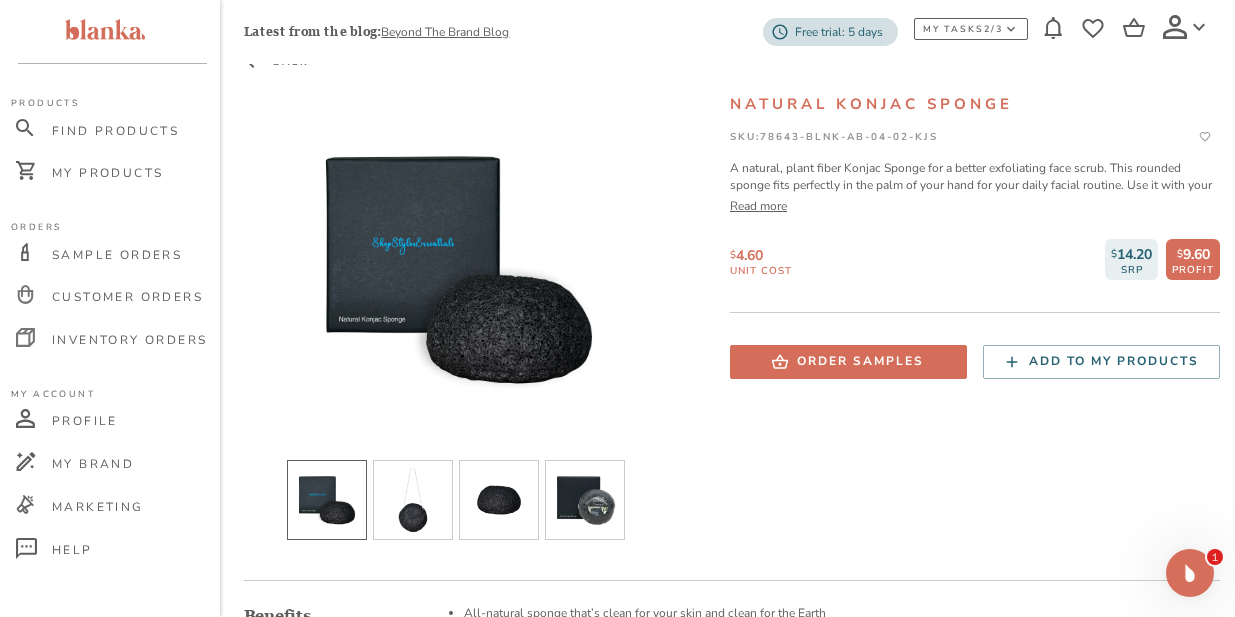 scroll, scrollTop: 109, scrollLeft: 0, axis: vertical 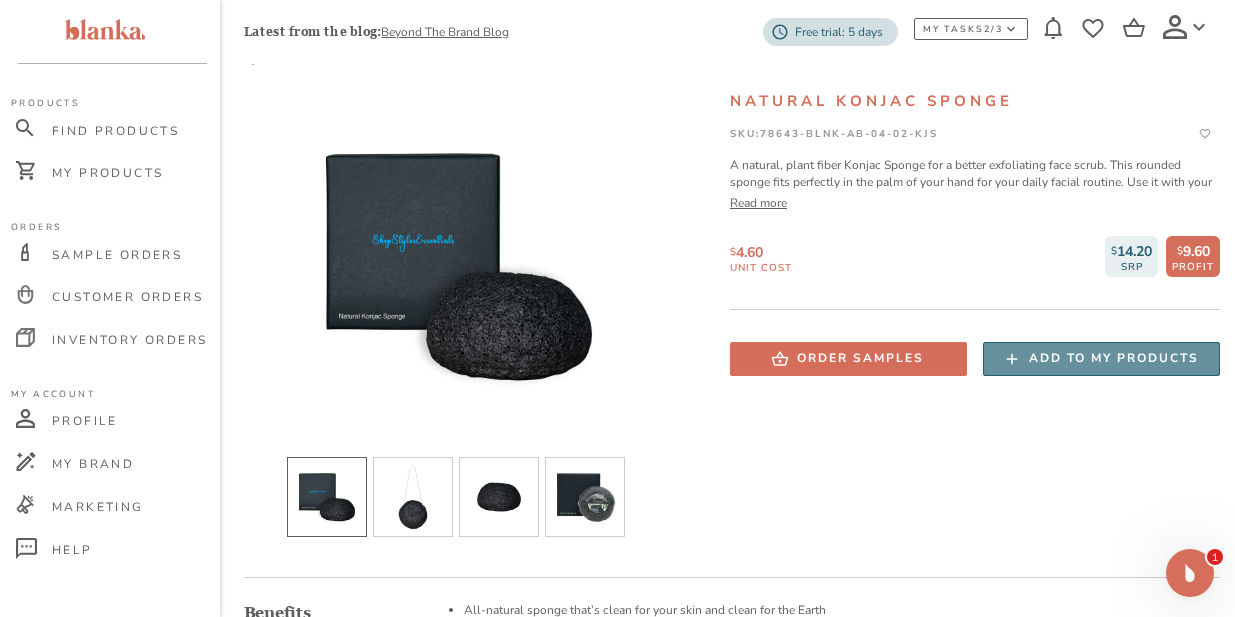 click on "Add to my products" at bounding box center (1114, 358) 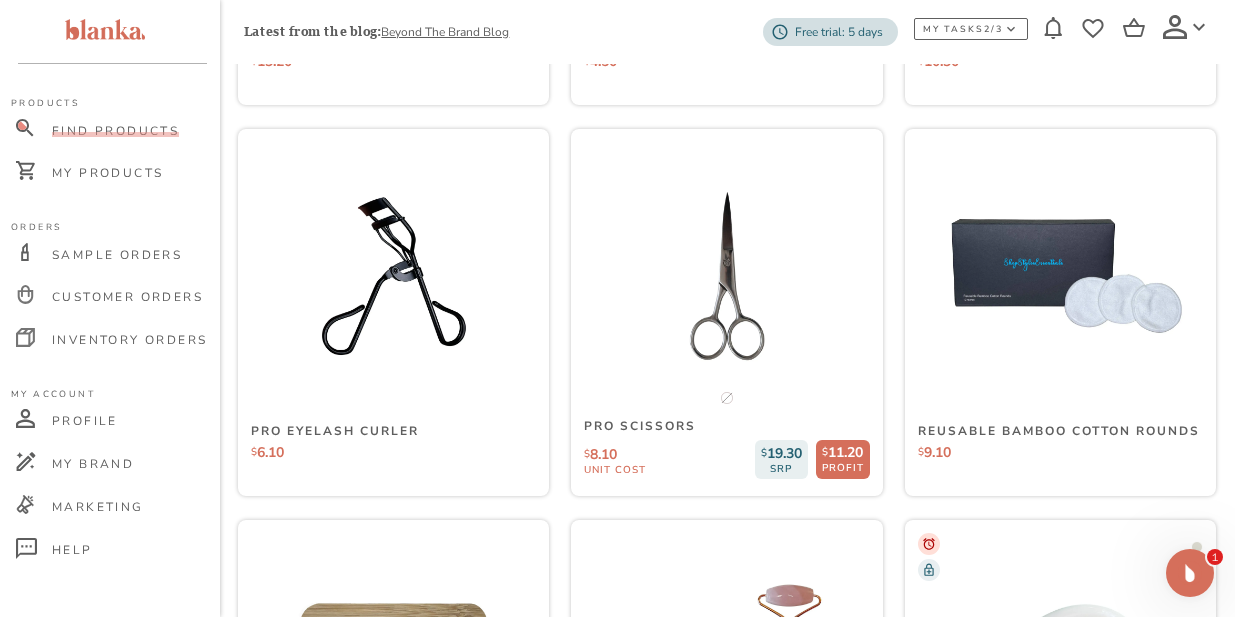 scroll, scrollTop: 14773, scrollLeft: 6, axis: both 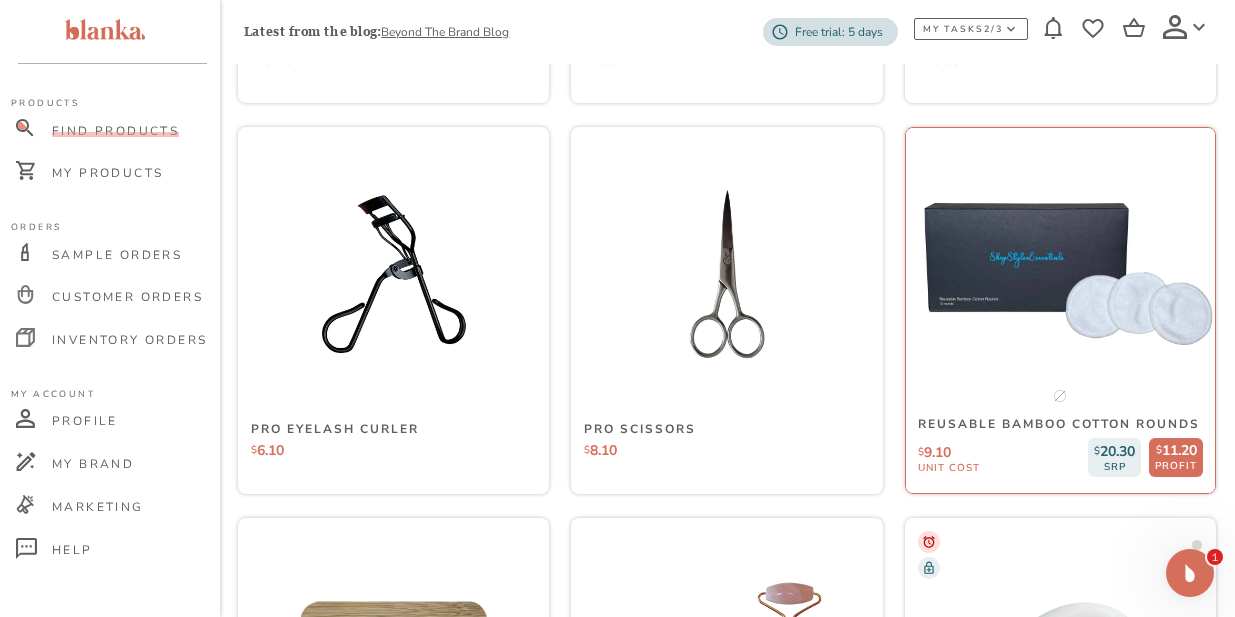 click at bounding box center (1060, 273) 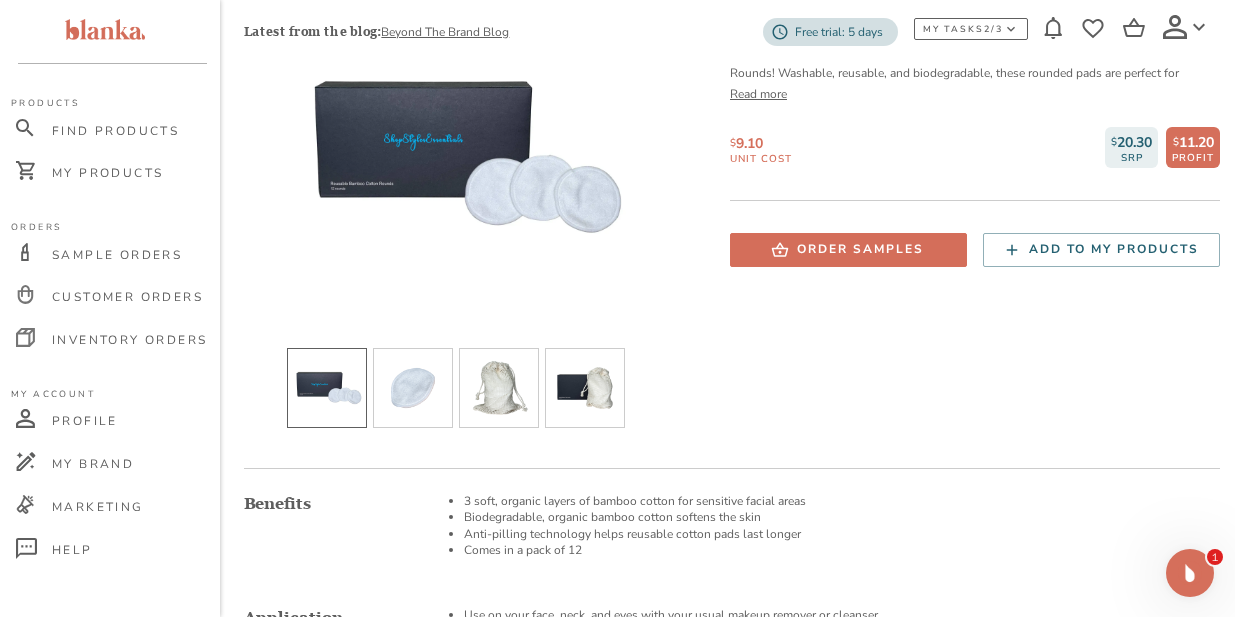 scroll, scrollTop: 220, scrollLeft: 0, axis: vertical 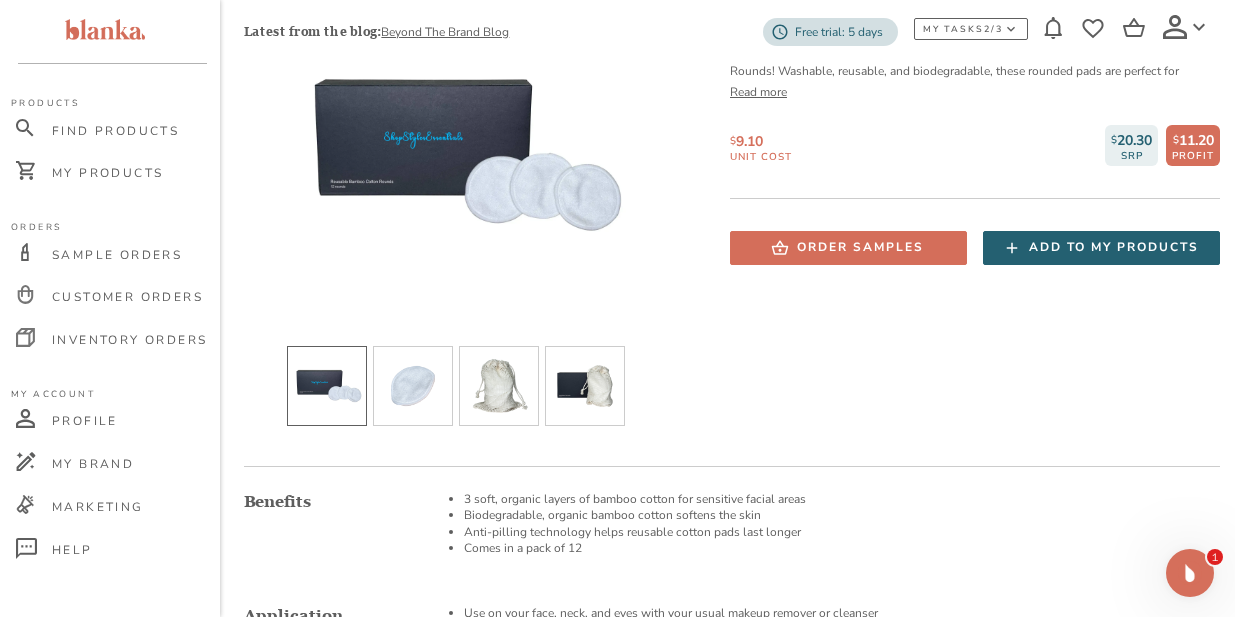 click on "Add to my products" at bounding box center (1114, 247) 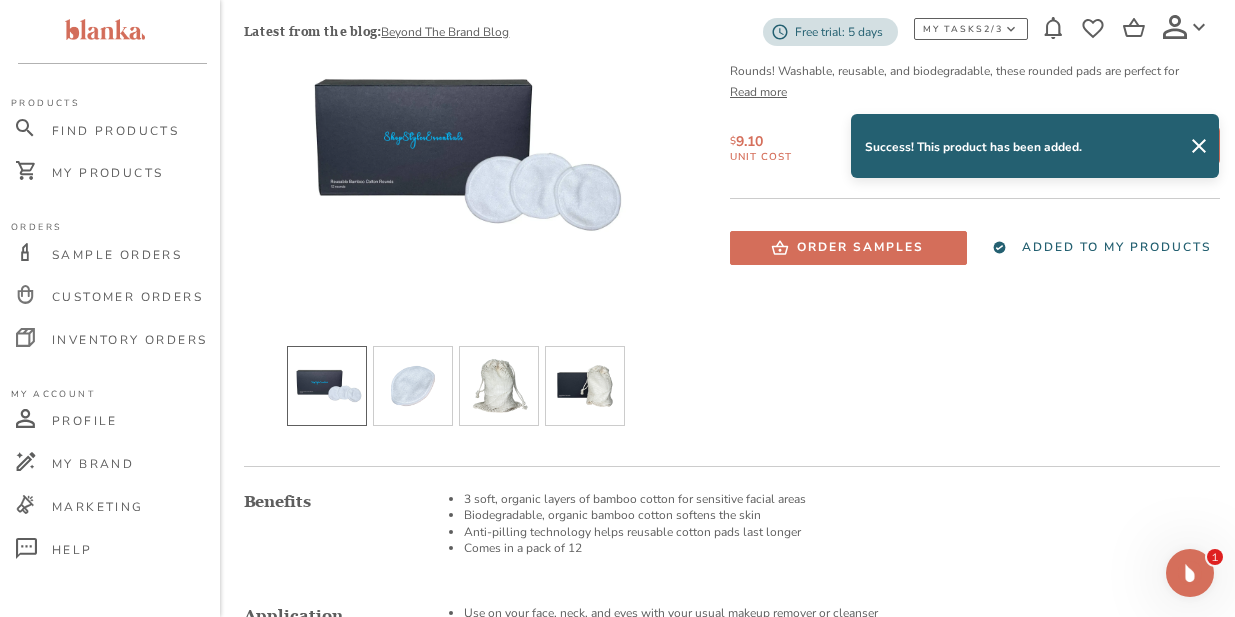 scroll, scrollTop: 0, scrollLeft: 0, axis: both 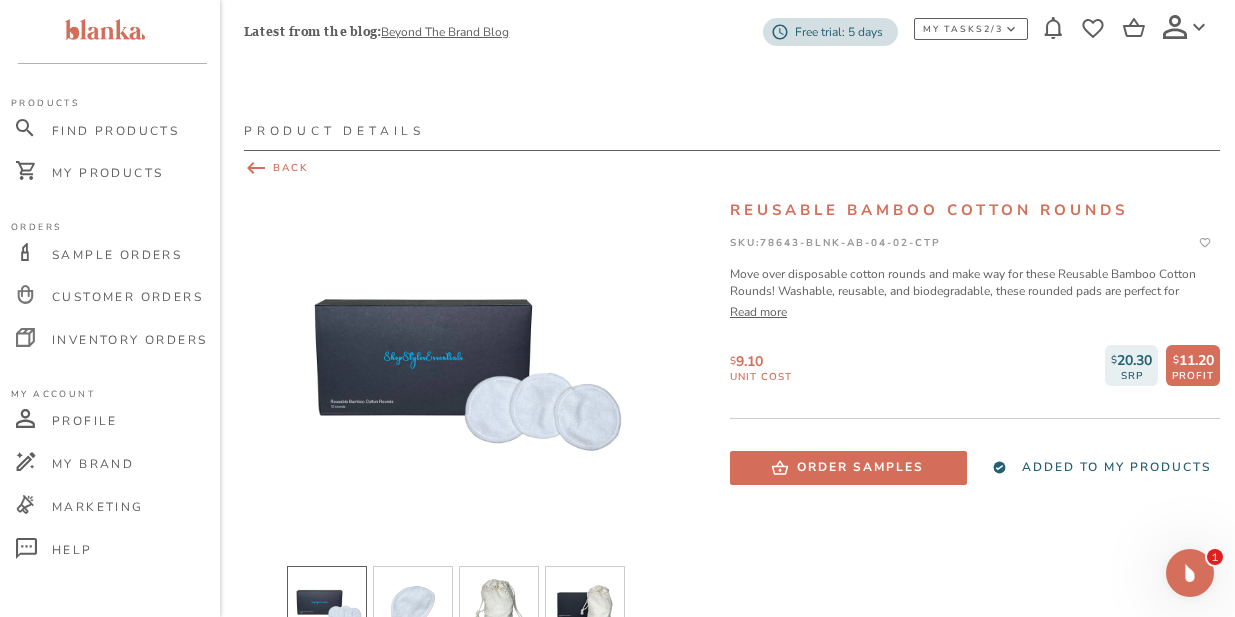 click on "BACK" at bounding box center [732, 168] 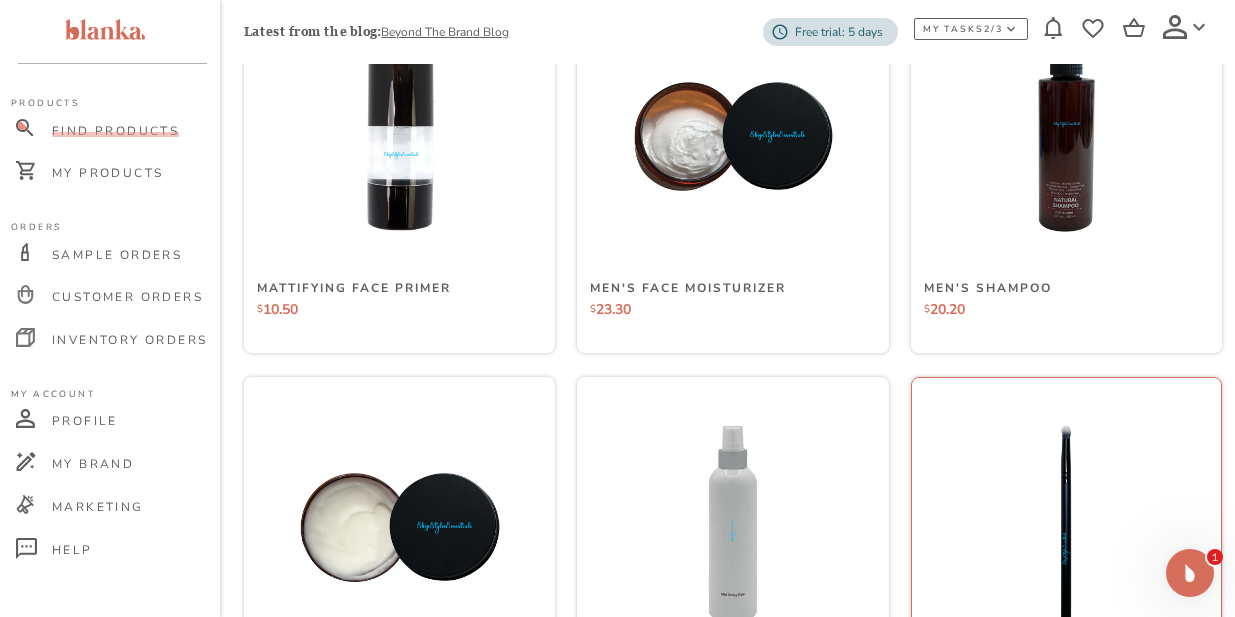 scroll, scrollTop: 12157, scrollLeft: 0, axis: vertical 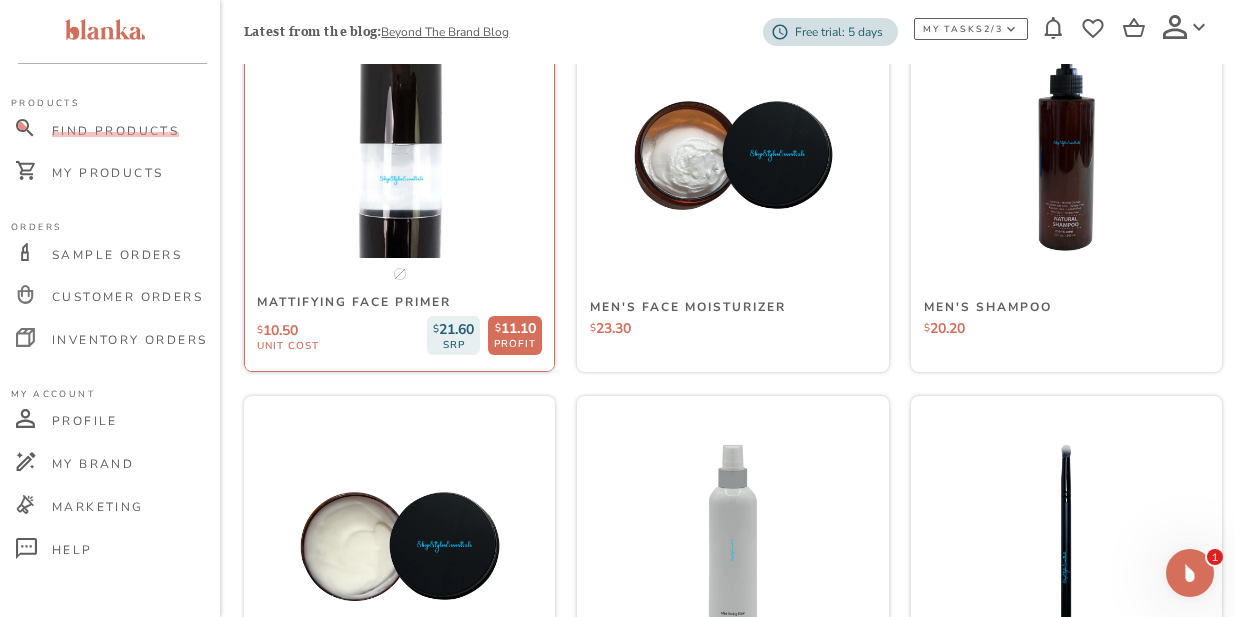 click at bounding box center [399, 152] 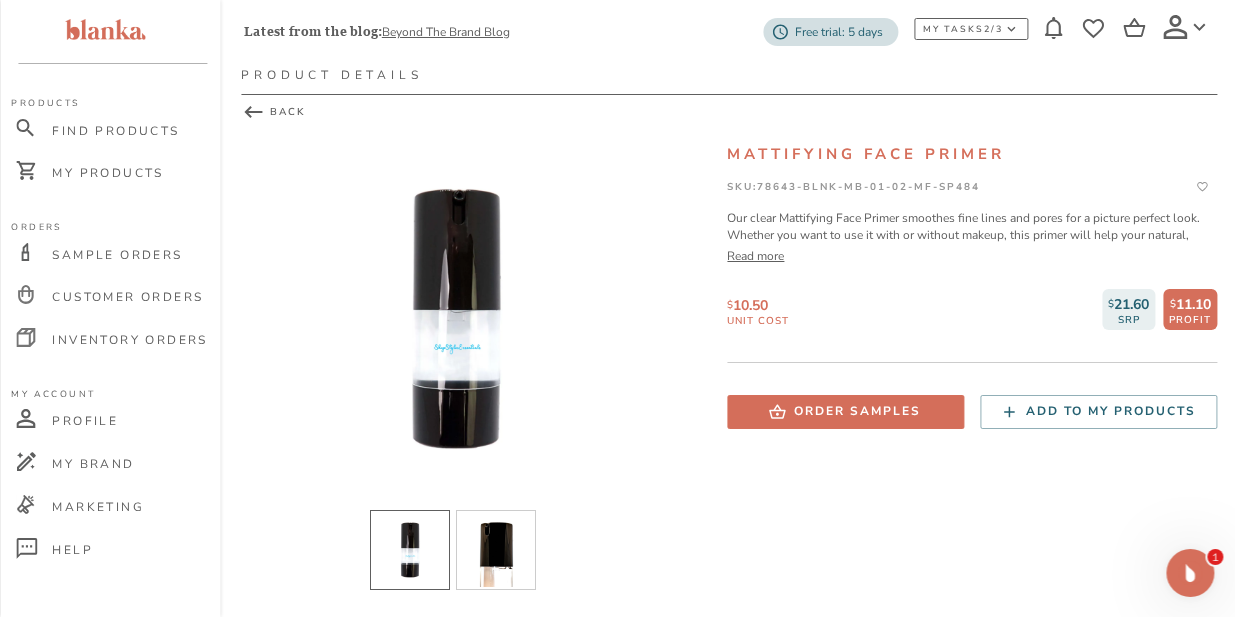 scroll, scrollTop: 56, scrollLeft: 0, axis: vertical 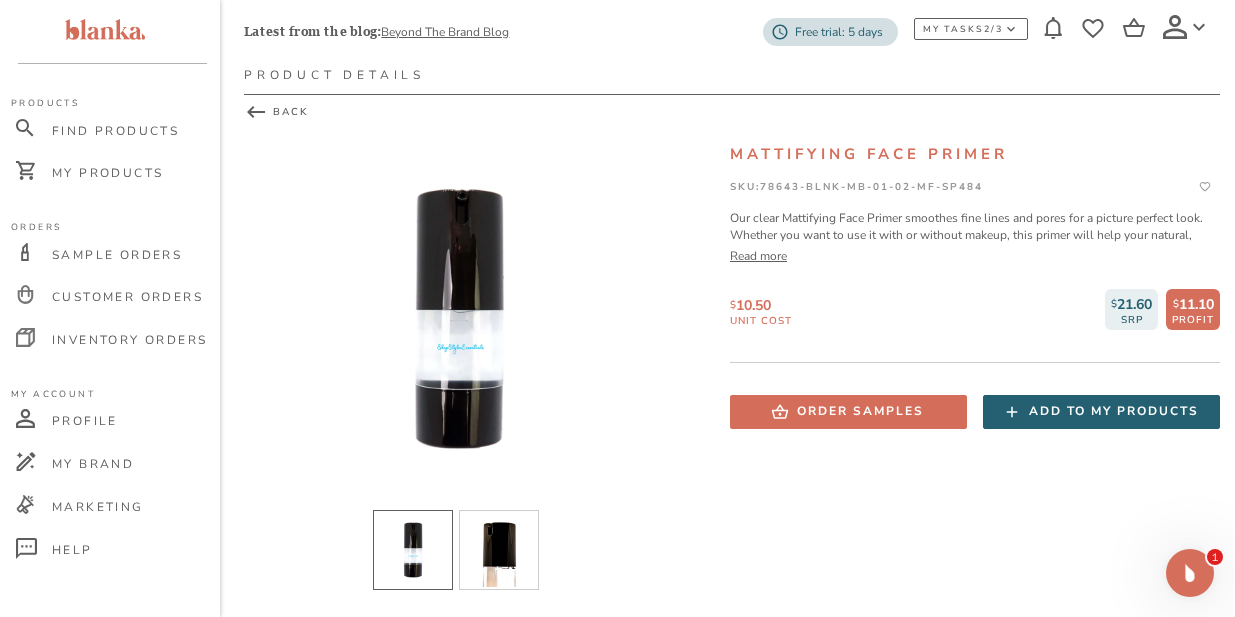 click on "Add to my products" at bounding box center [1114, 411] 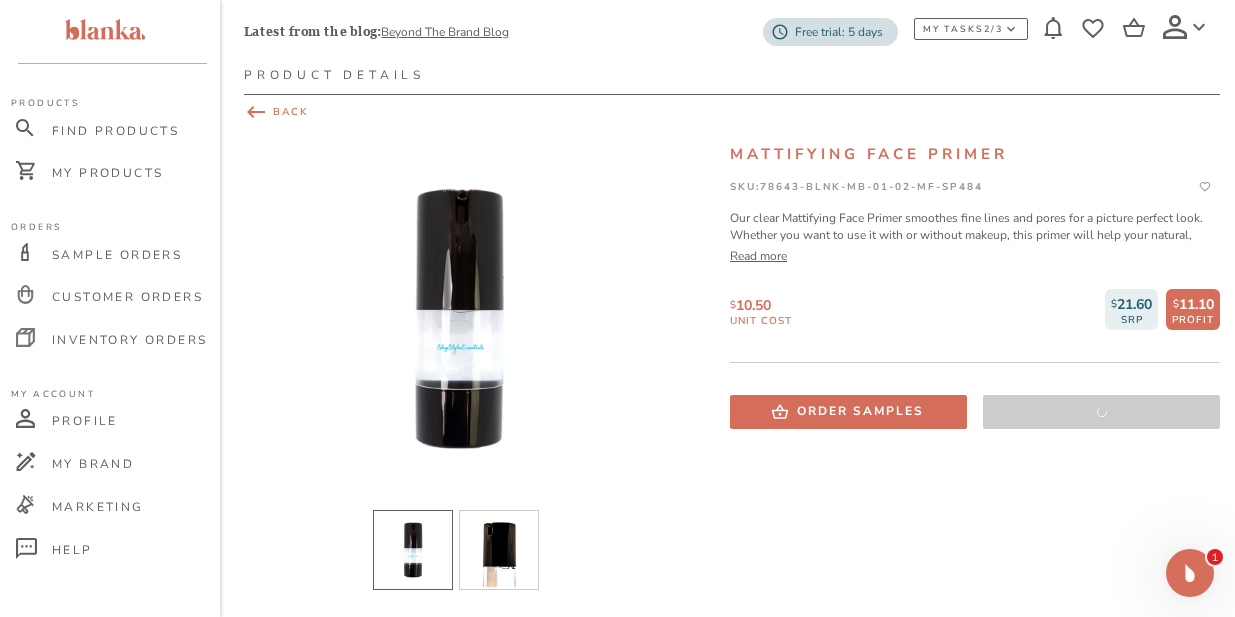 click 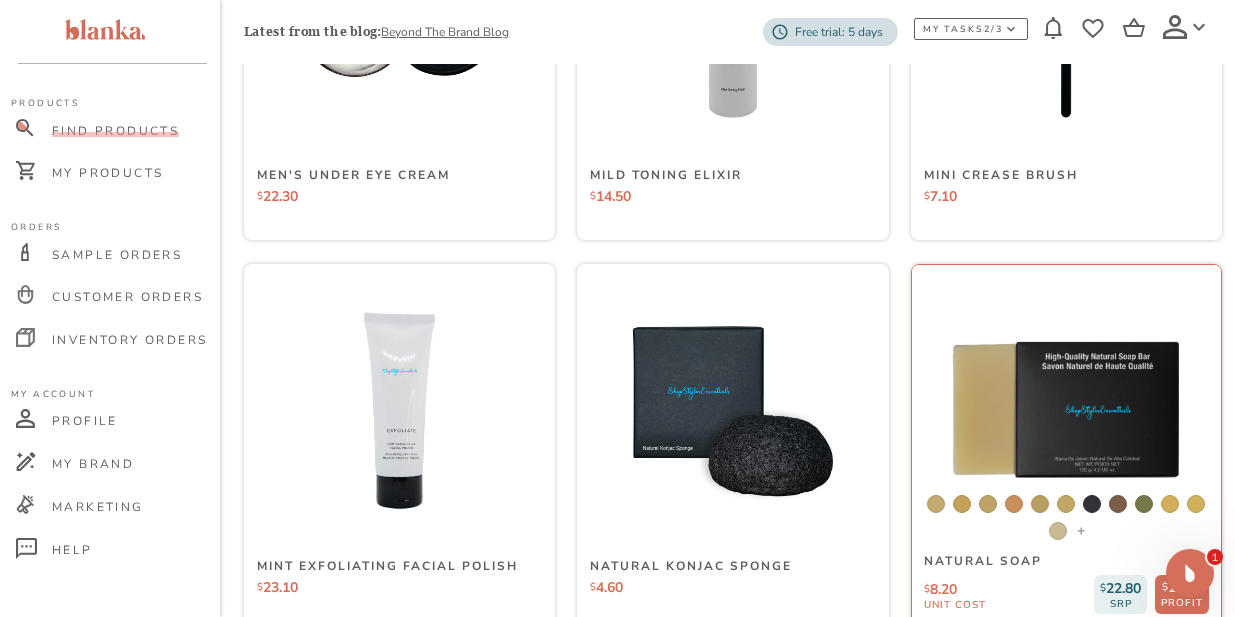 scroll, scrollTop: 12757, scrollLeft: 0, axis: vertical 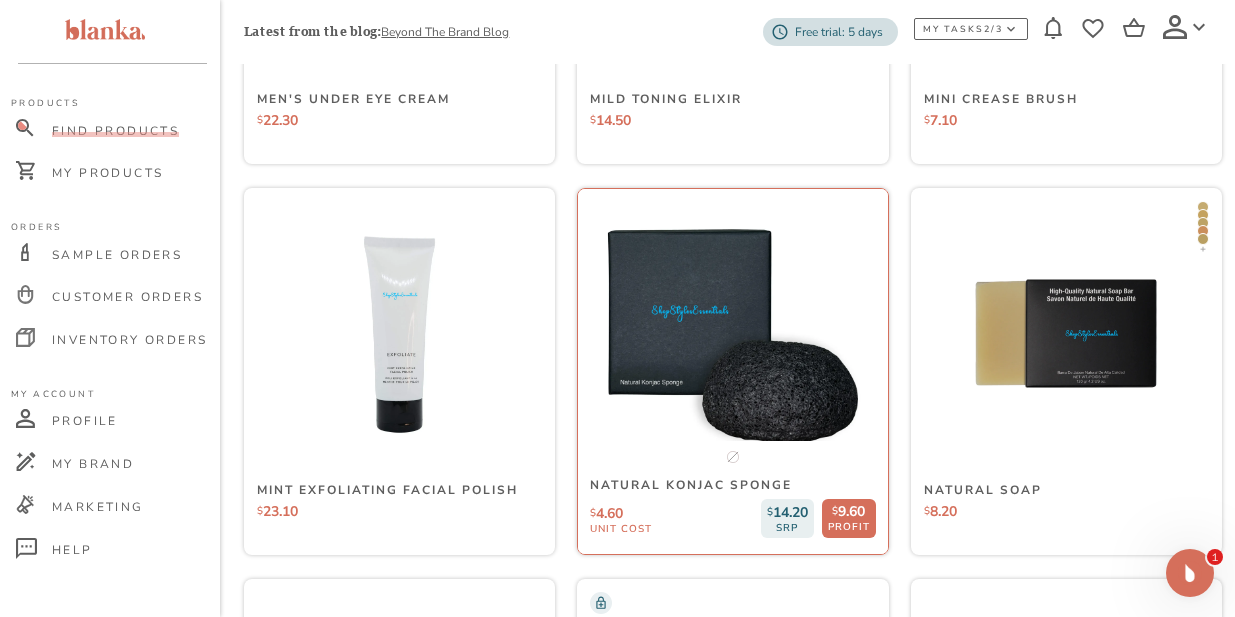 click at bounding box center [733, 334] 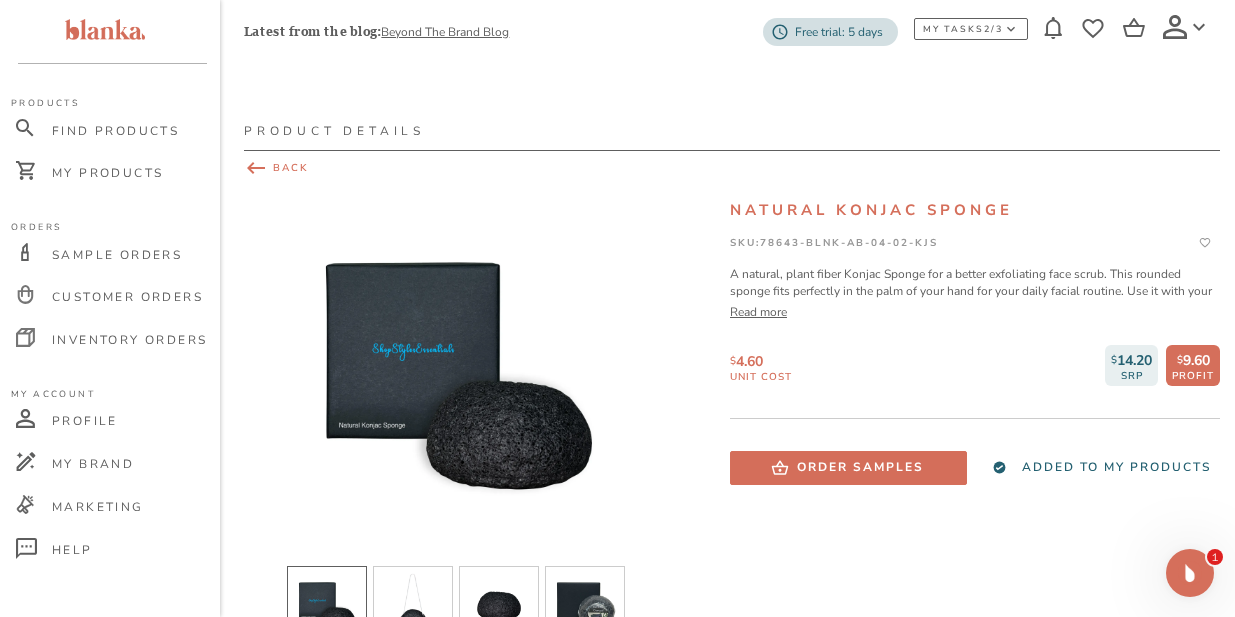 click 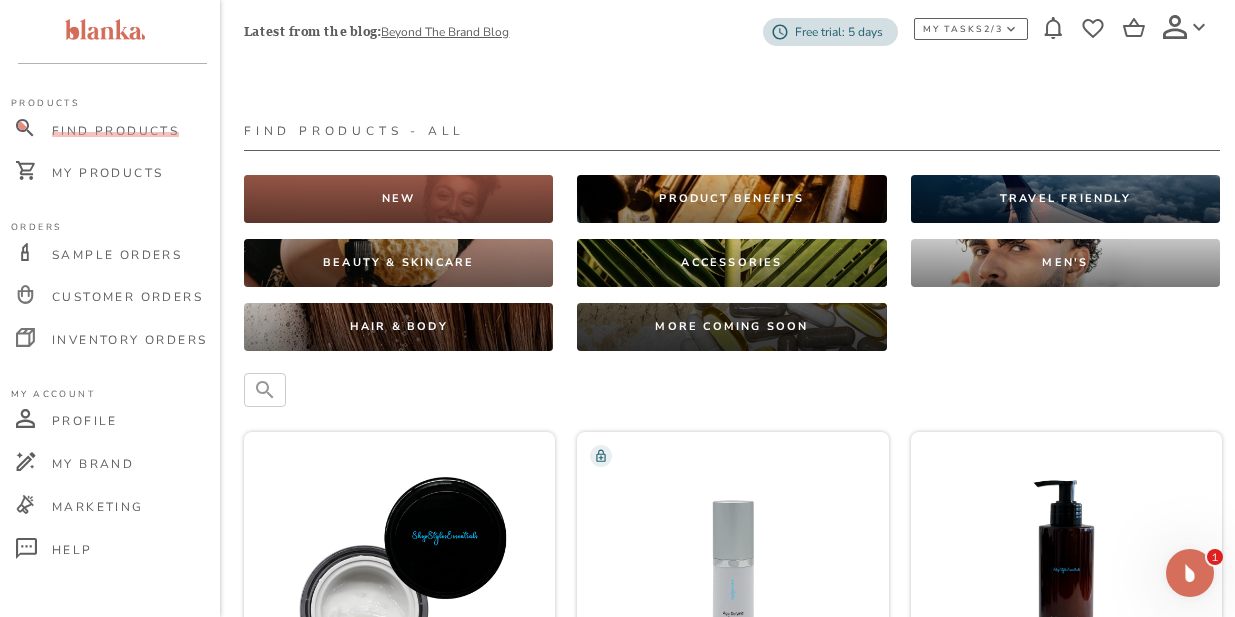 scroll, scrollTop: 12757, scrollLeft: 0, axis: vertical 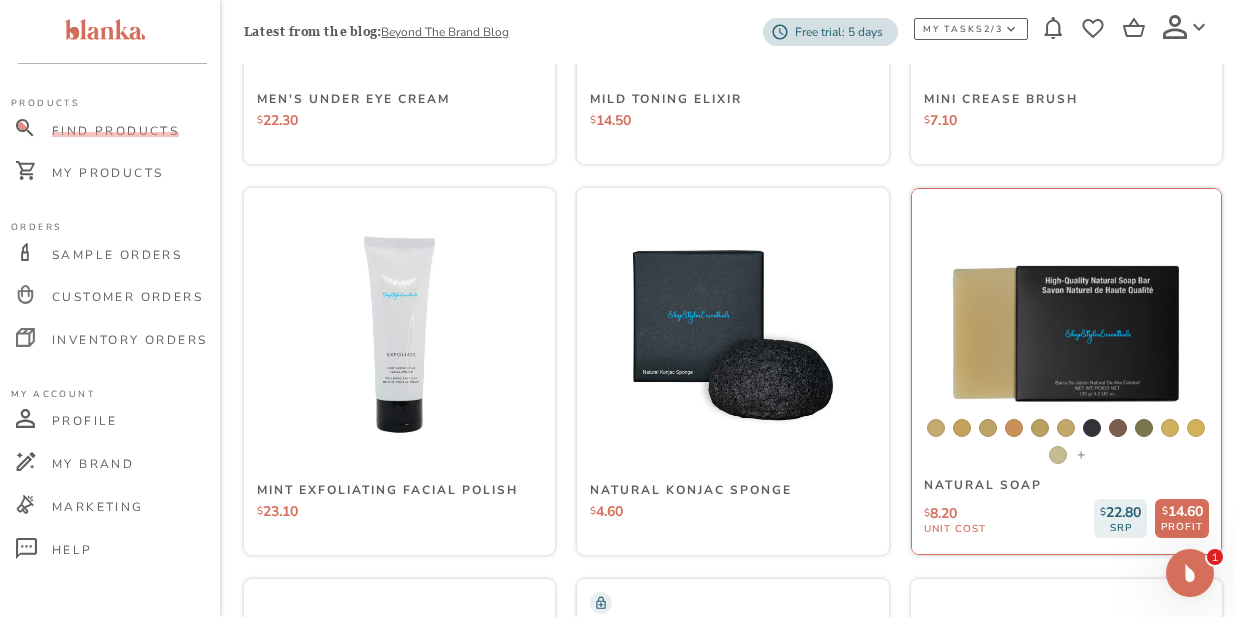 click at bounding box center (1066, 334) 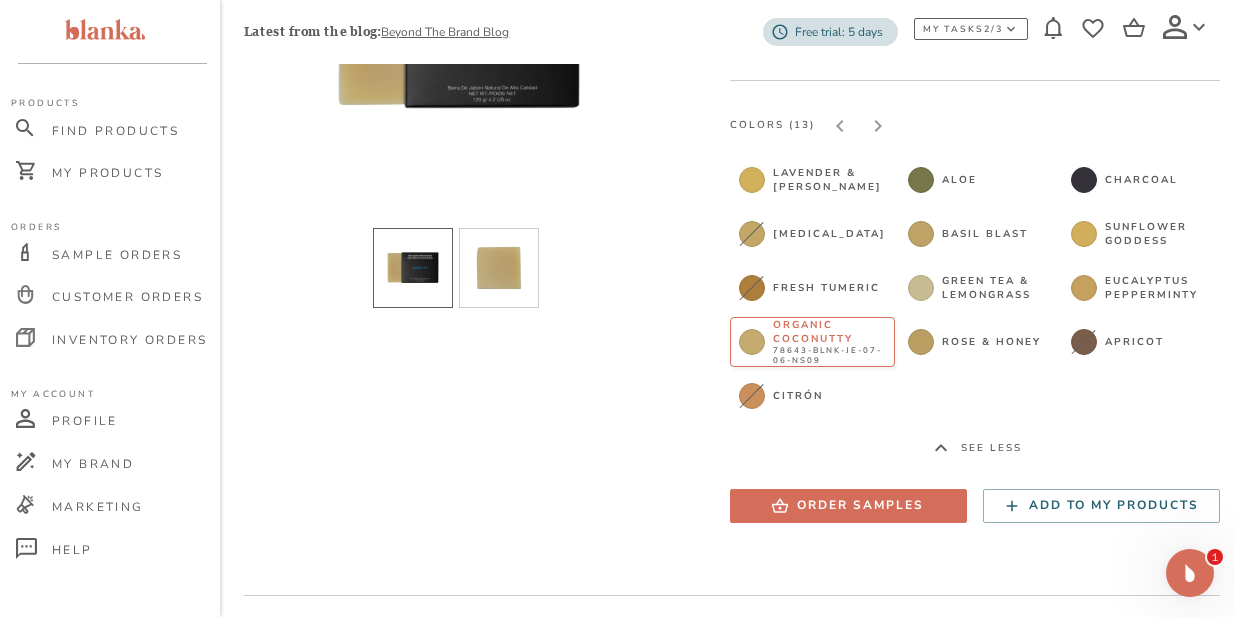 scroll, scrollTop: 339, scrollLeft: 0, axis: vertical 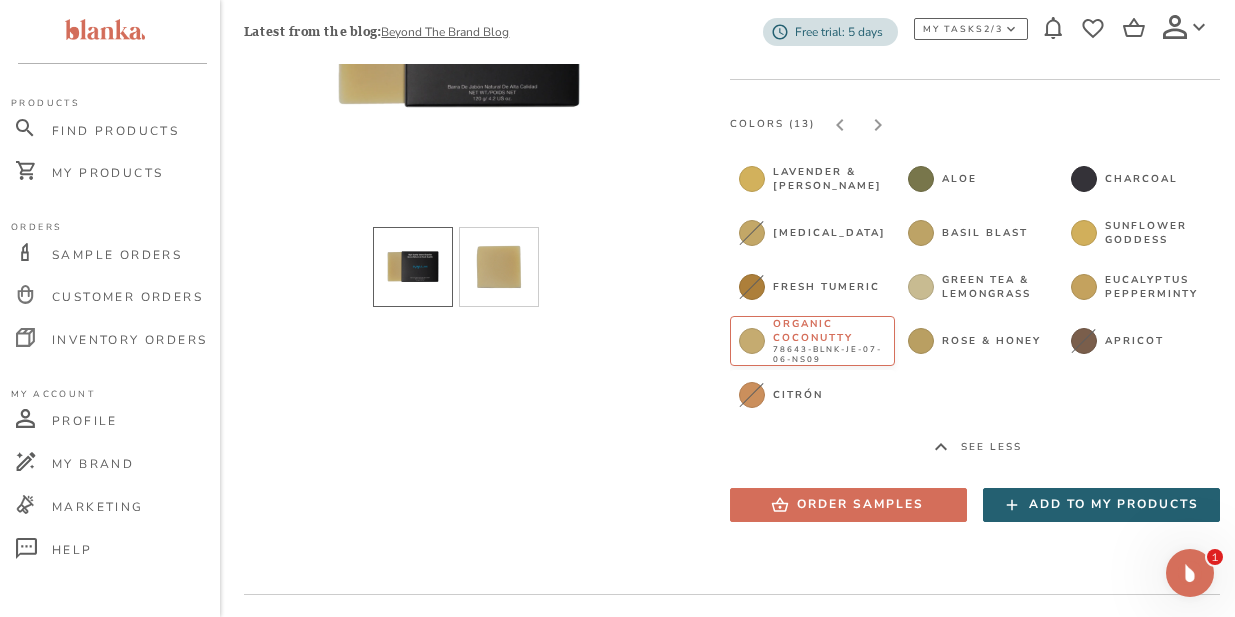 click on "Add to my products" at bounding box center [1101, 505] 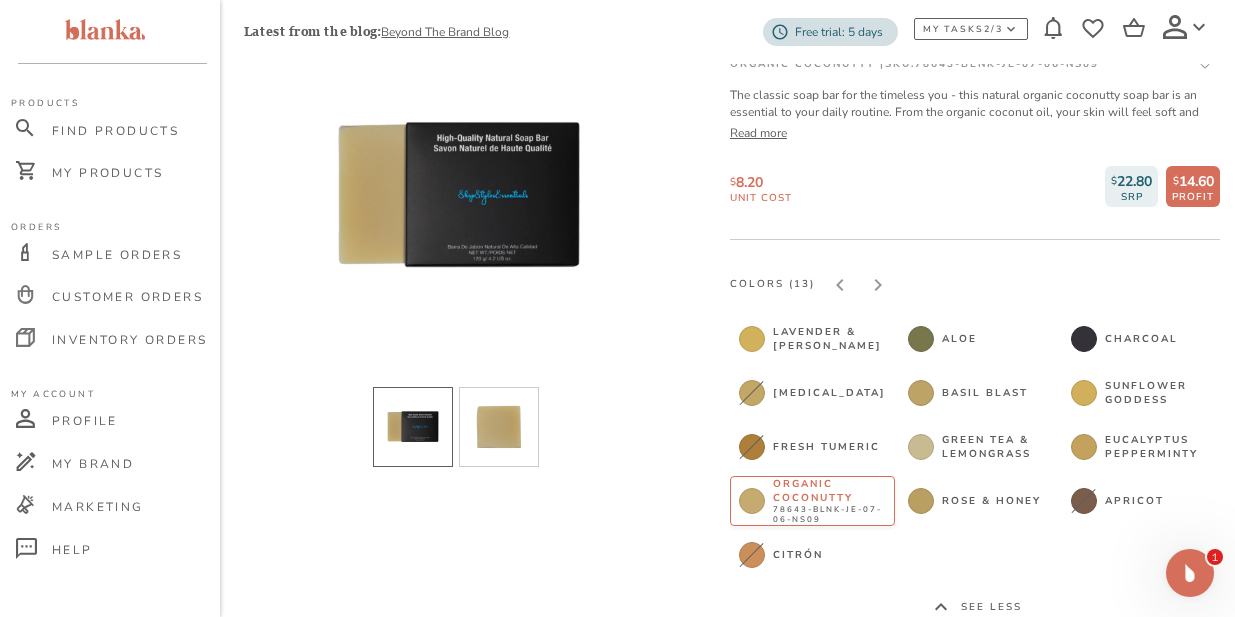 scroll, scrollTop: 0, scrollLeft: 0, axis: both 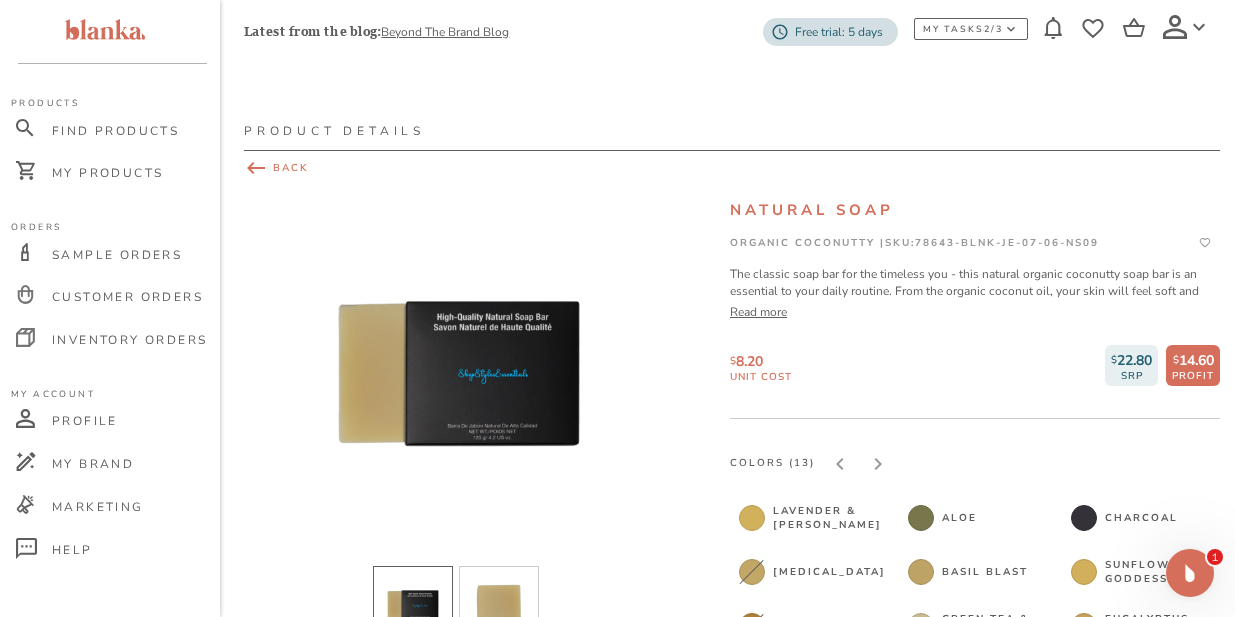 click 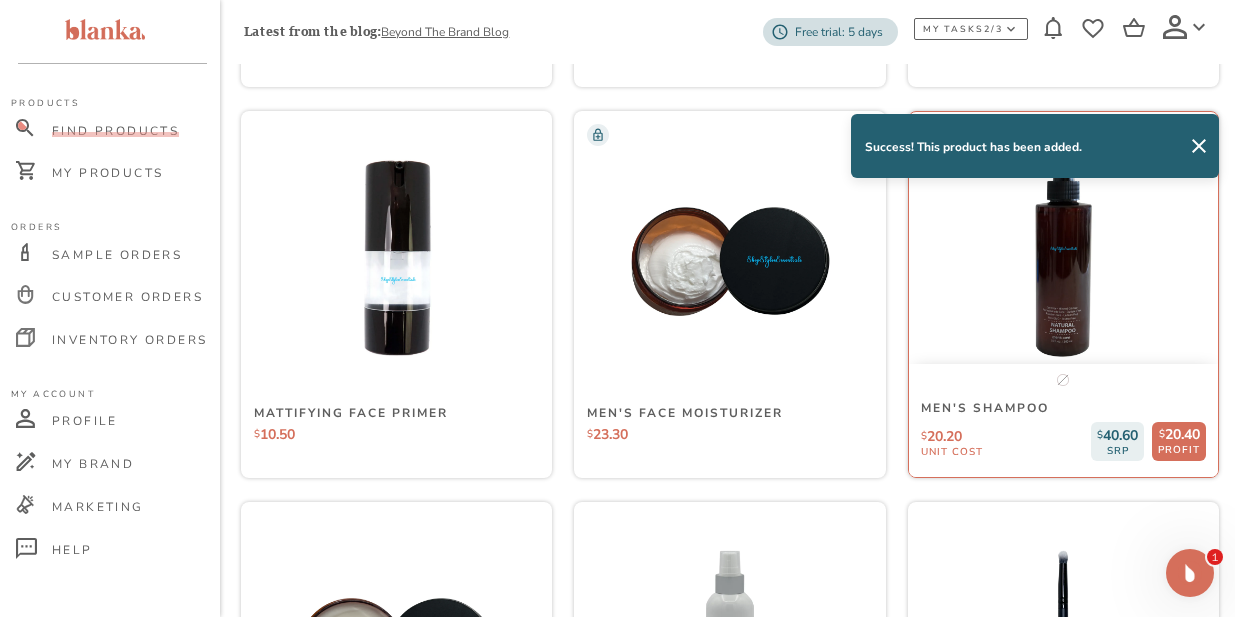 scroll, scrollTop: 12049, scrollLeft: 3, axis: both 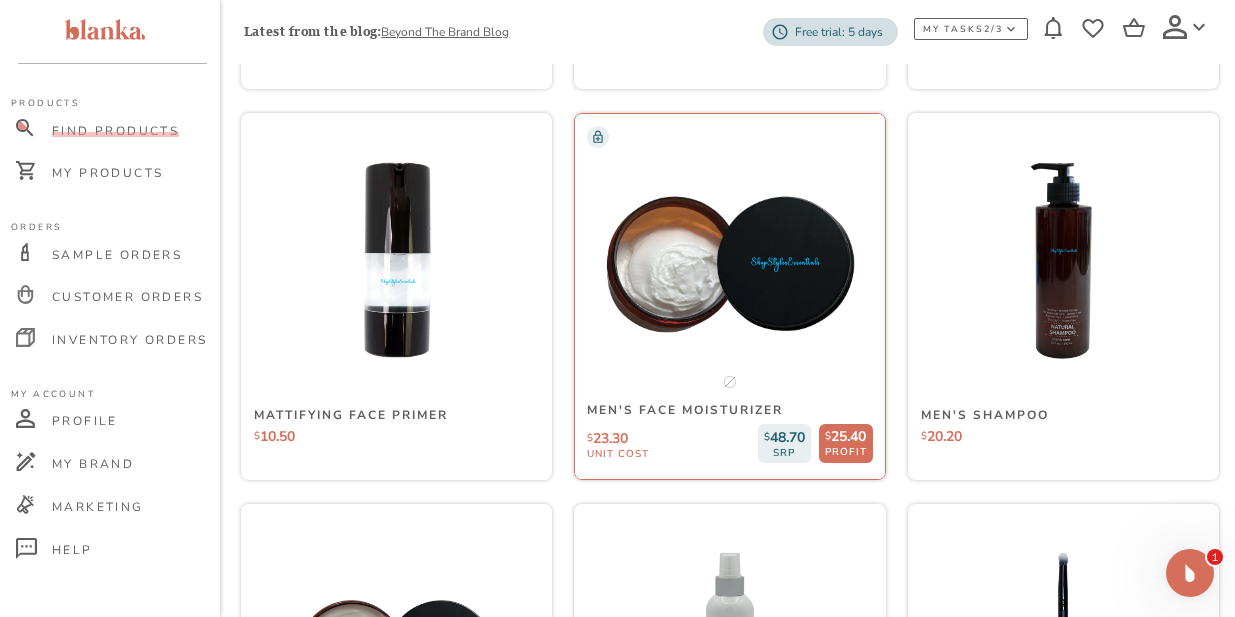 click at bounding box center [730, 260] 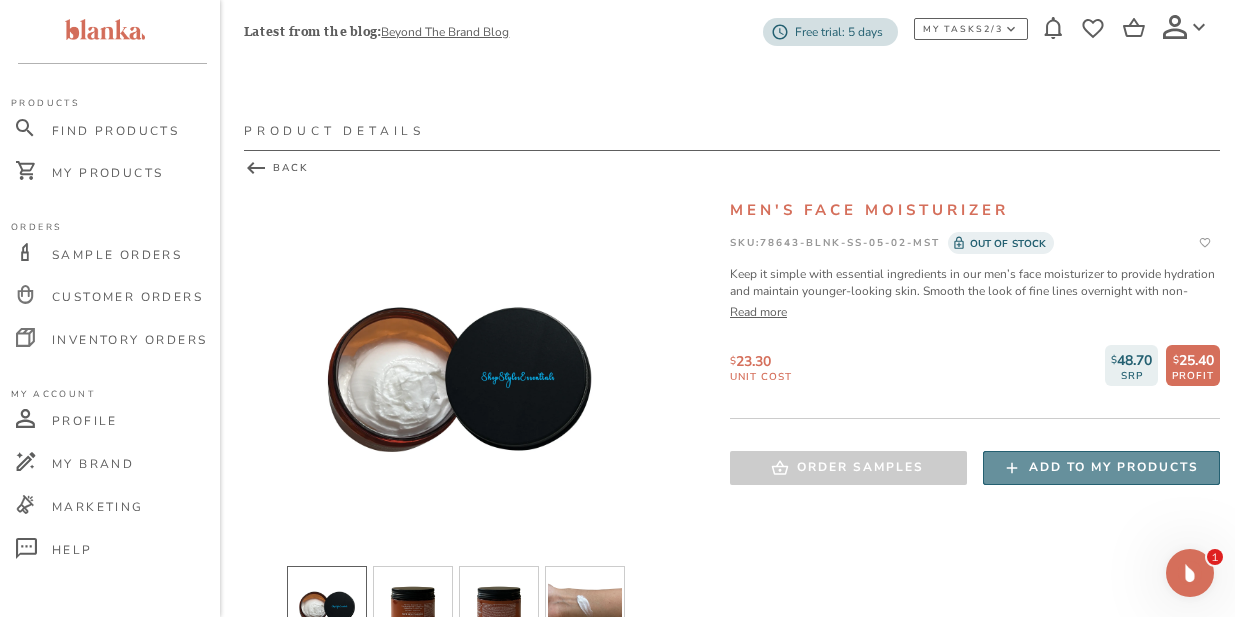 click on "Add to my products" at bounding box center [1114, 467] 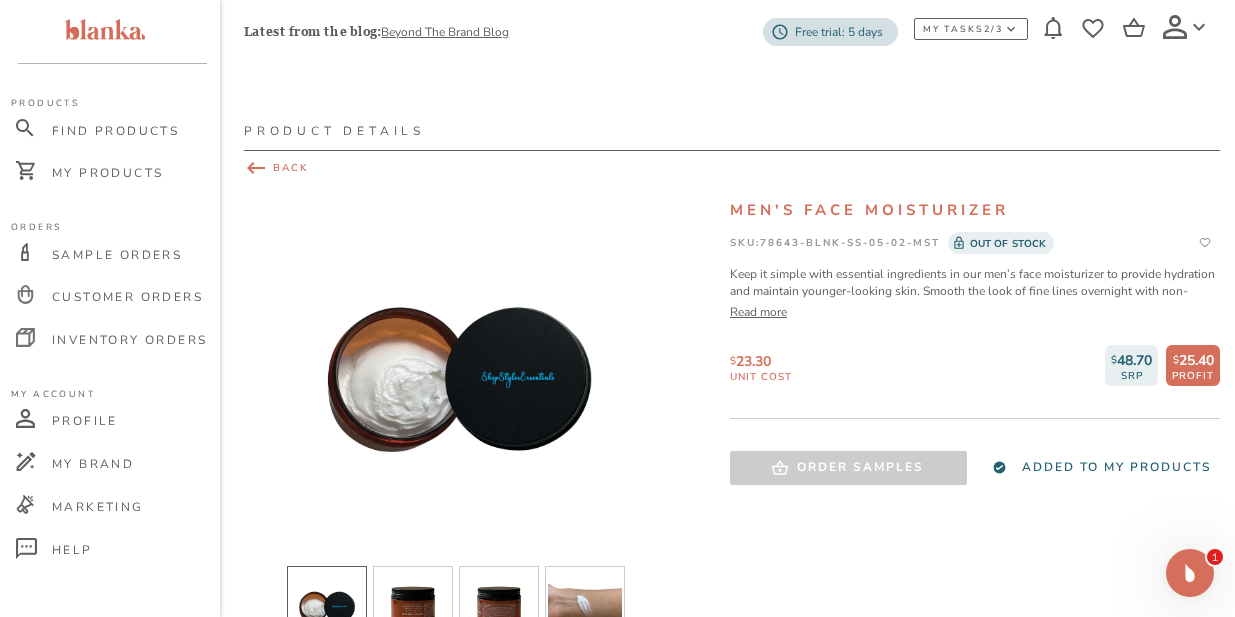 click 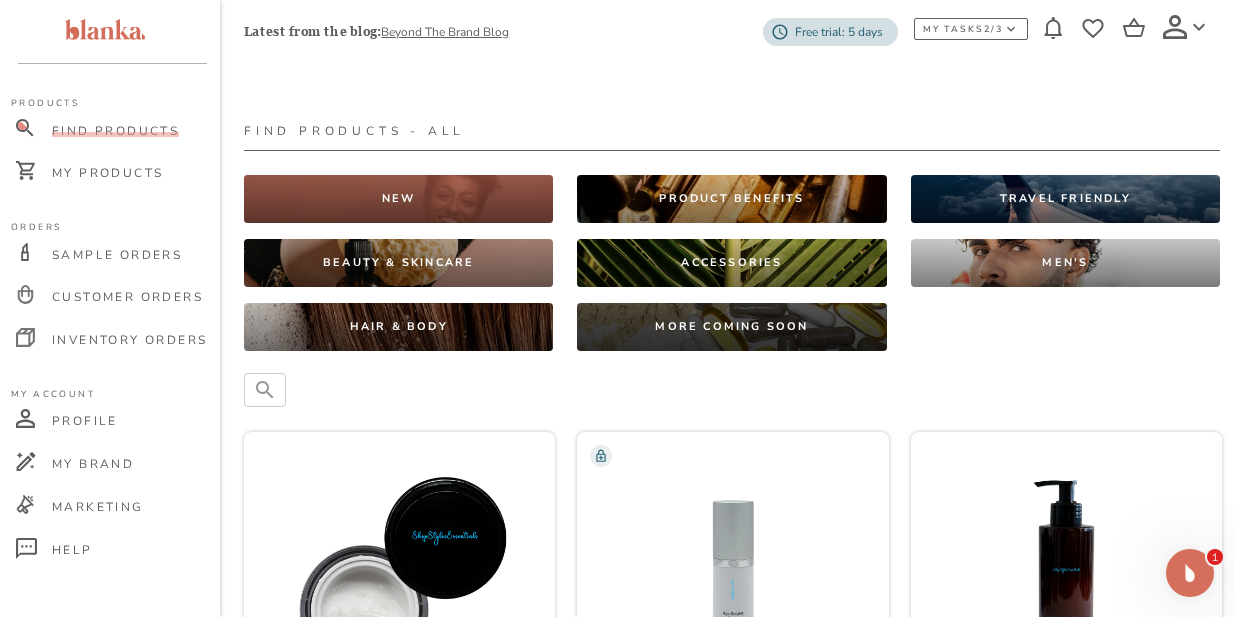 scroll, scrollTop: 12049, scrollLeft: 0, axis: vertical 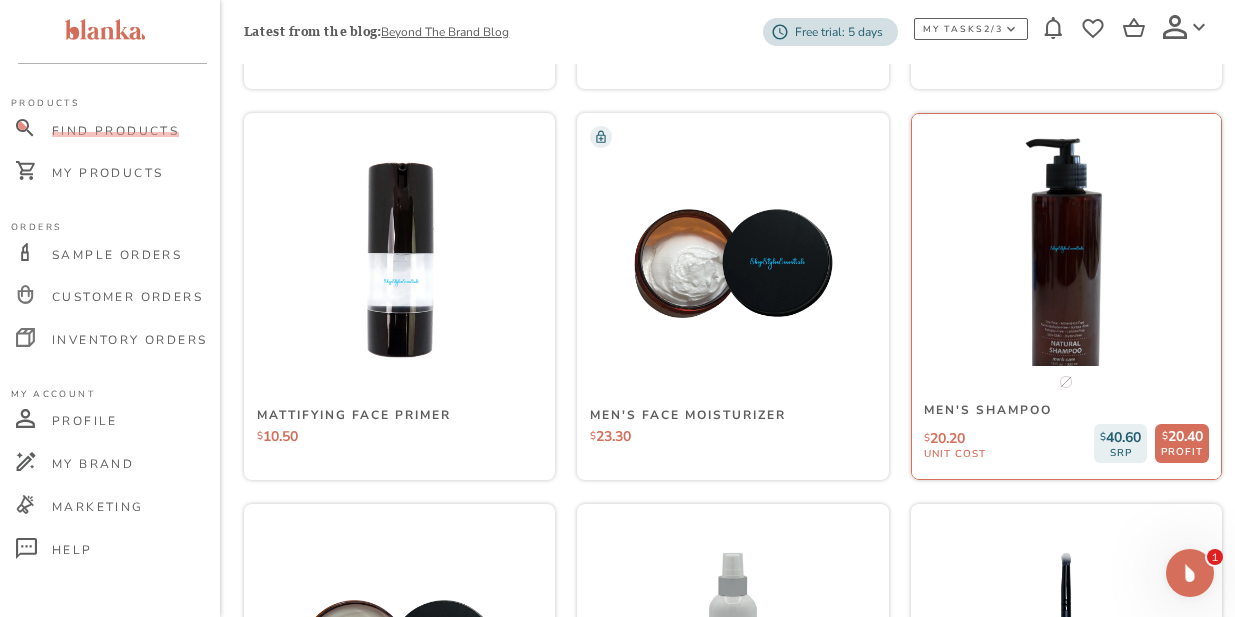 click at bounding box center (1066, 260) 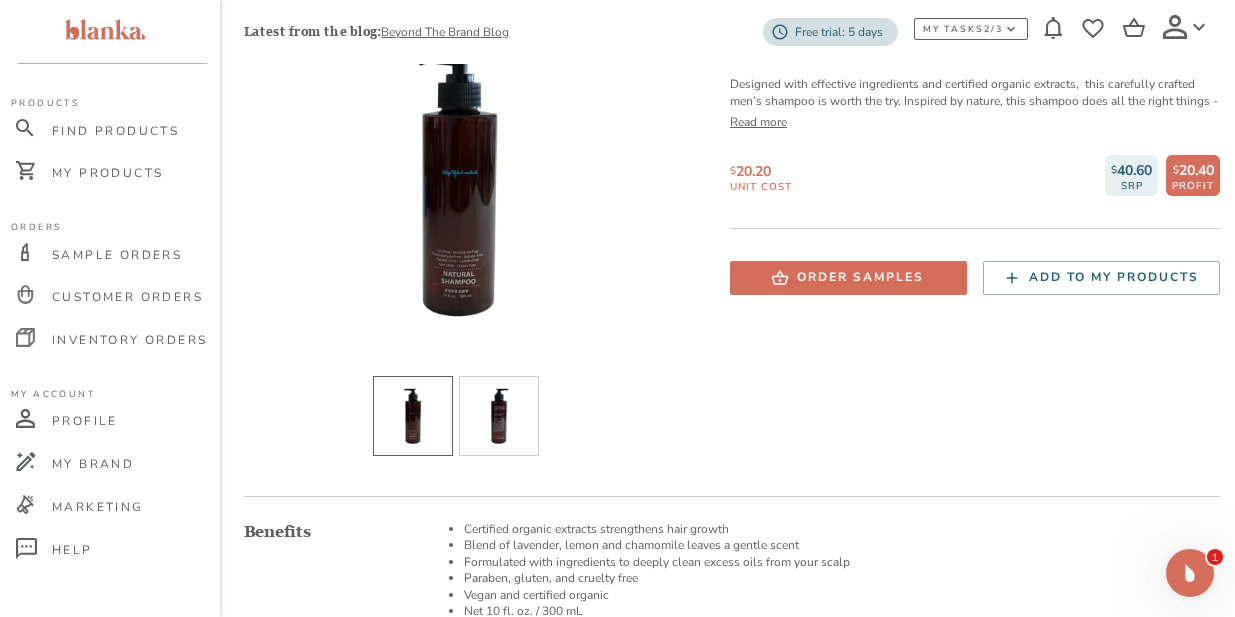 scroll, scrollTop: 192, scrollLeft: 0, axis: vertical 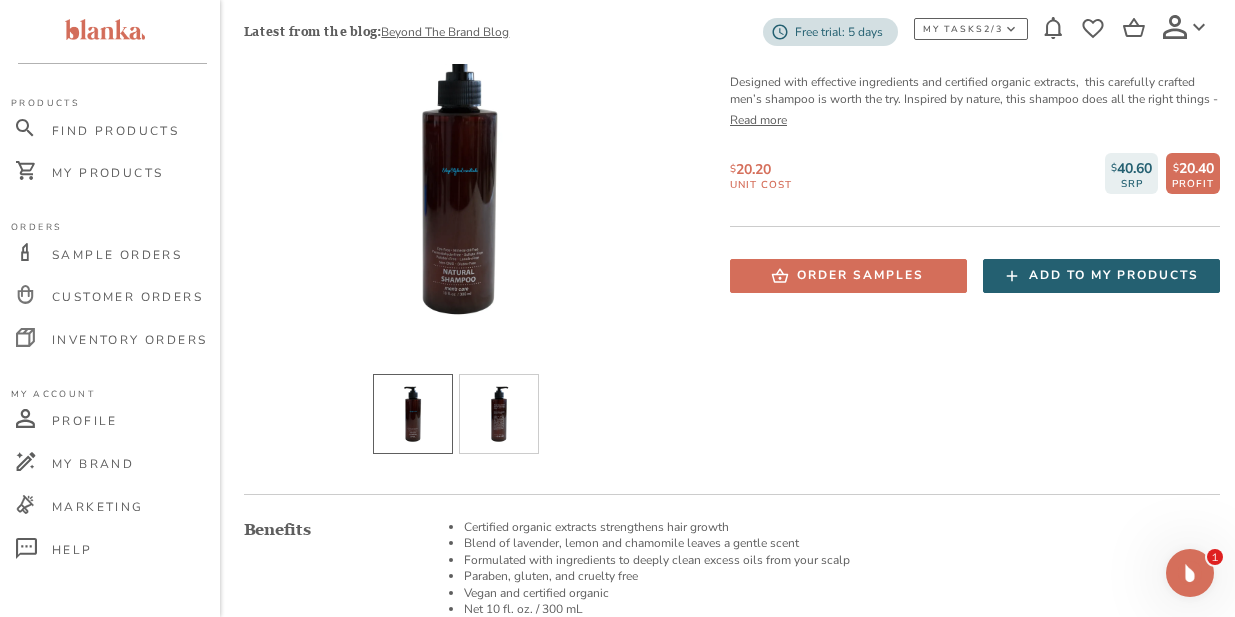 click on "Add to my products" at bounding box center (1114, 275) 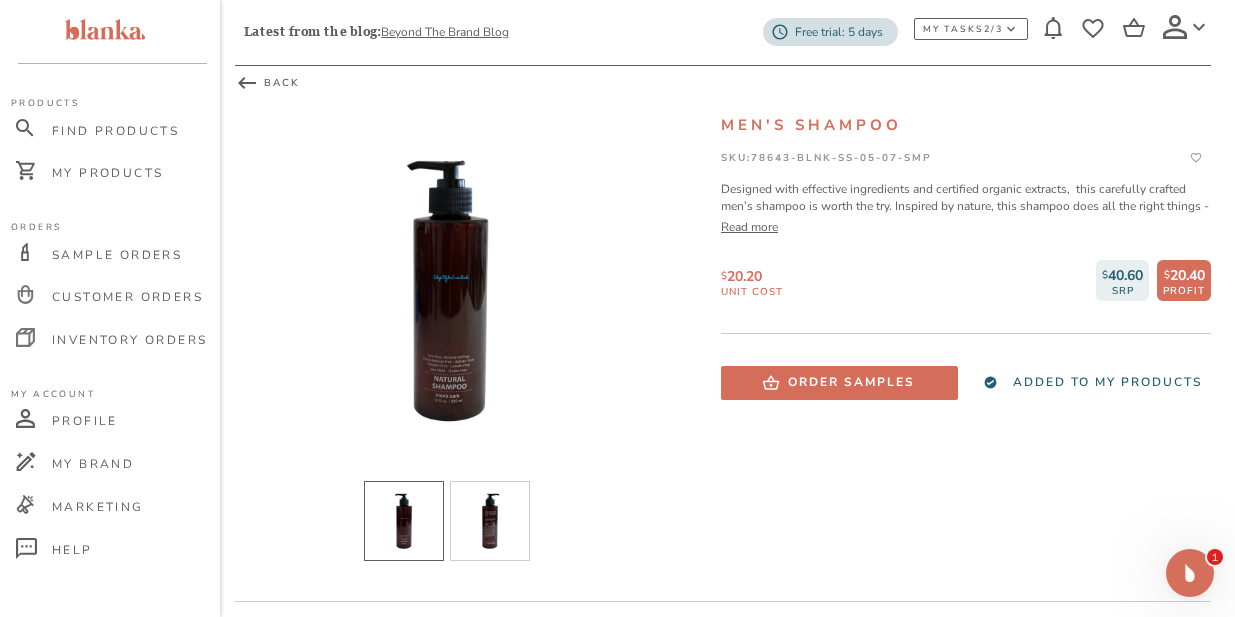 scroll, scrollTop: 0, scrollLeft: 9, axis: horizontal 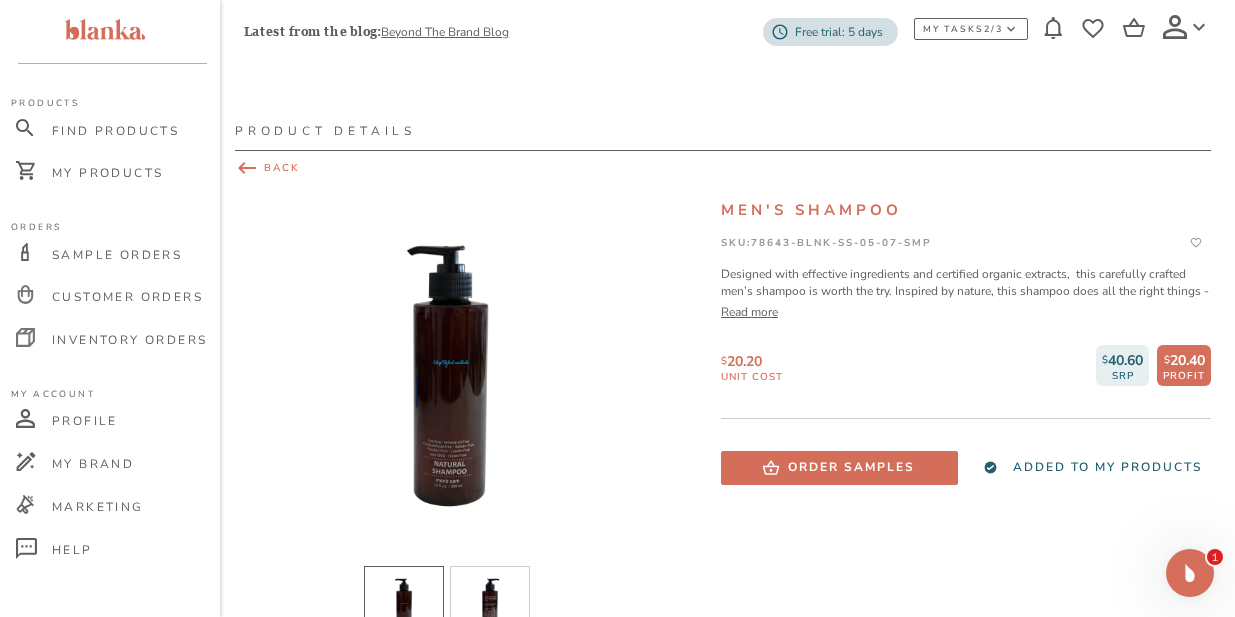 click 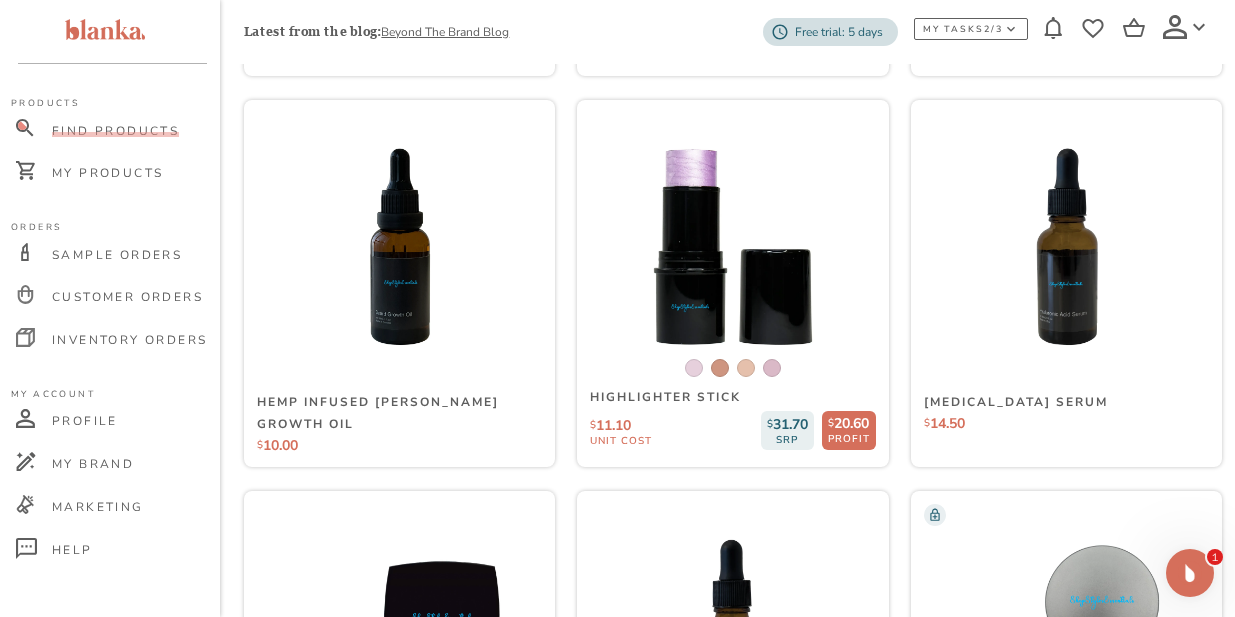 scroll, scrollTop: 8146, scrollLeft: 0, axis: vertical 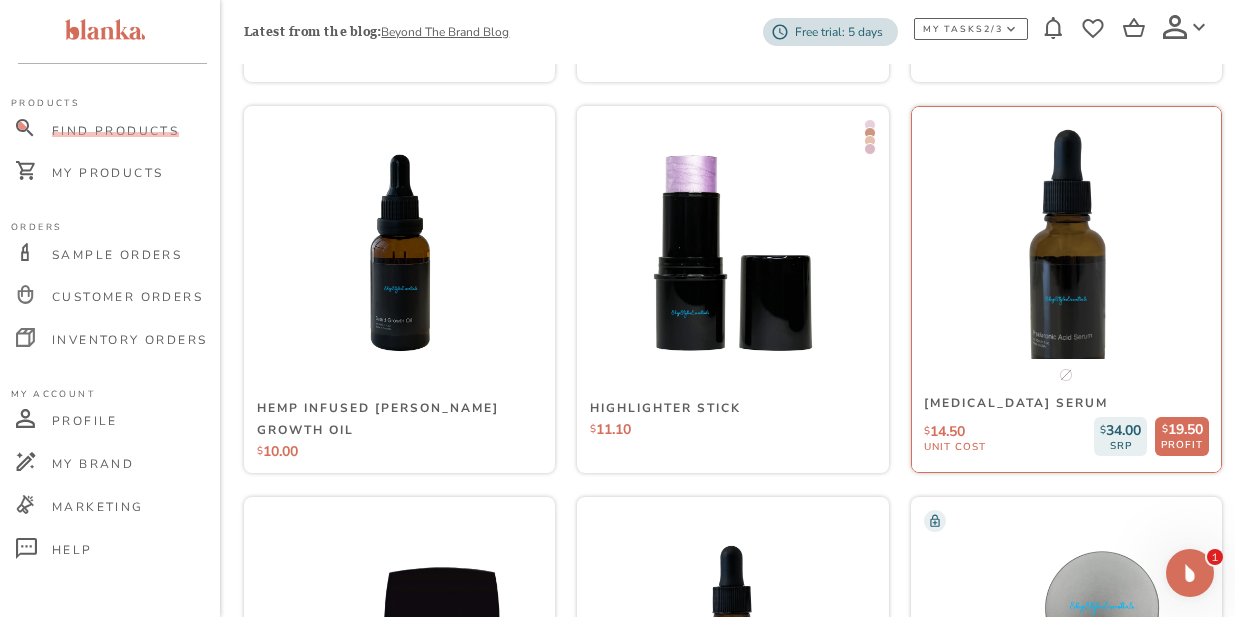 click at bounding box center (1066, 253) 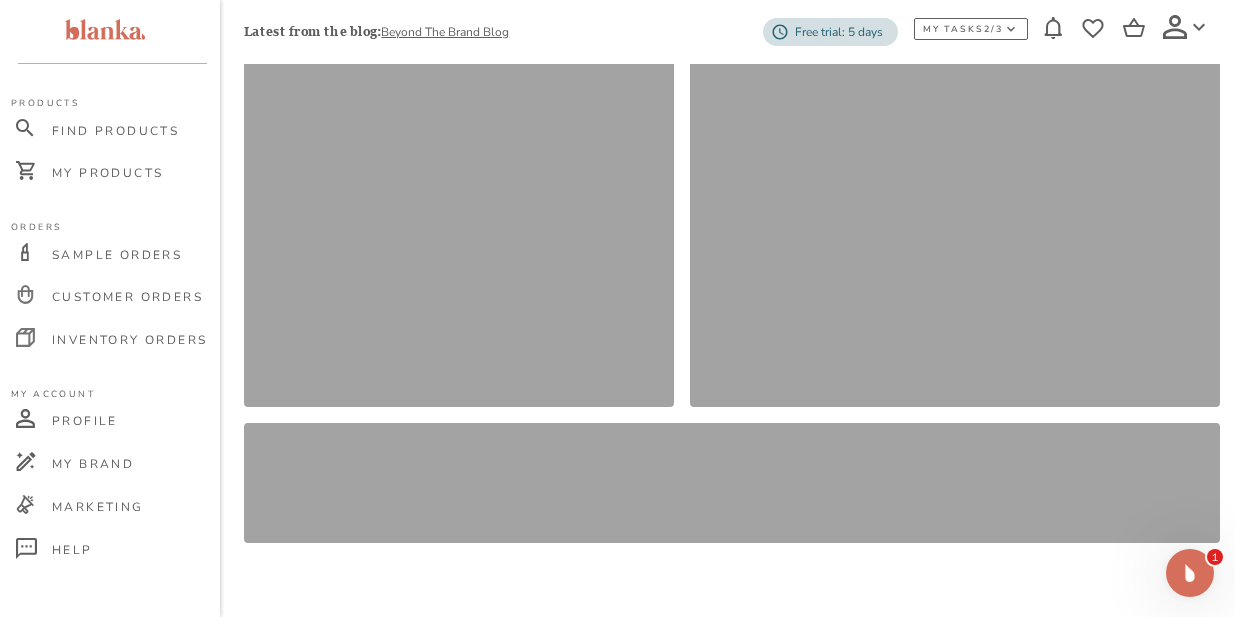 scroll, scrollTop: 0, scrollLeft: 0, axis: both 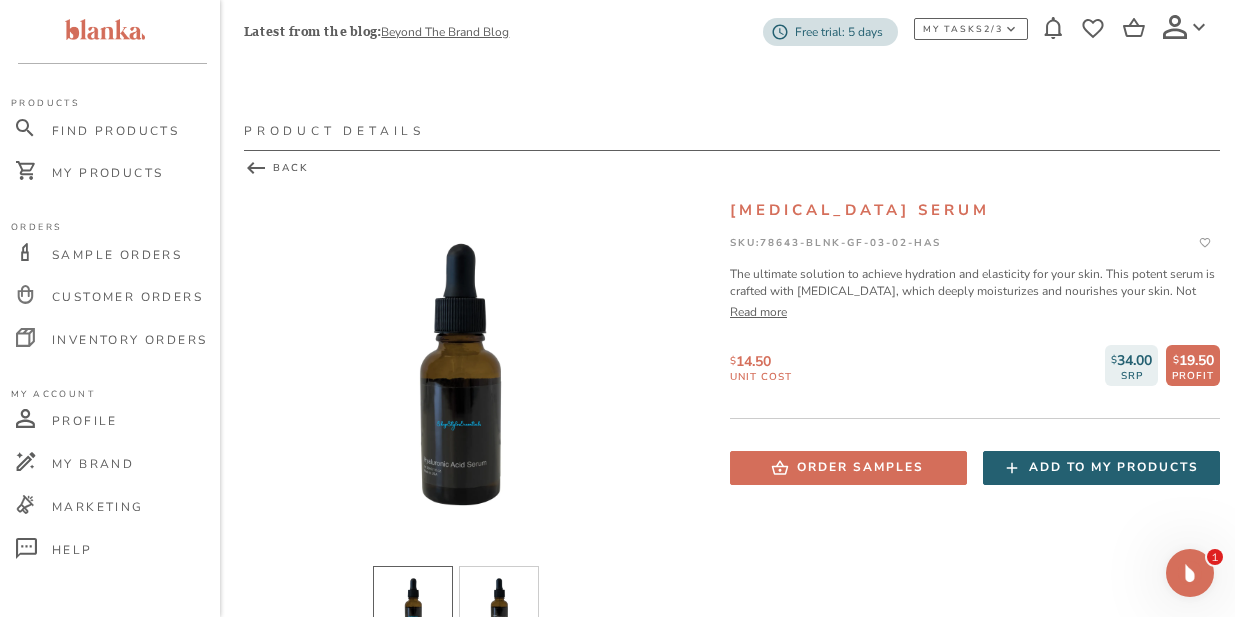 click on "Add to my products" at bounding box center (1114, 467) 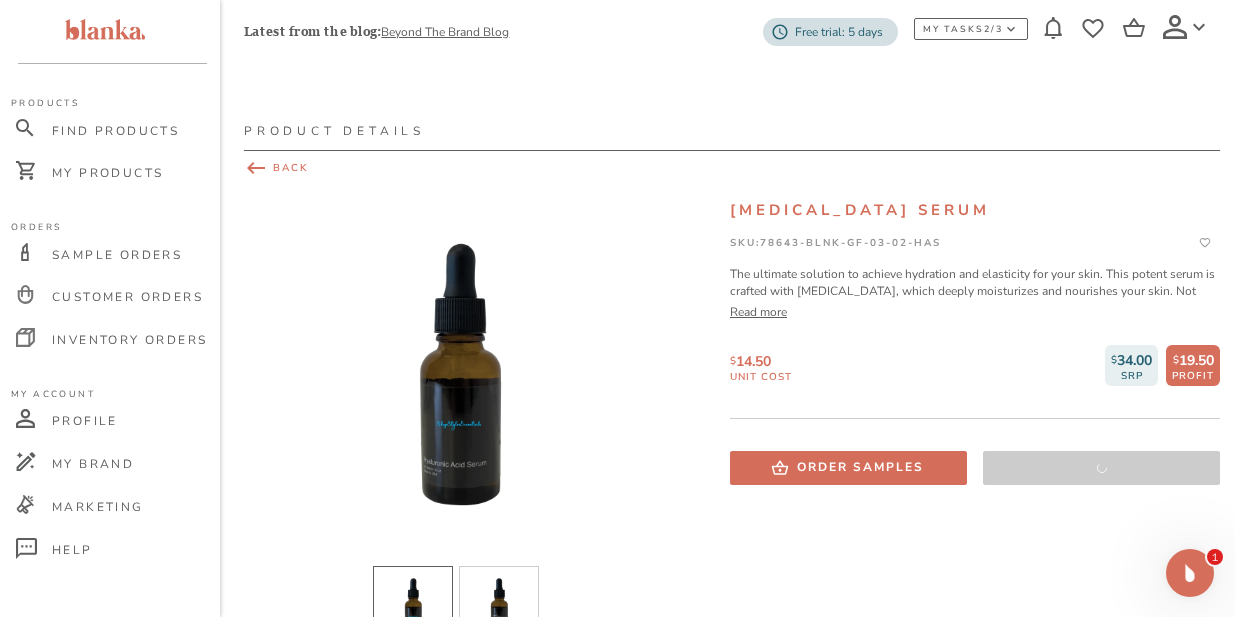 click on "BACK" at bounding box center [732, 168] 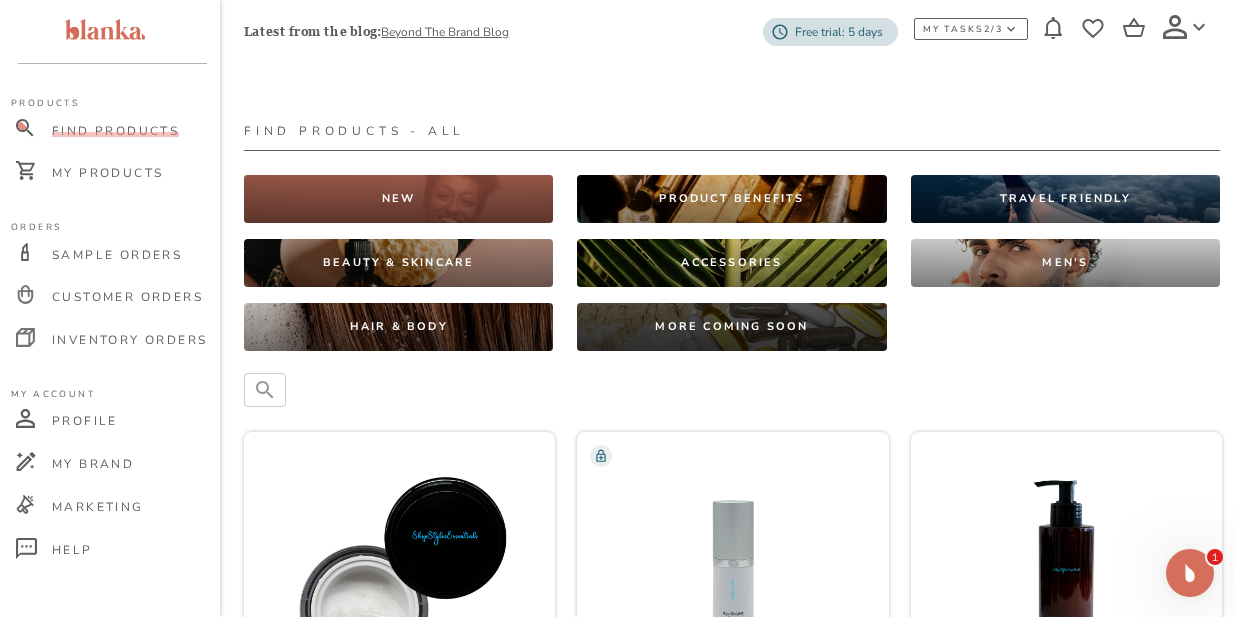 scroll, scrollTop: 8146, scrollLeft: 0, axis: vertical 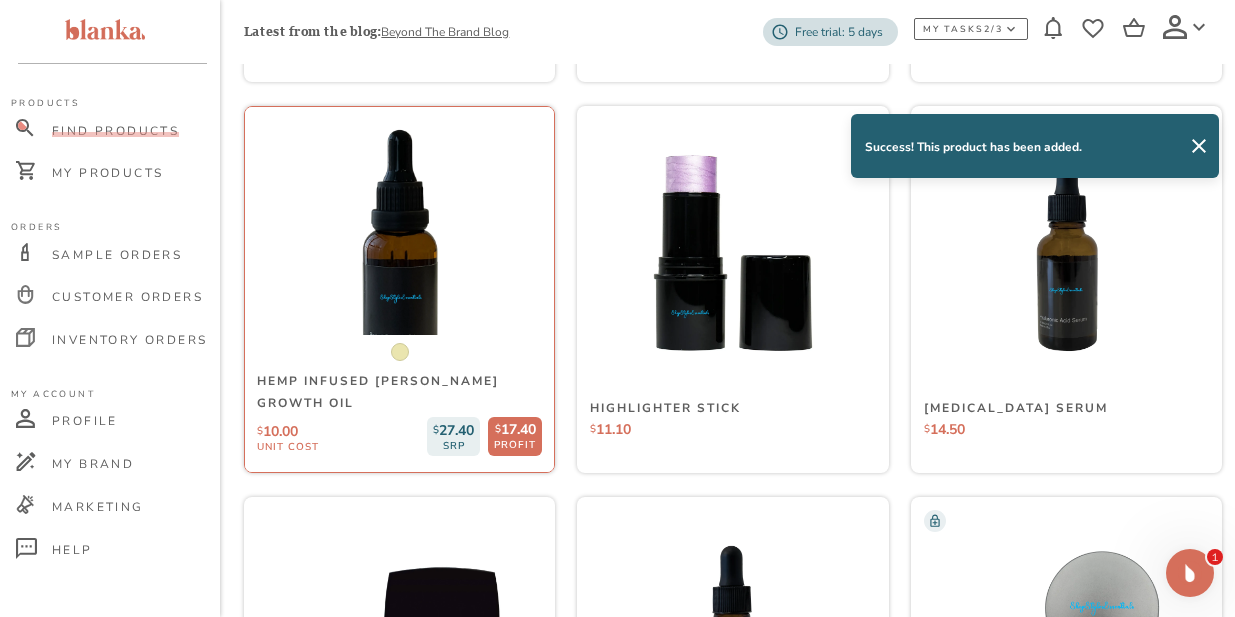 click at bounding box center (399, 253) 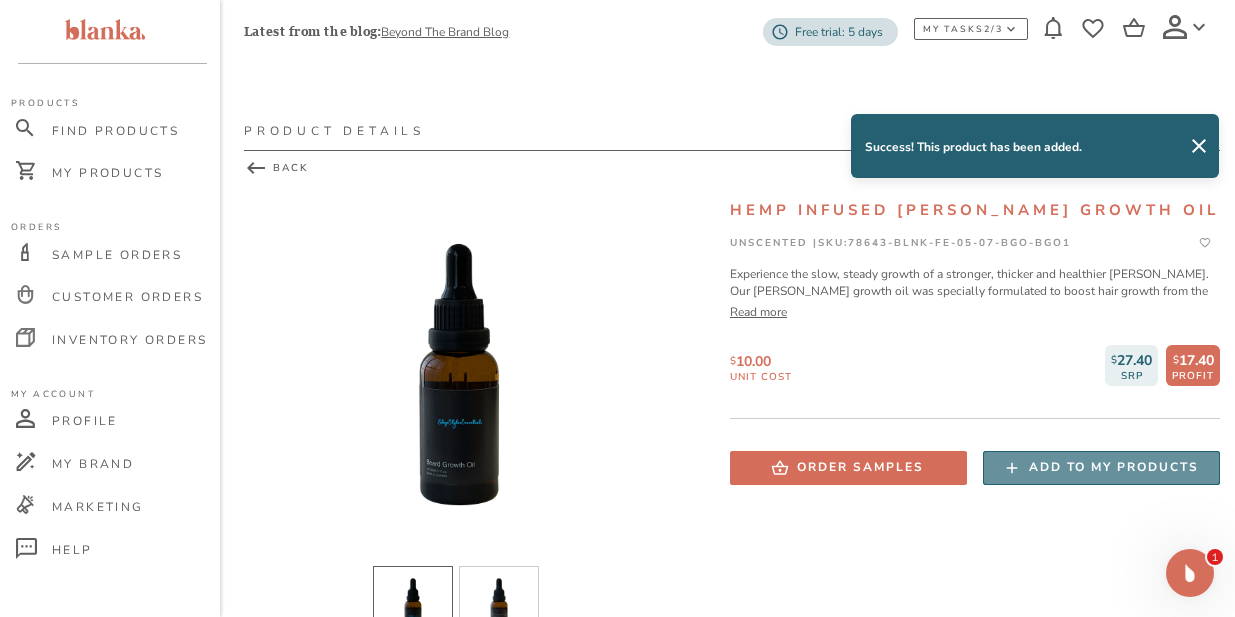click on "Add to my products" at bounding box center (1114, 467) 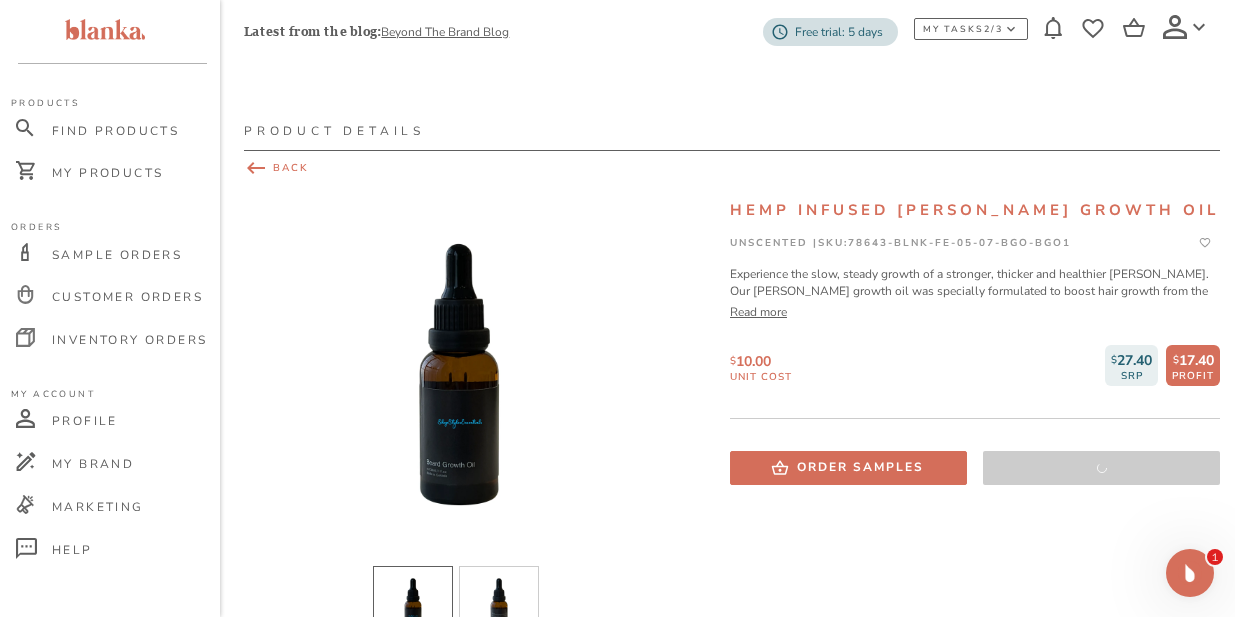 click on "BACK" at bounding box center (732, 168) 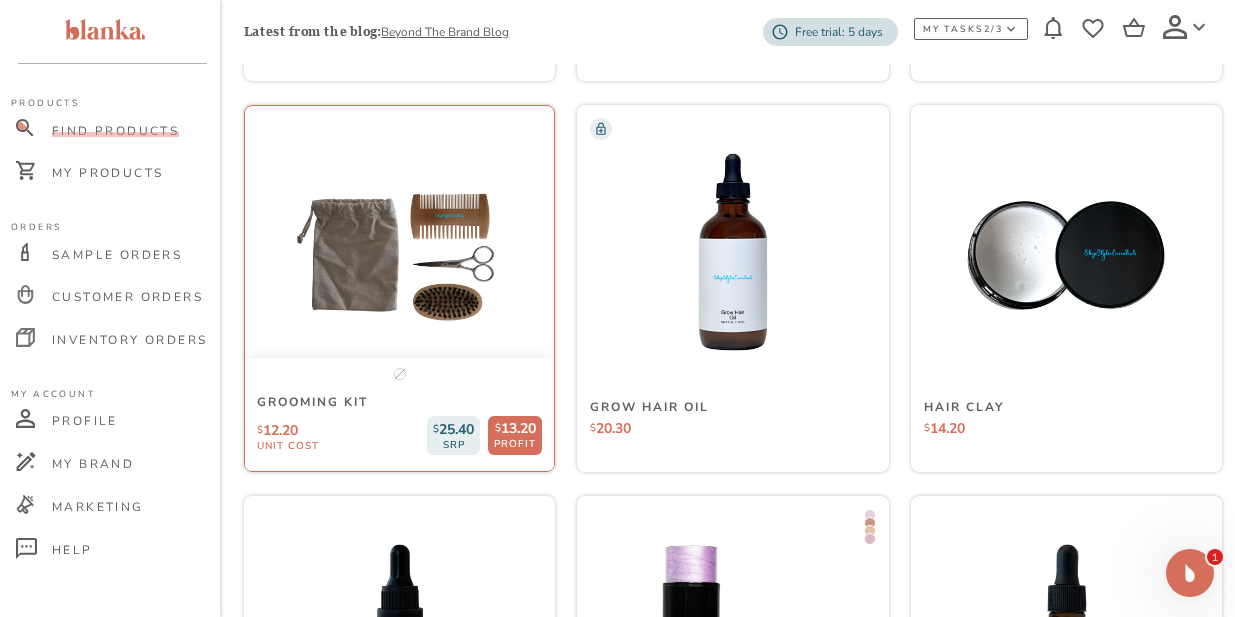 scroll, scrollTop: 7757, scrollLeft: 0, axis: vertical 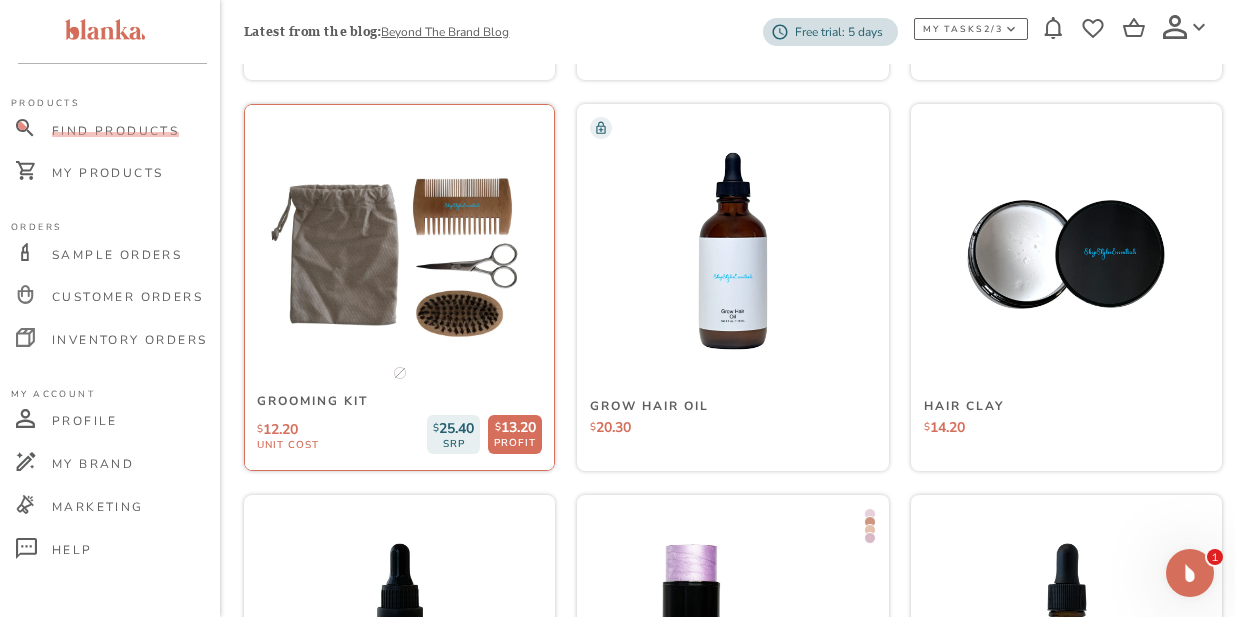 click at bounding box center [399, 251] 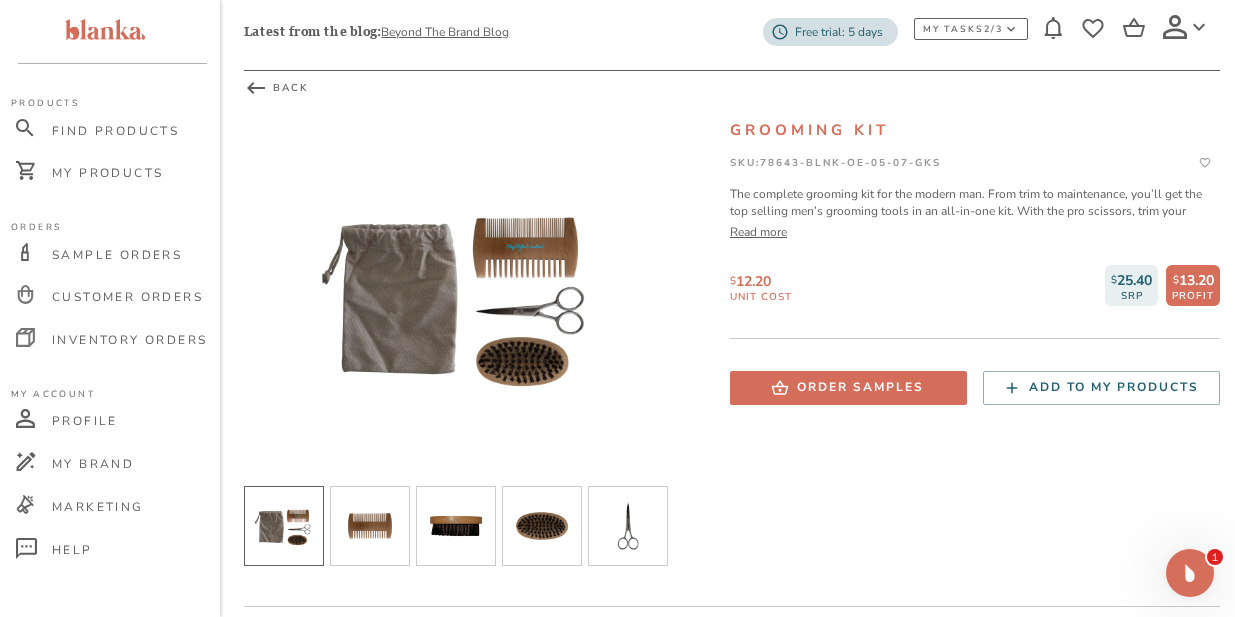 scroll, scrollTop: 116, scrollLeft: 0, axis: vertical 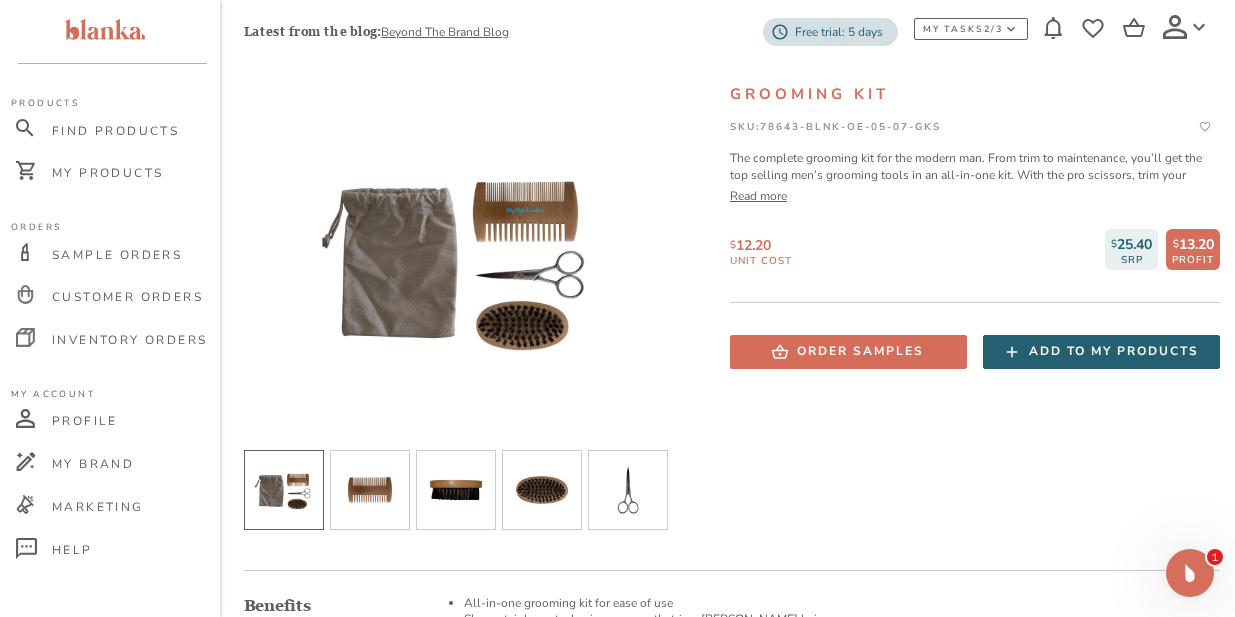 click on "Add to my products" at bounding box center [1114, 351] 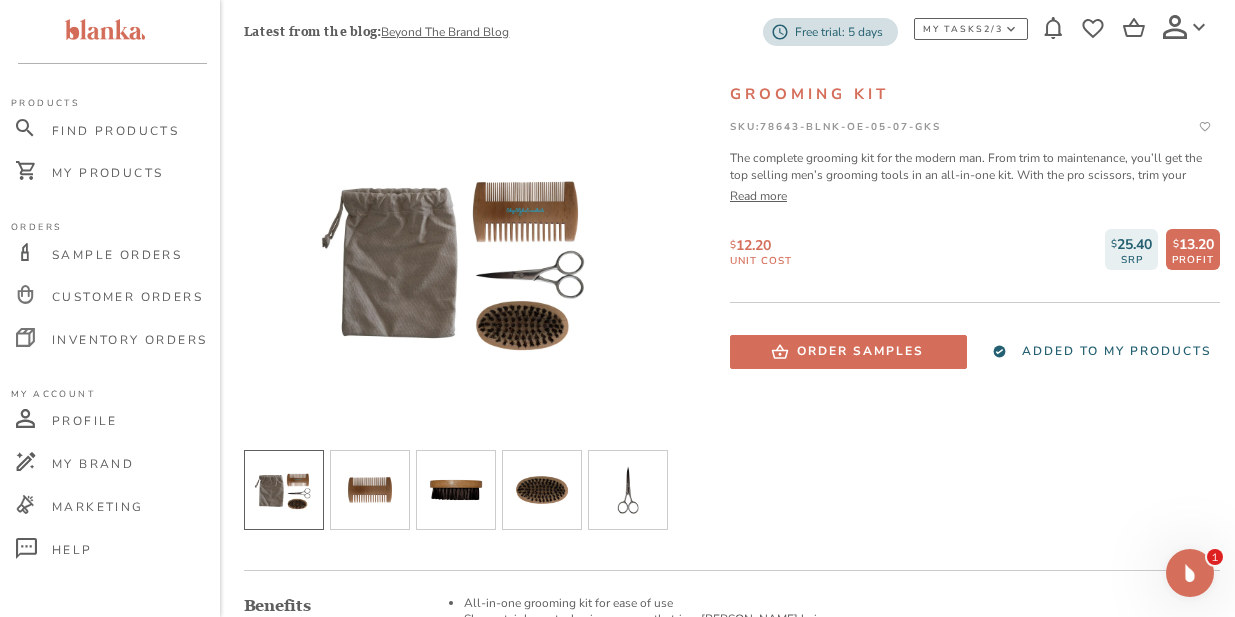 scroll, scrollTop: 0, scrollLeft: 0, axis: both 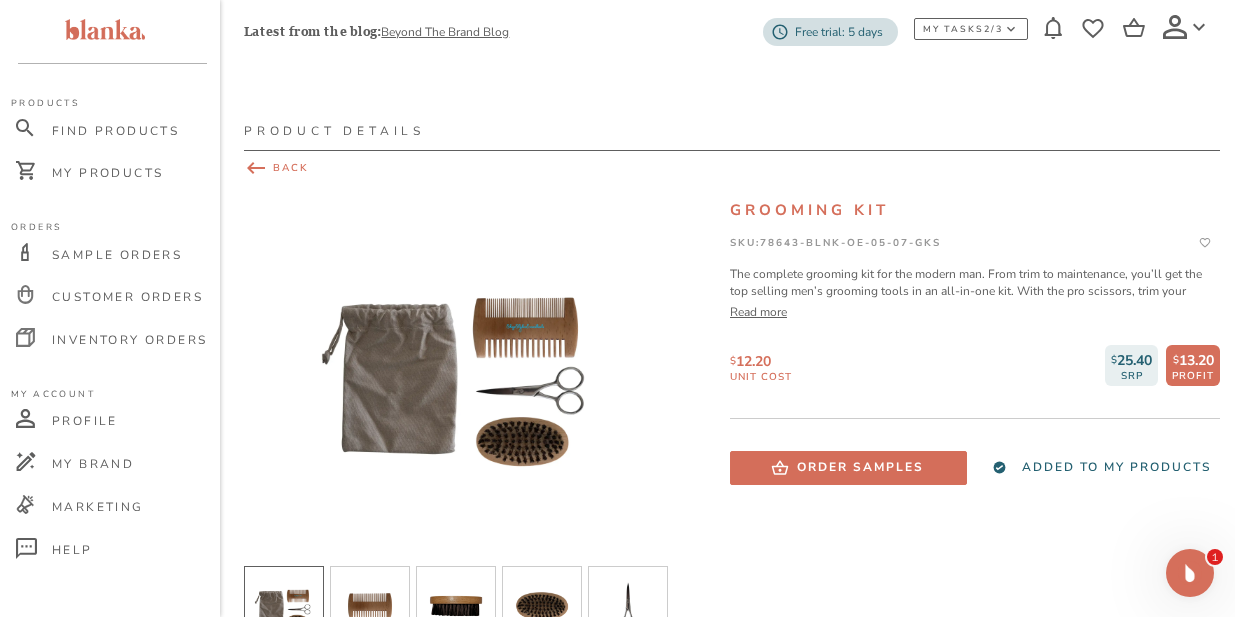 click on "BACK" at bounding box center [732, 168] 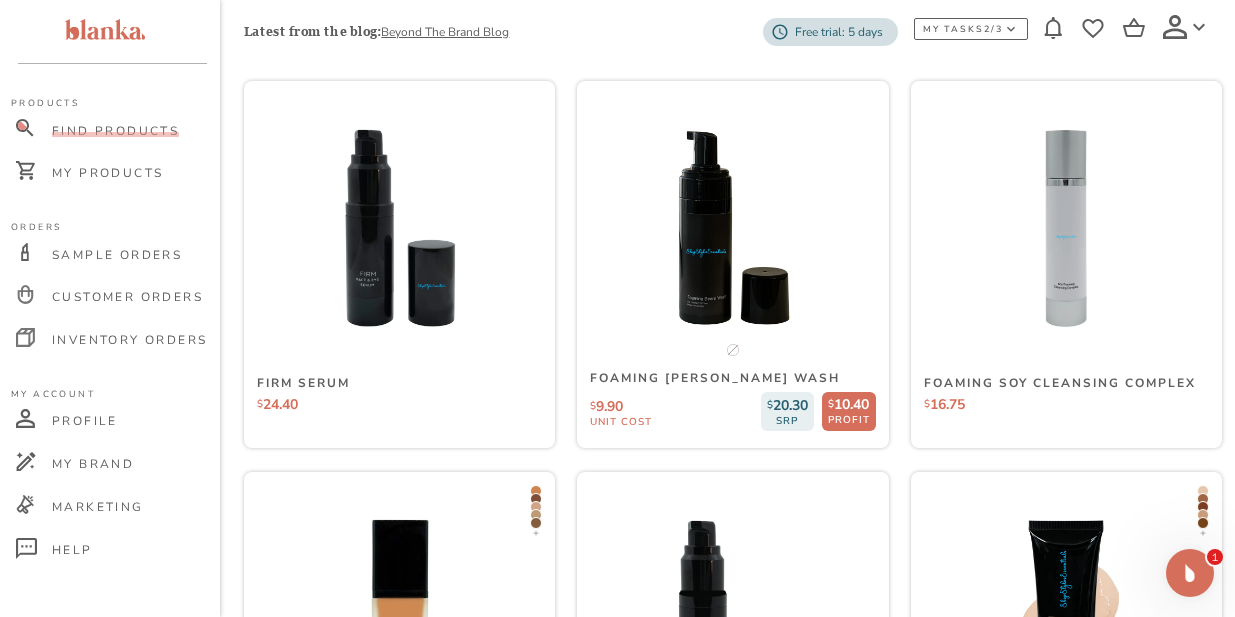 scroll, scrollTop: 6214, scrollLeft: 0, axis: vertical 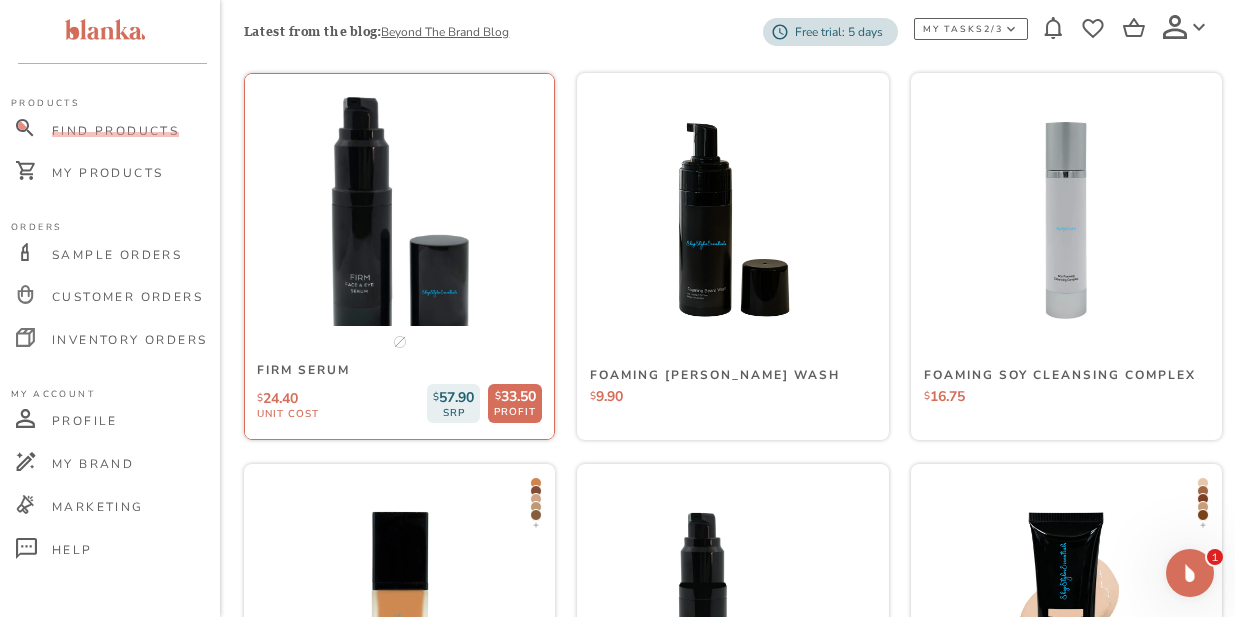 click at bounding box center (399, 220) 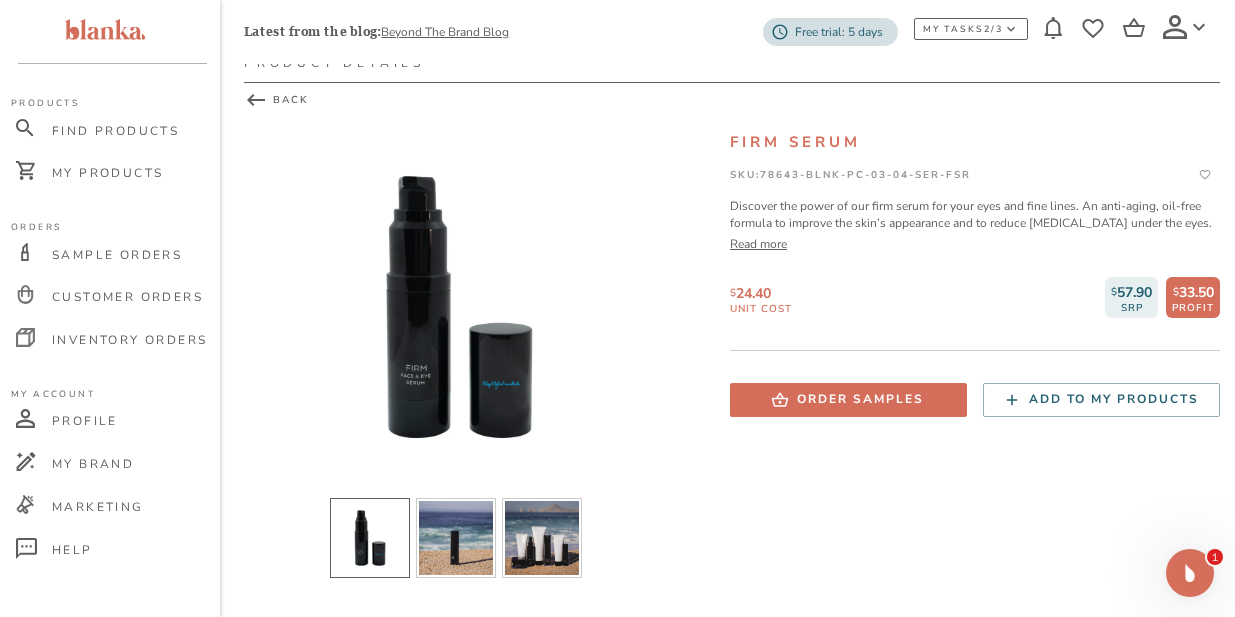 scroll, scrollTop: 49, scrollLeft: 0, axis: vertical 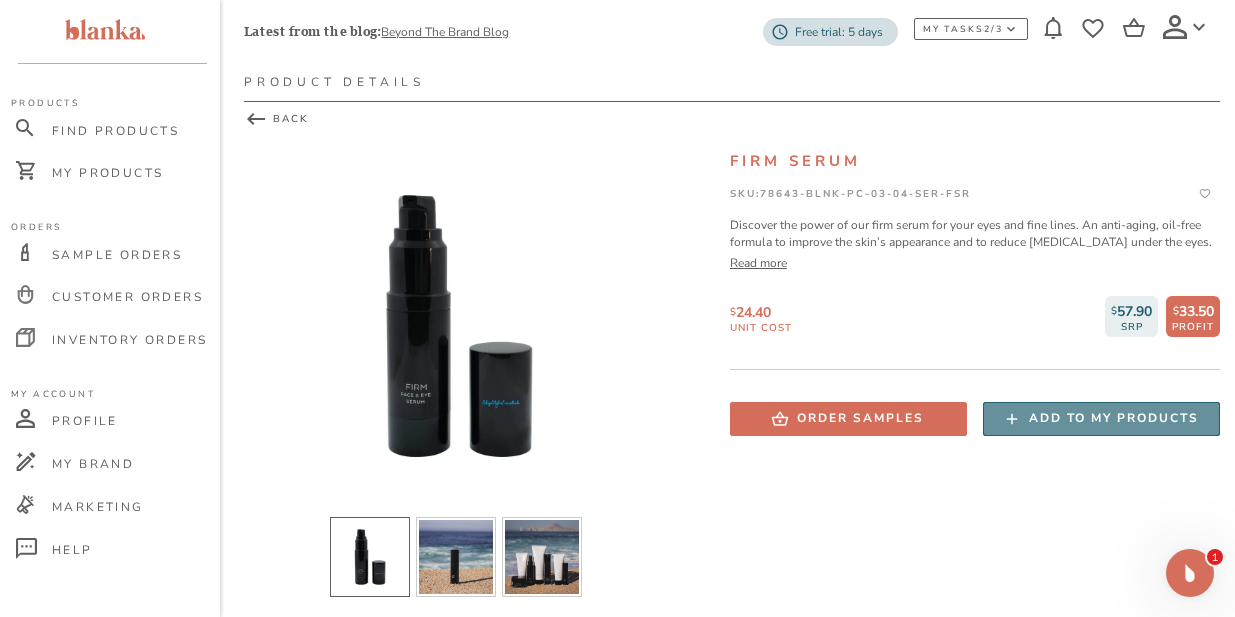 click on "Add to my products" at bounding box center (1114, 418) 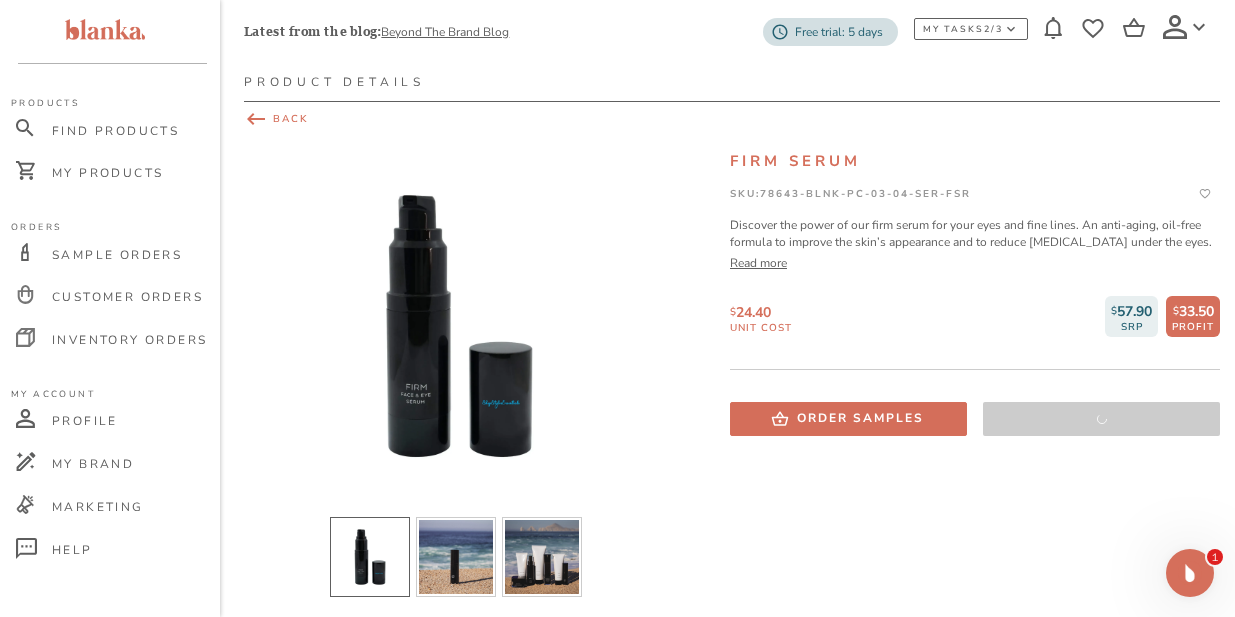 click on "BACK" at bounding box center [732, 119] 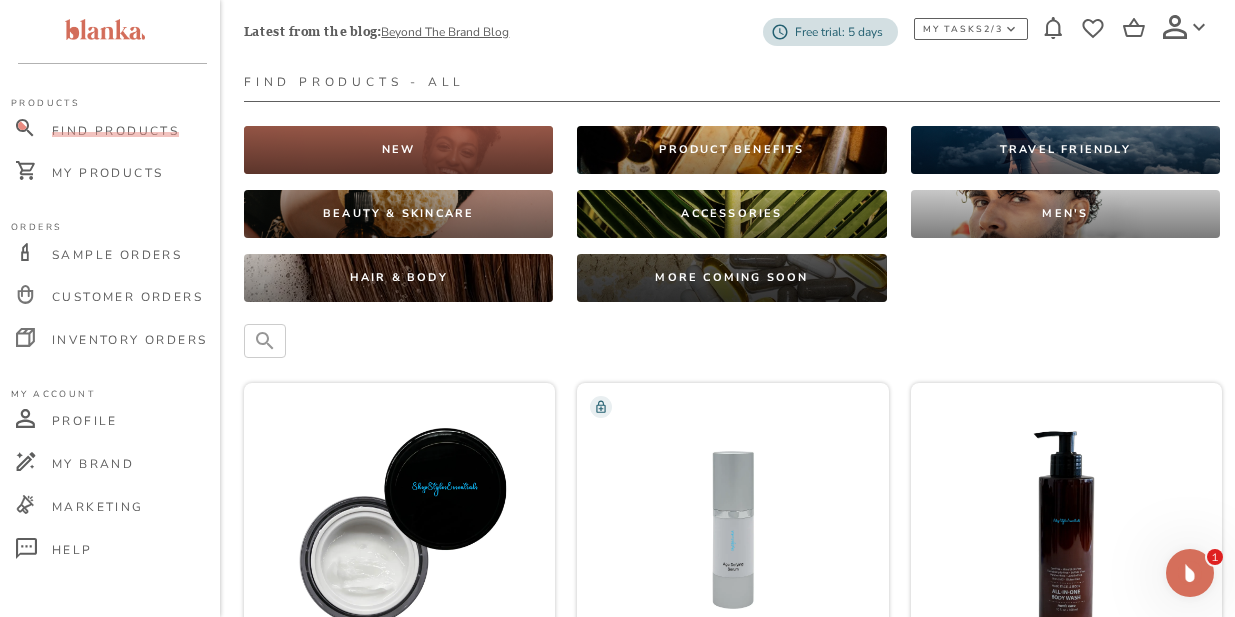 scroll, scrollTop: 6224, scrollLeft: 0, axis: vertical 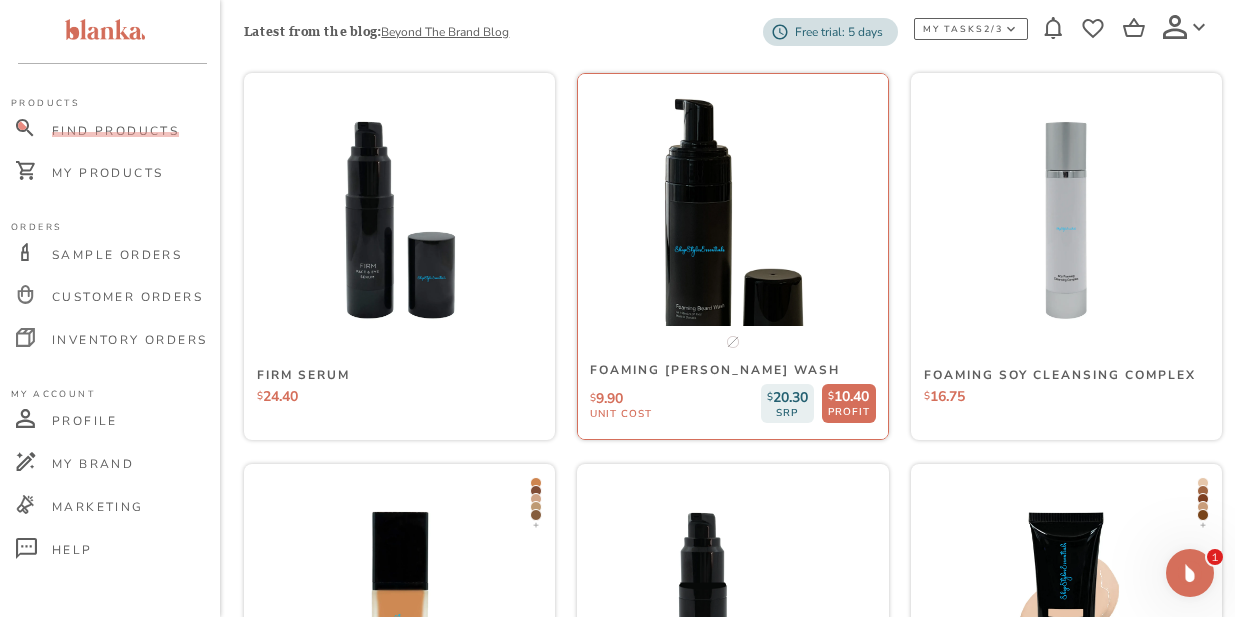 click at bounding box center [733, 220] 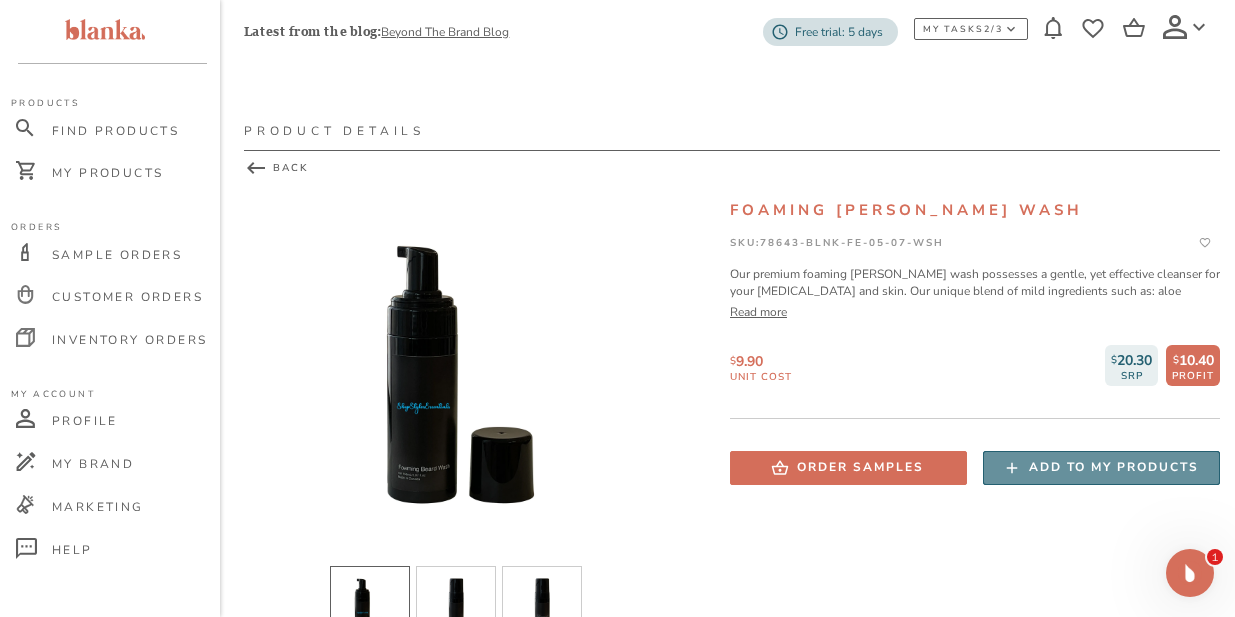 click on "Add to my products" at bounding box center (1114, 467) 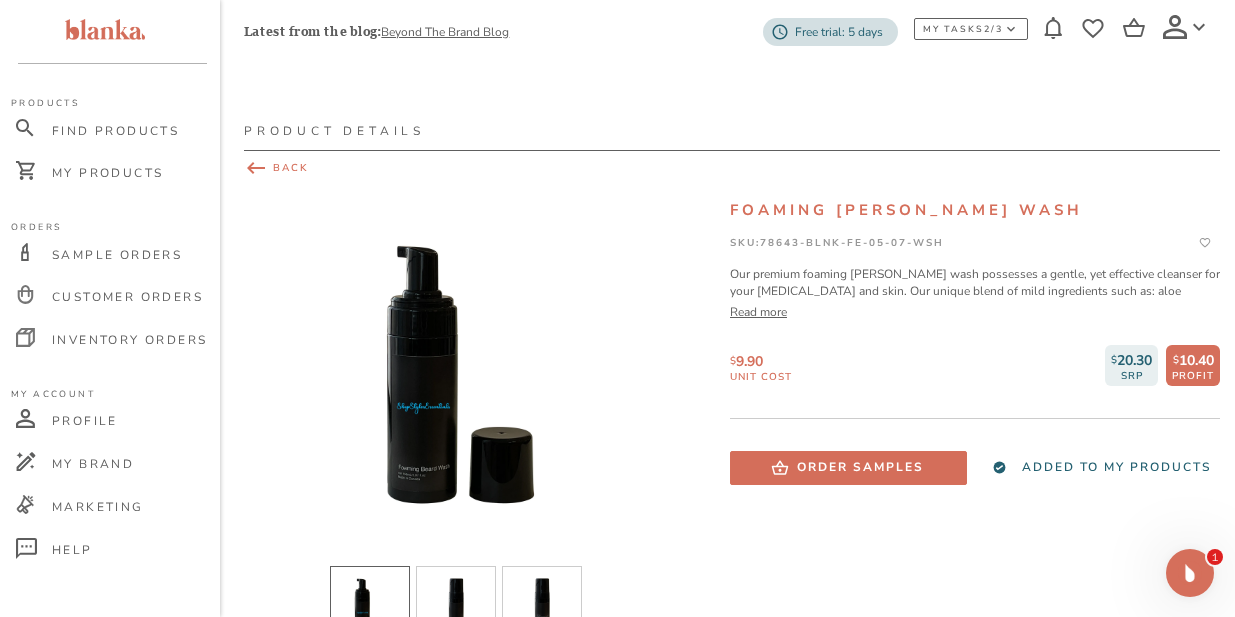 click on "BACK" at bounding box center [732, 168] 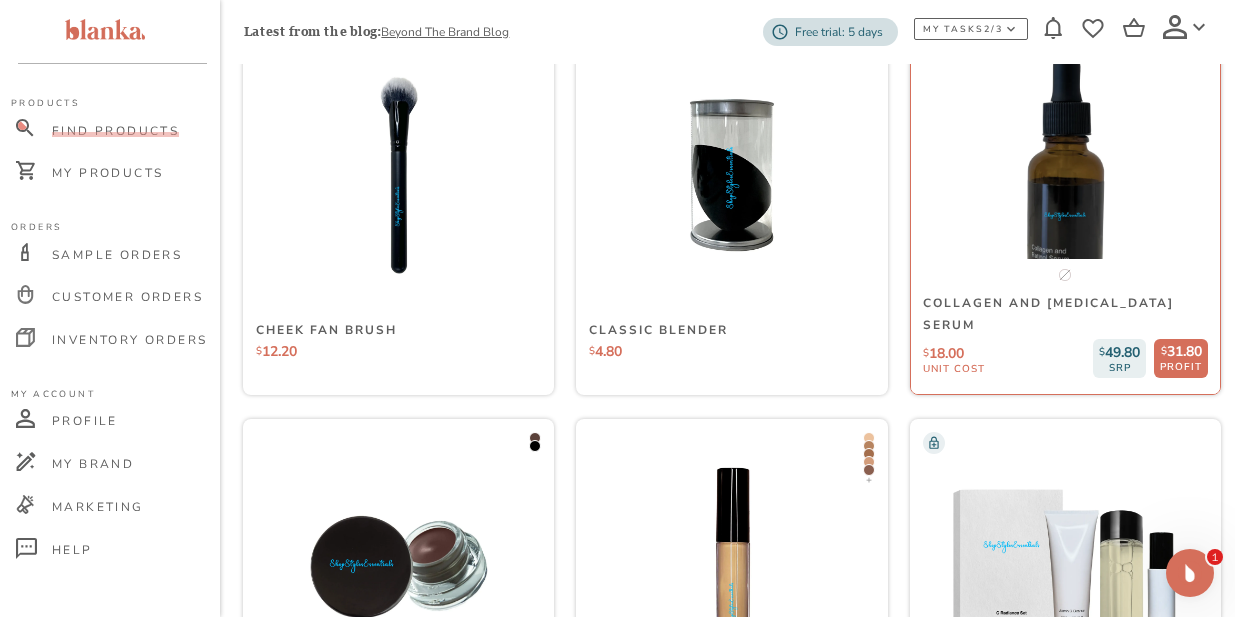 scroll, scrollTop: 3145, scrollLeft: 1, axis: both 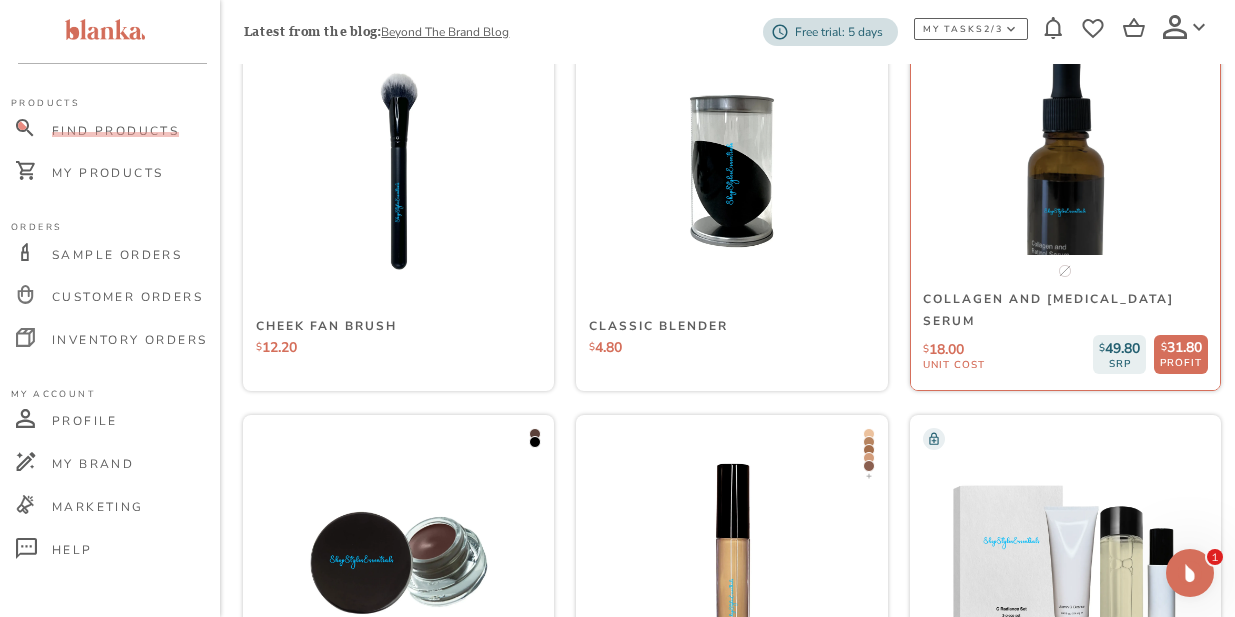click at bounding box center [1065, 171] 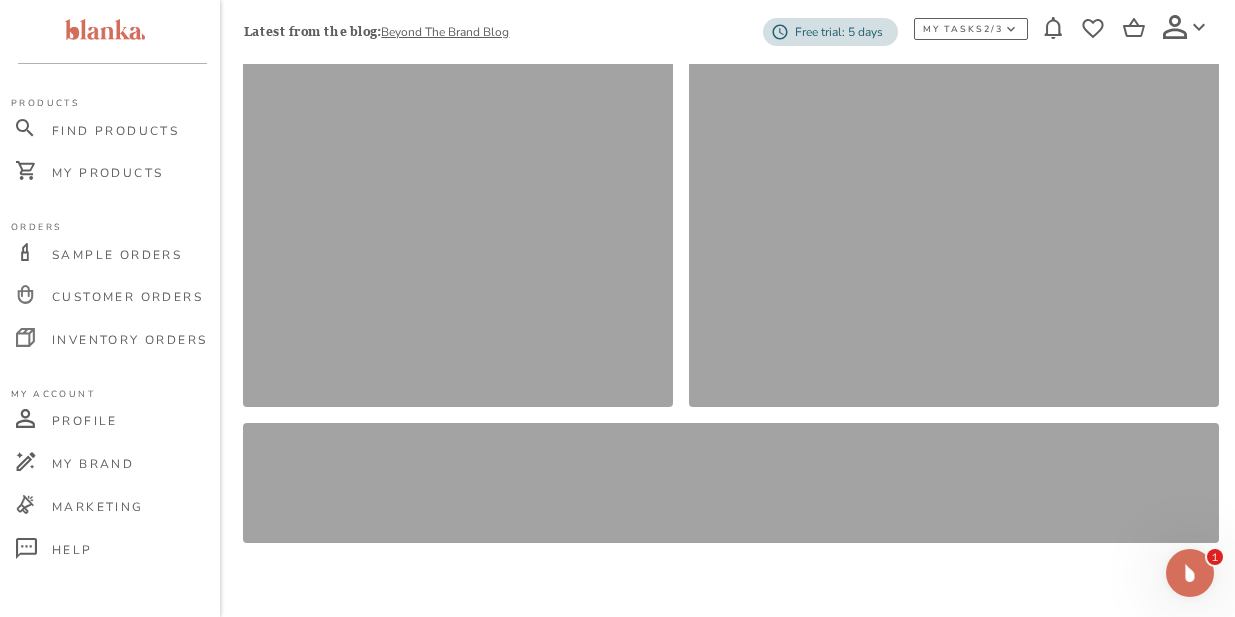 scroll, scrollTop: 0, scrollLeft: 0, axis: both 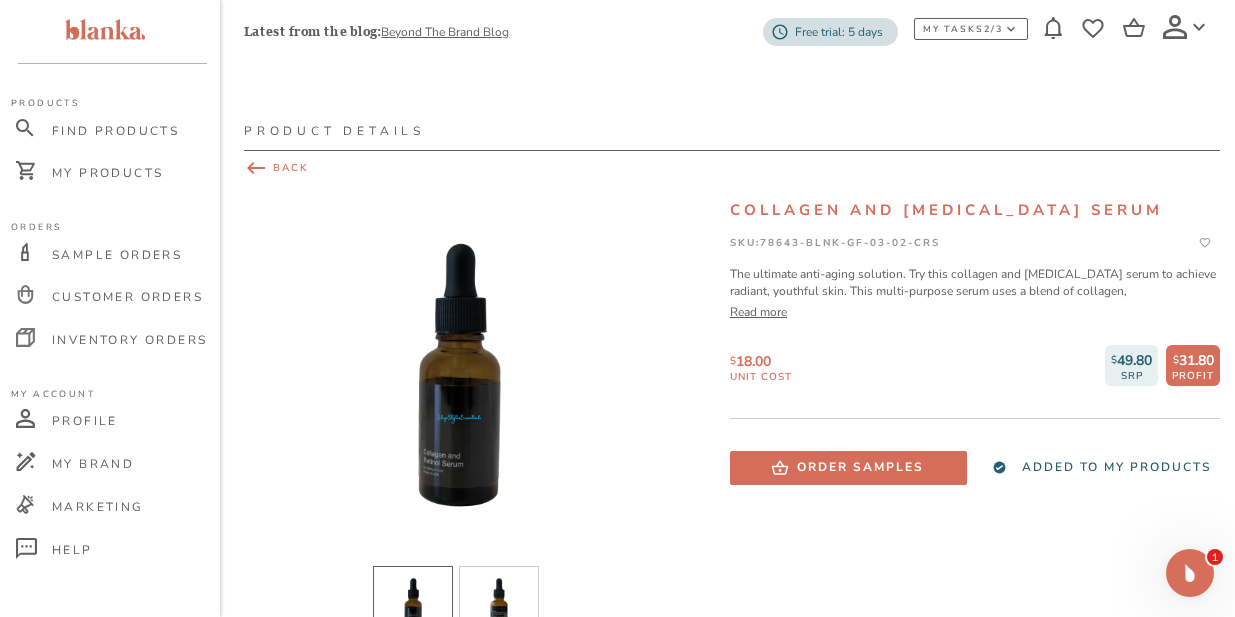 click 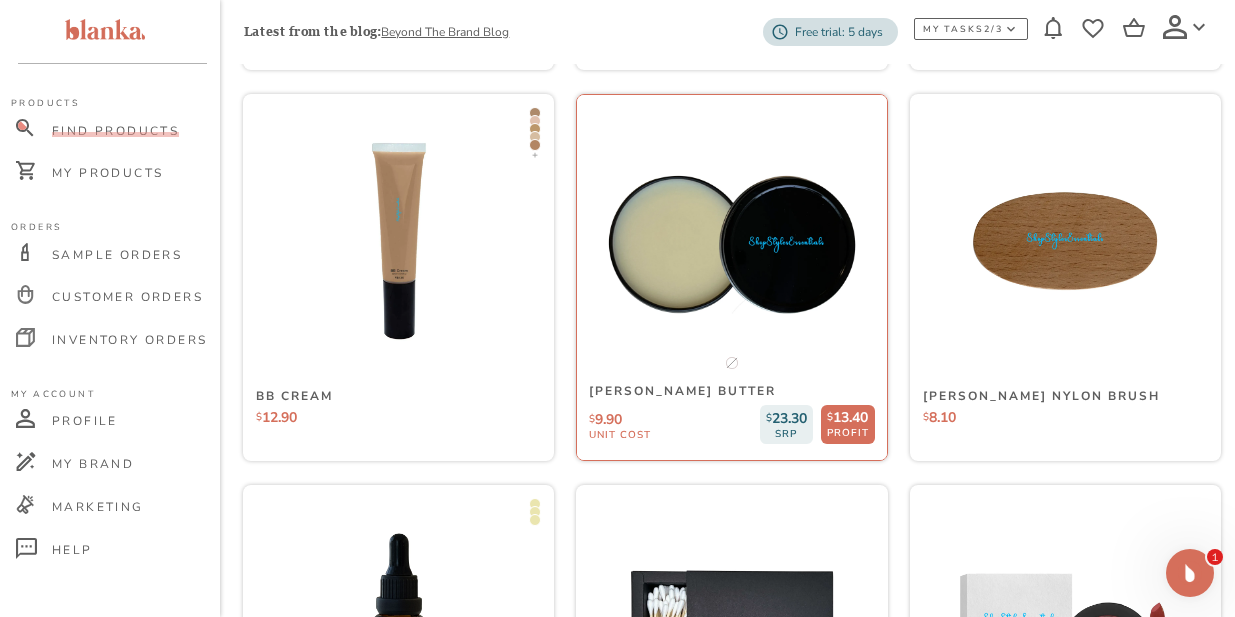 scroll, scrollTop: 1510, scrollLeft: 1, axis: both 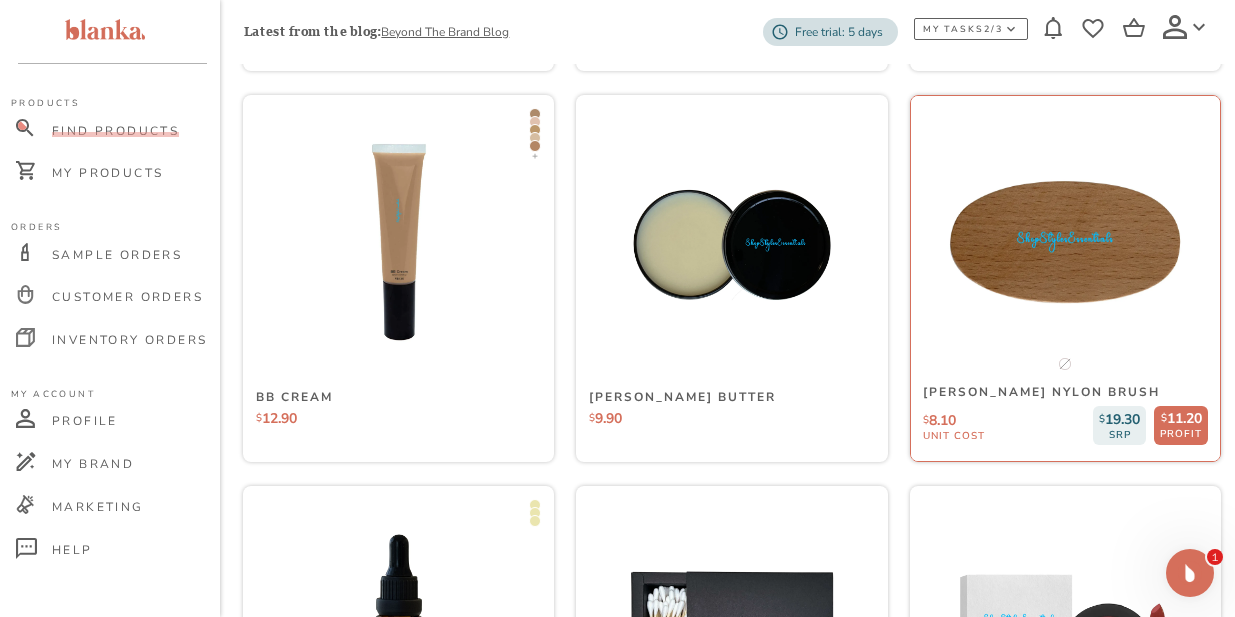 click at bounding box center [1065, 242] 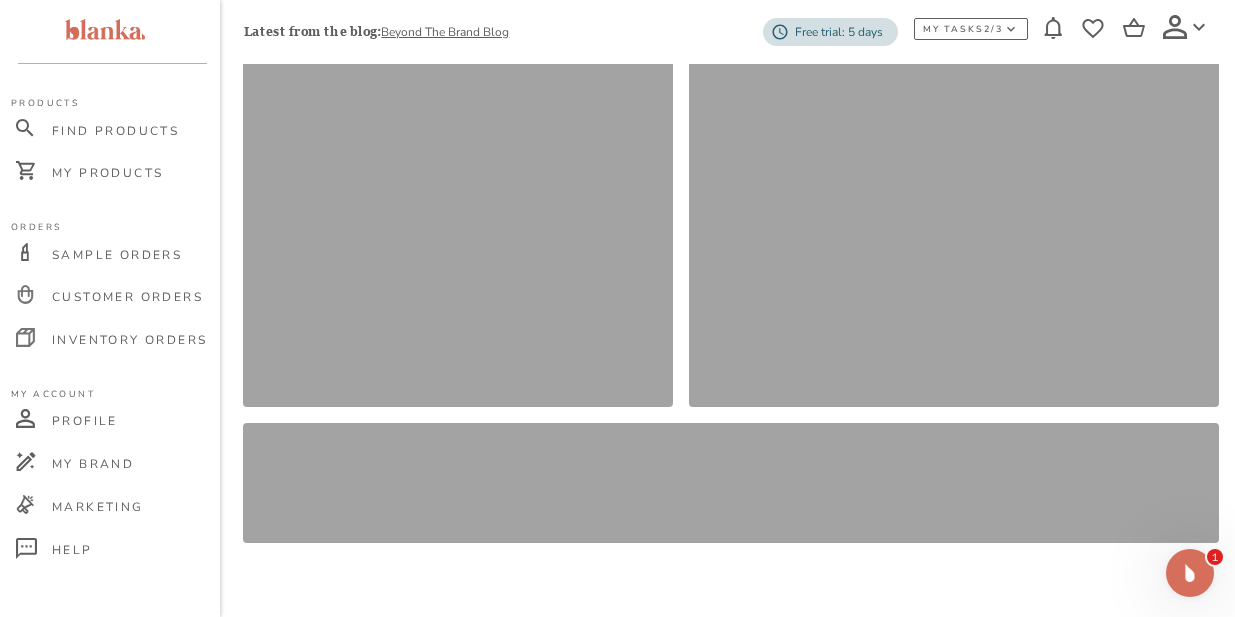 scroll, scrollTop: 0, scrollLeft: 0, axis: both 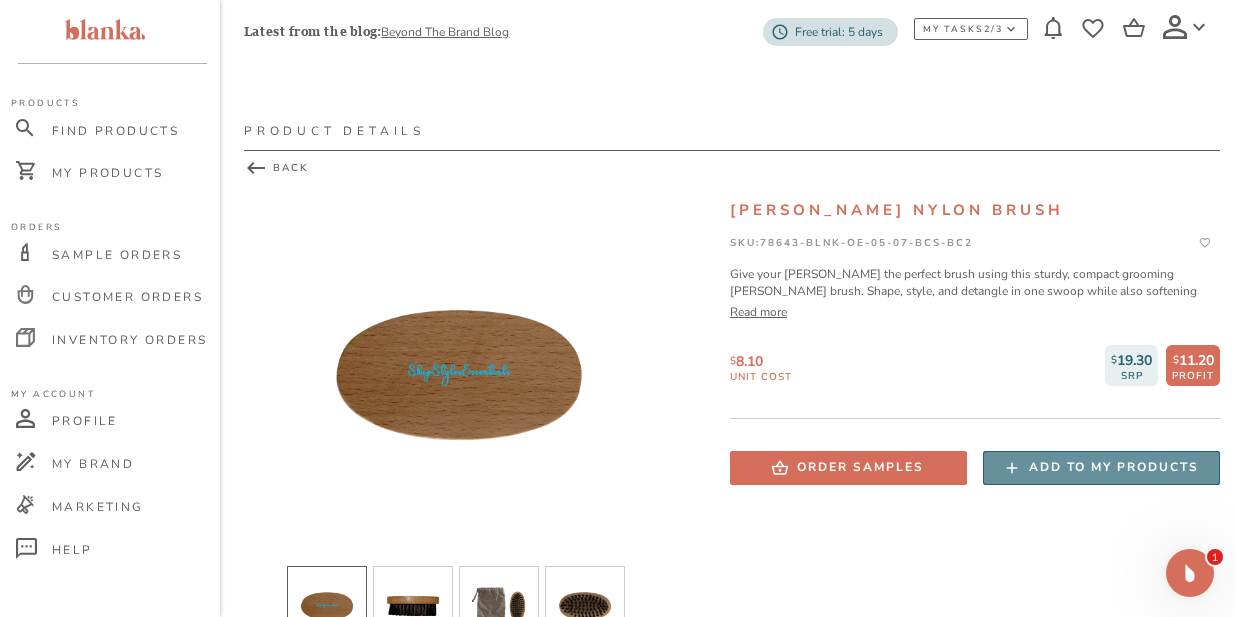 click on "Add to my products" at bounding box center (1114, 467) 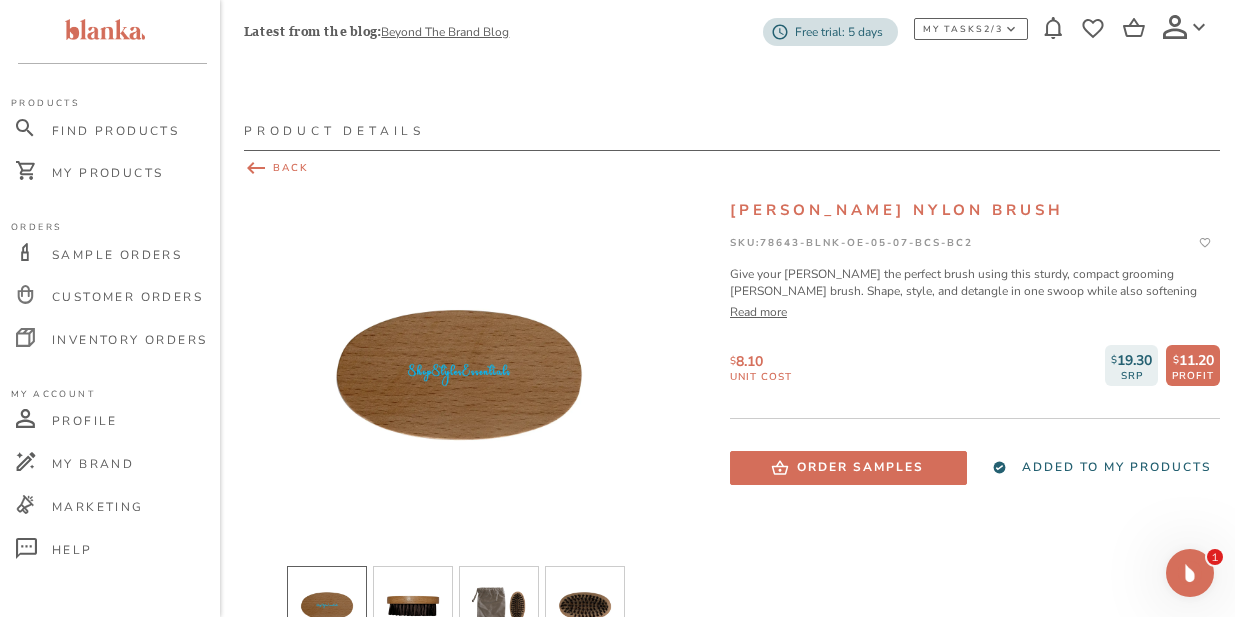 click 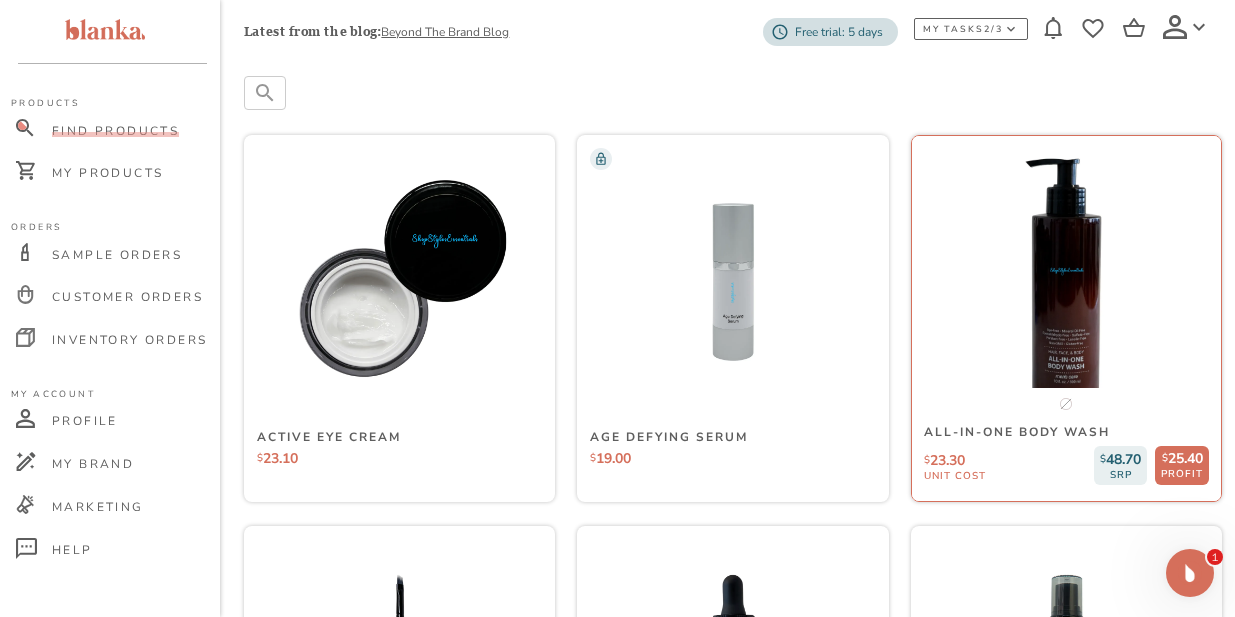 scroll, scrollTop: 298, scrollLeft: 0, axis: vertical 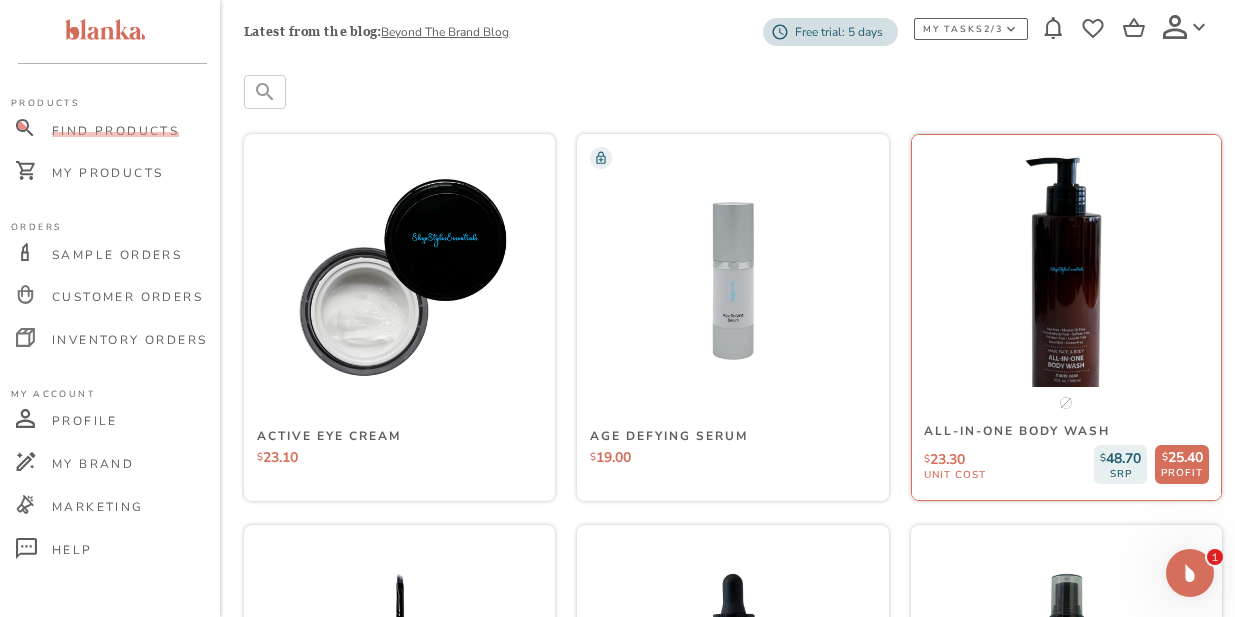 click at bounding box center [1066, 281] 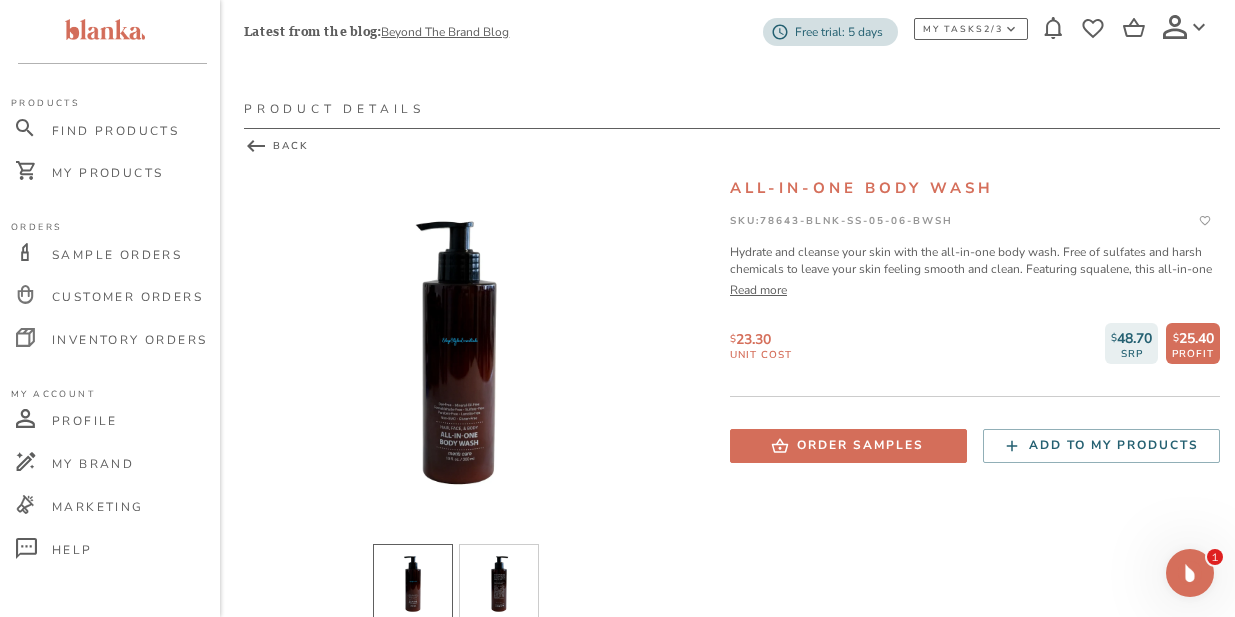 scroll, scrollTop: 23, scrollLeft: 0, axis: vertical 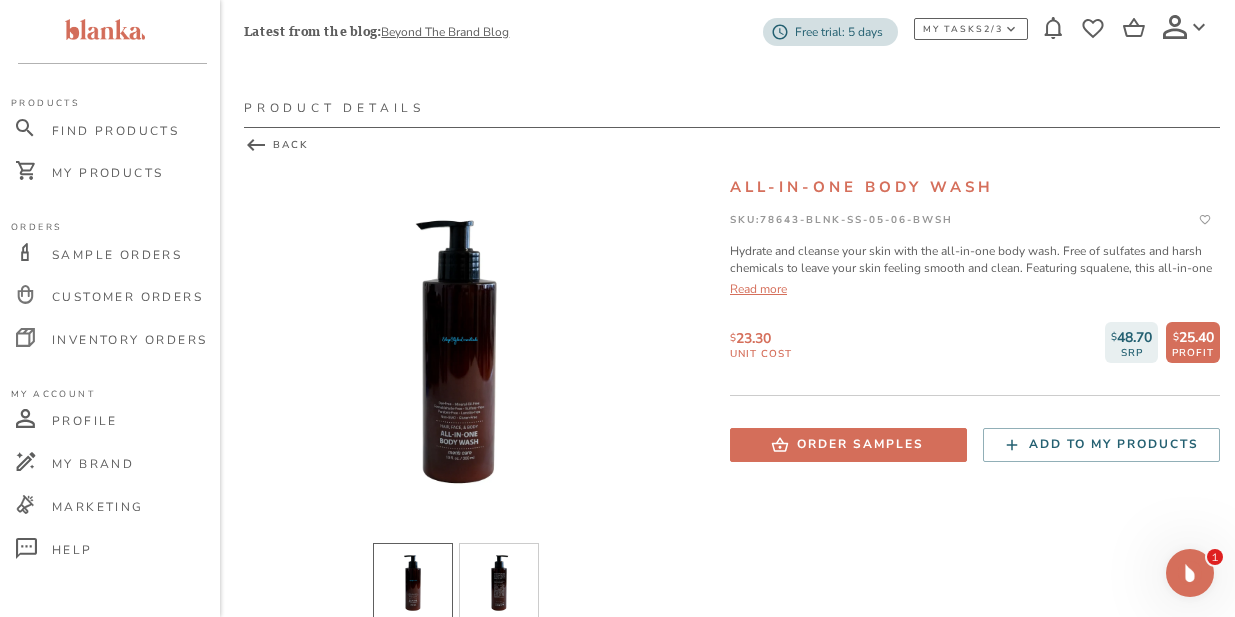 click on "Read more" at bounding box center [975, 289] 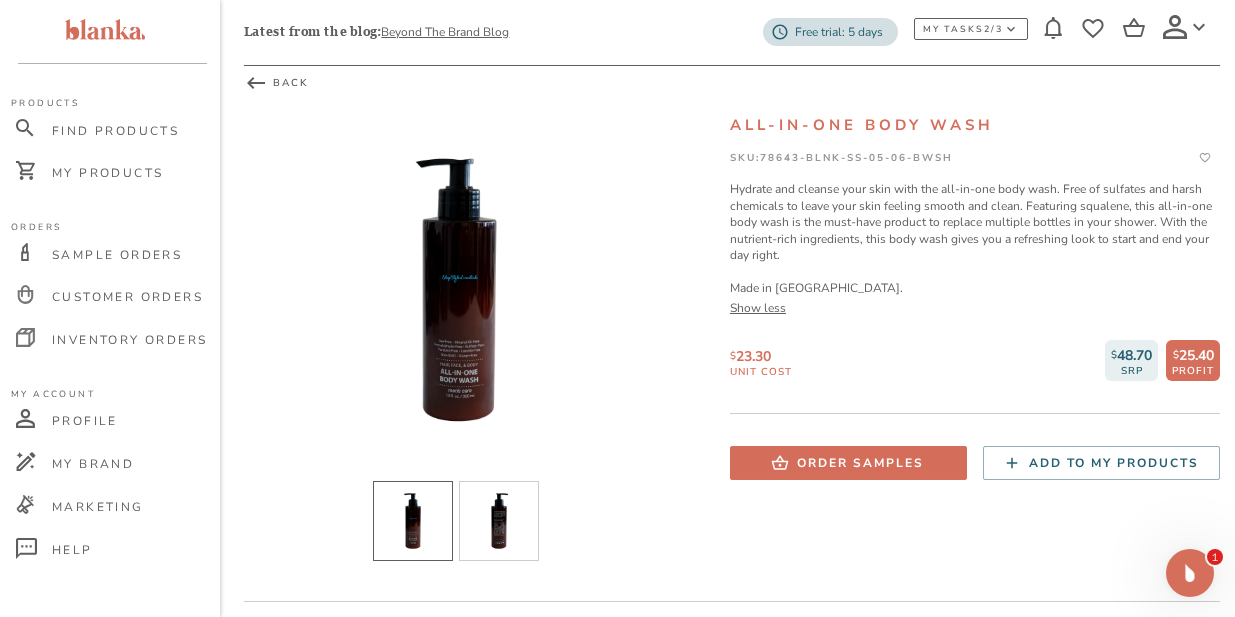 scroll, scrollTop: 95, scrollLeft: 0, axis: vertical 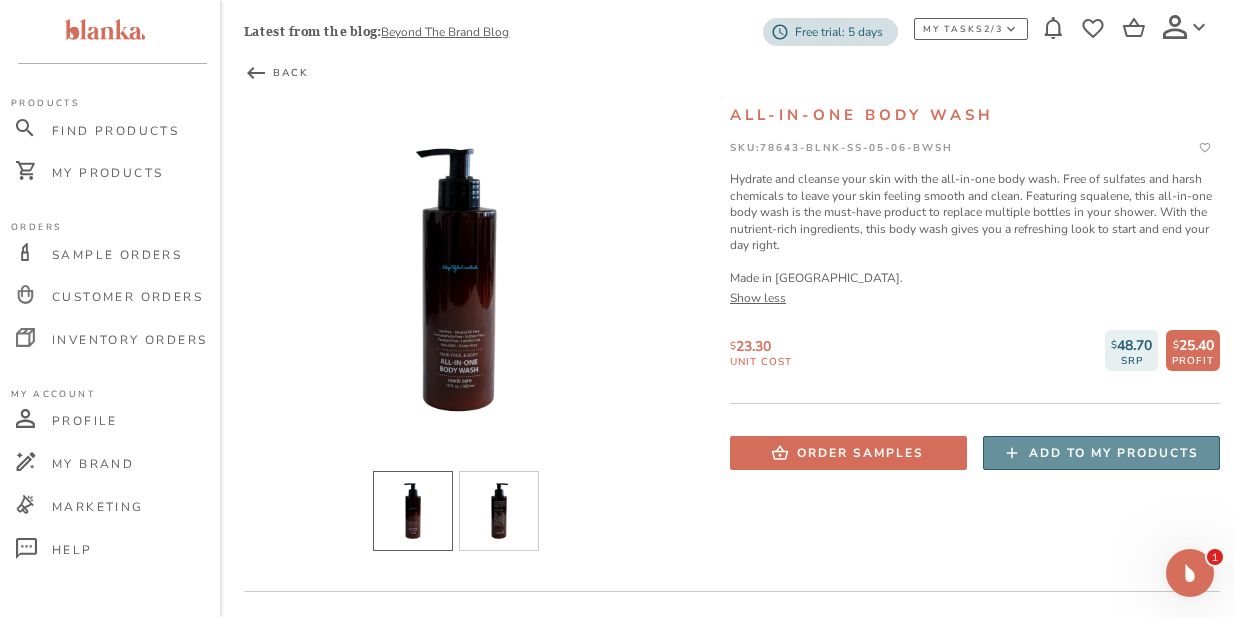 click on "Add to my products" at bounding box center [1114, 453] 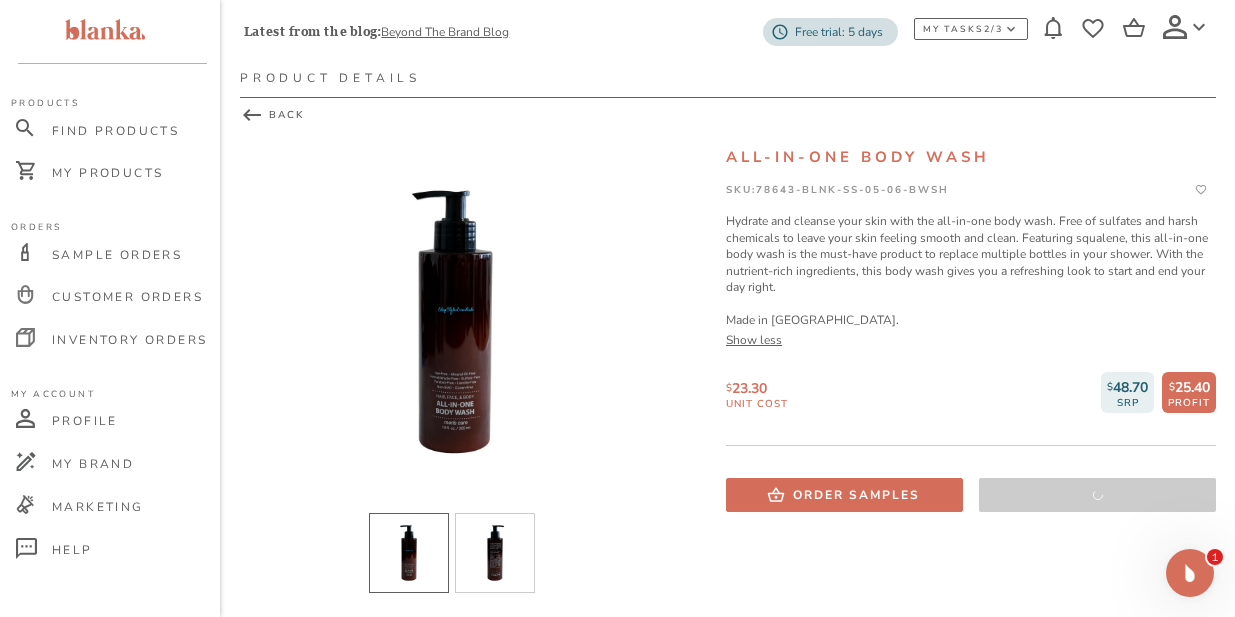 scroll, scrollTop: 0, scrollLeft: 4, axis: horizontal 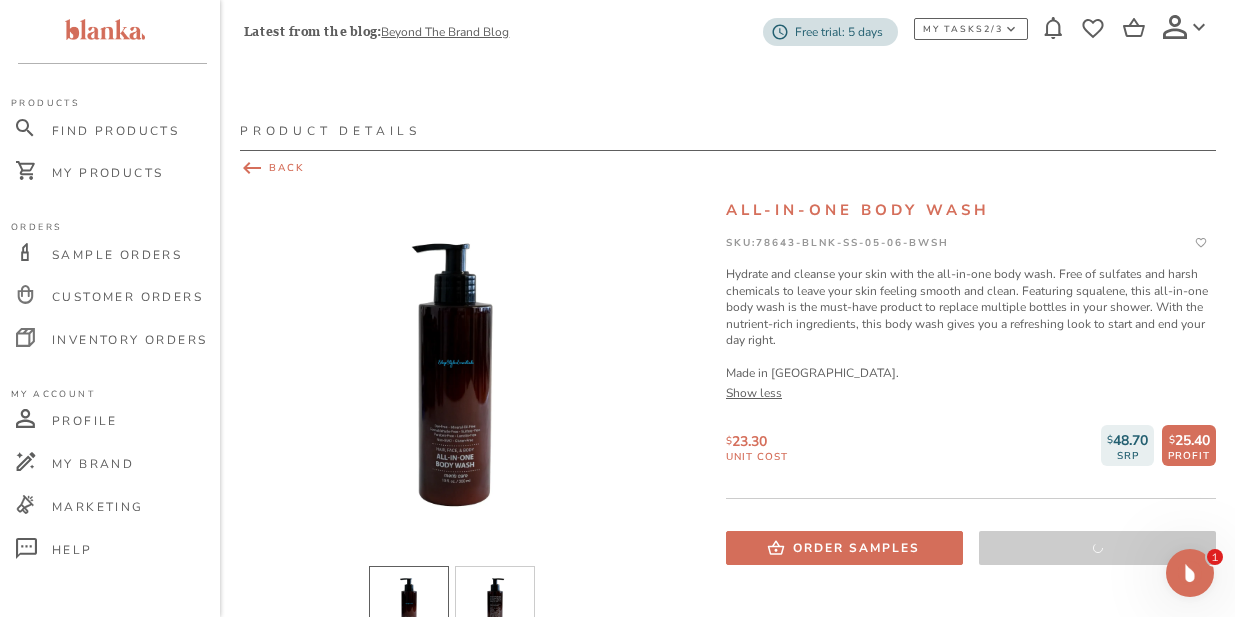 click on "BACK" at bounding box center [728, 168] 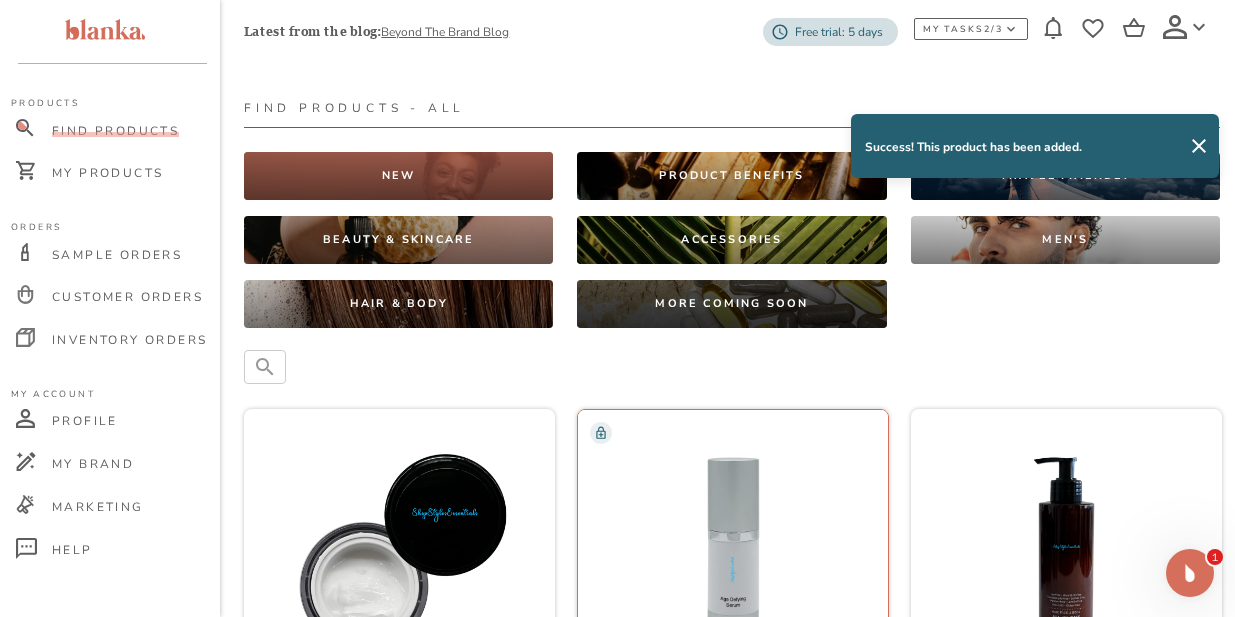 scroll, scrollTop: 0, scrollLeft: 0, axis: both 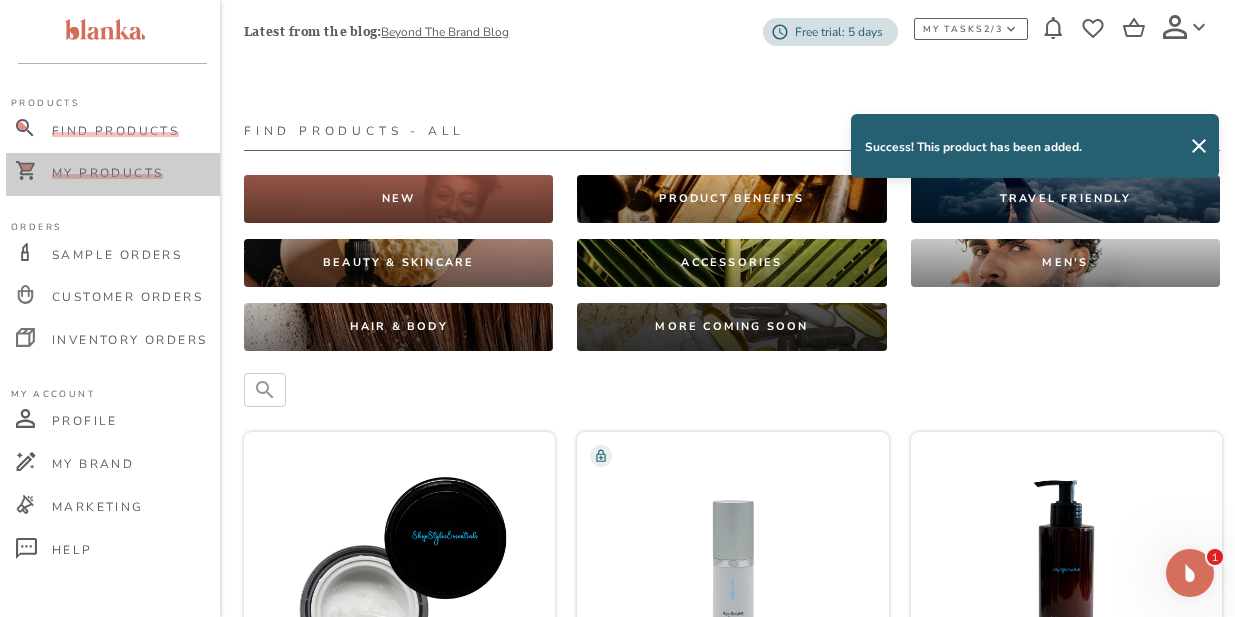click on "My Products" at bounding box center [107, 173] 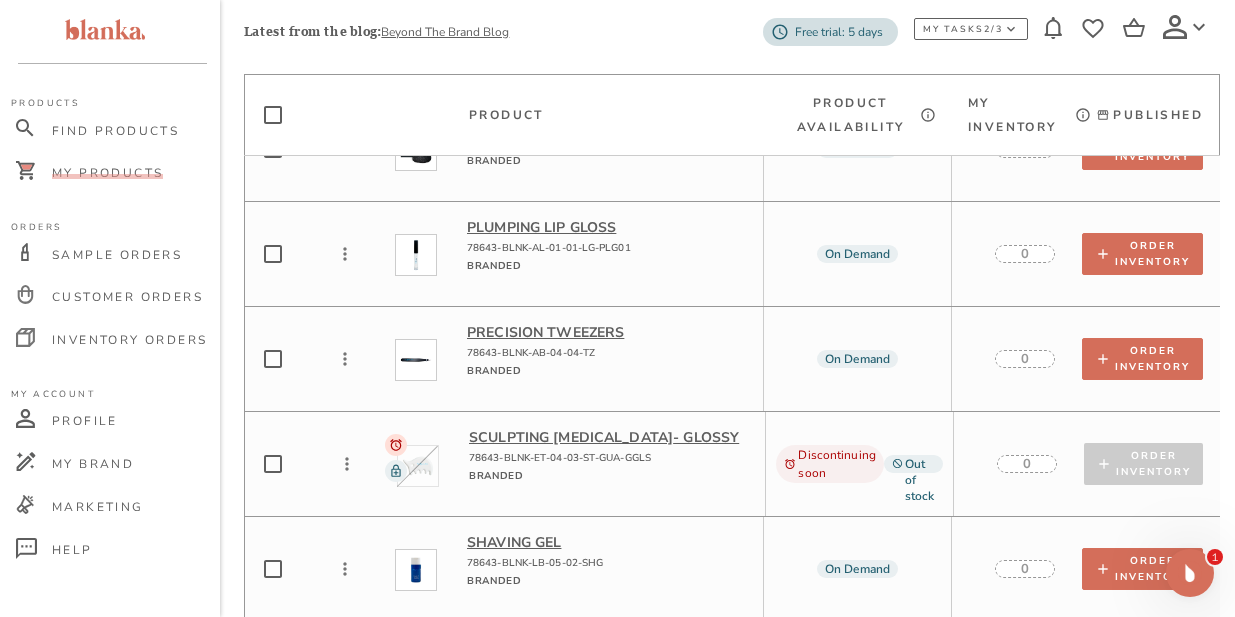 scroll, scrollTop: 1419, scrollLeft: 0, axis: vertical 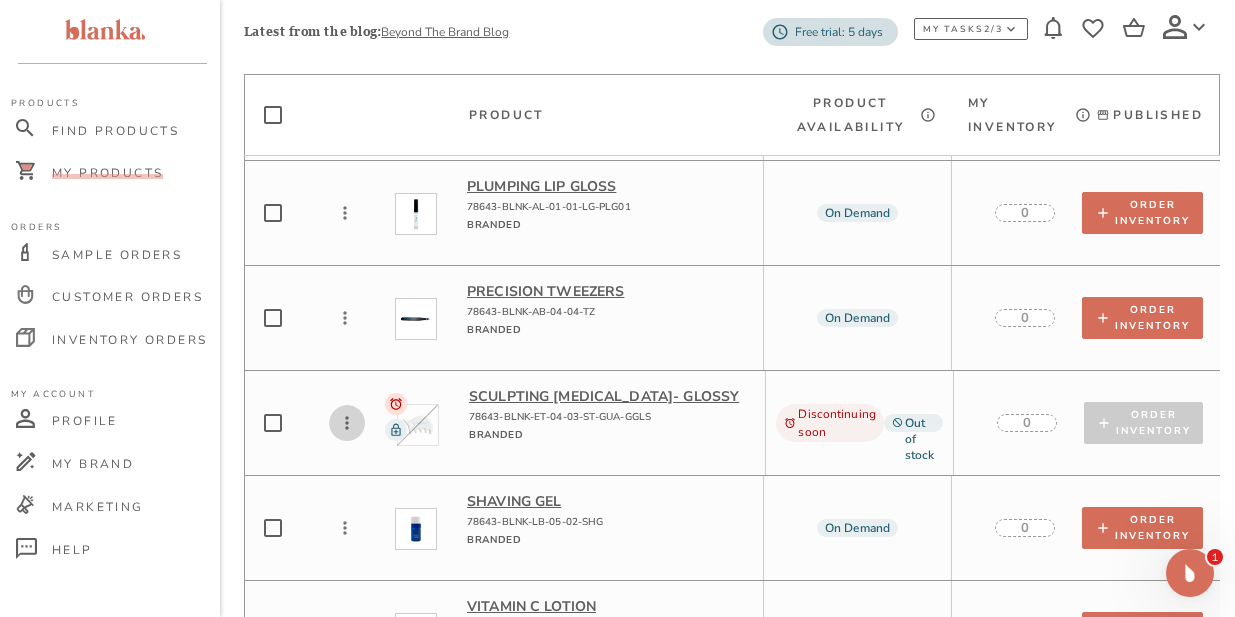 click 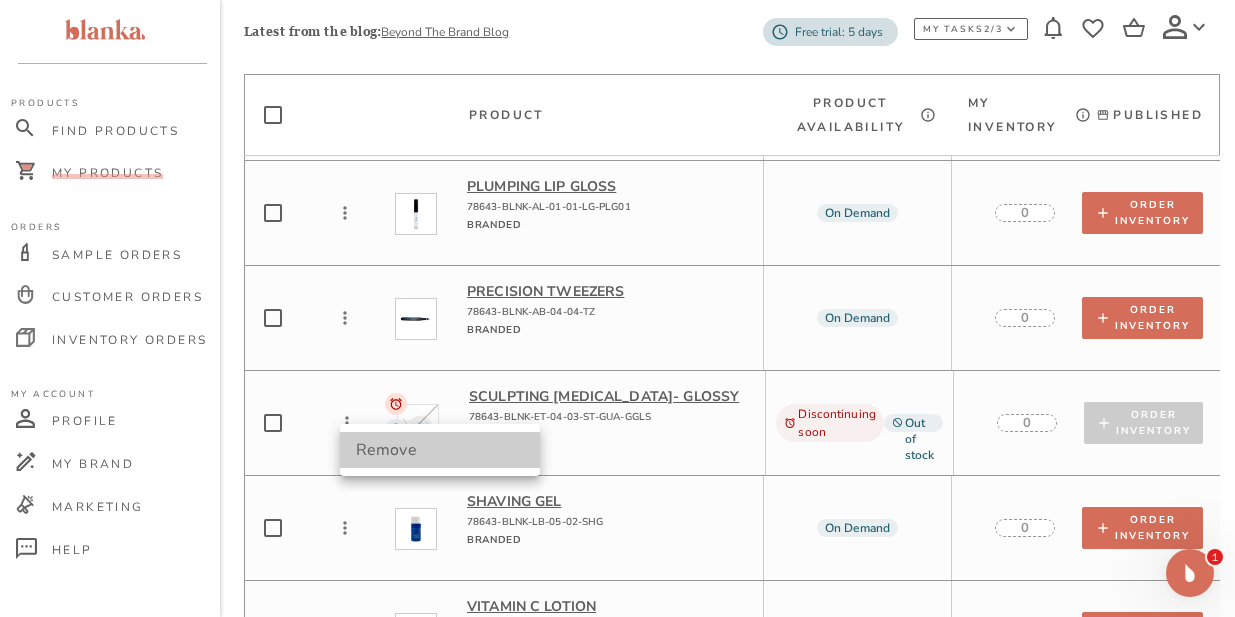 click on "Remove" at bounding box center (440, 450) 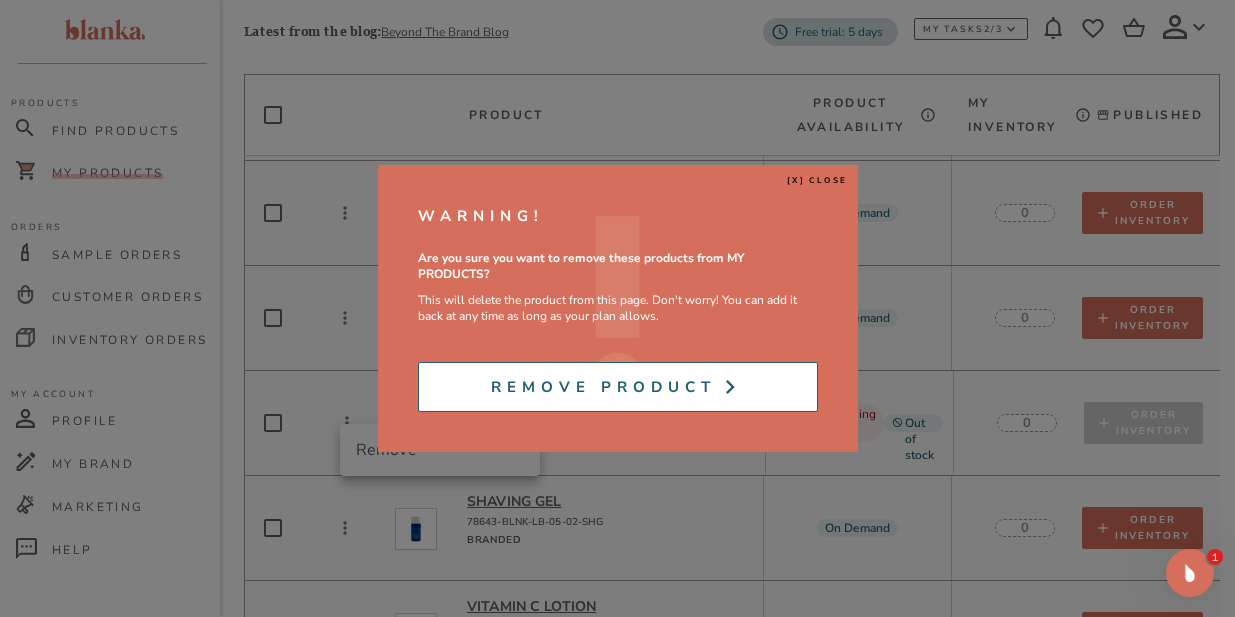 click on "Remove Product" at bounding box center (603, 387) 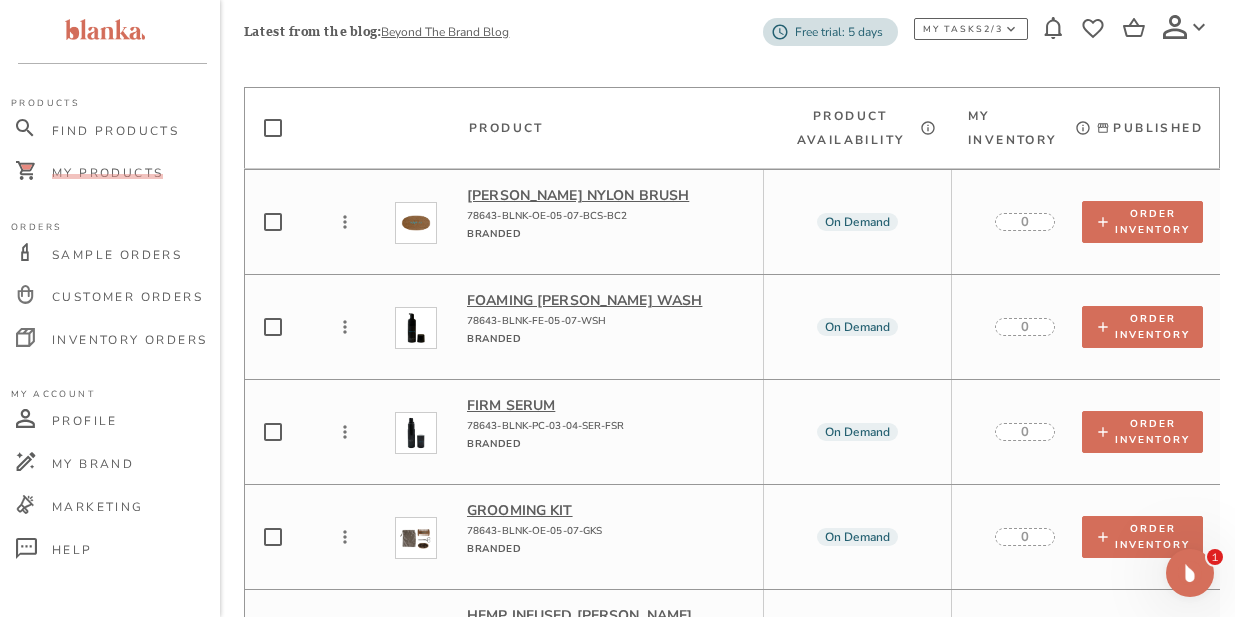 scroll, scrollTop: 0, scrollLeft: 0, axis: both 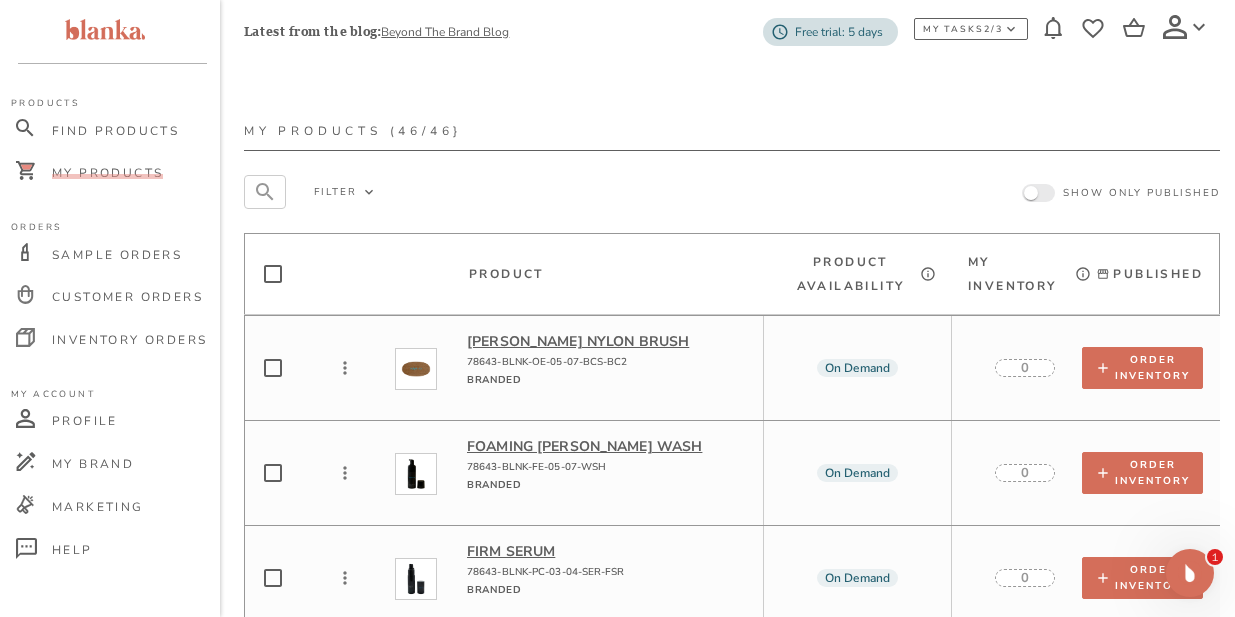 click at bounding box center [1031, 193] 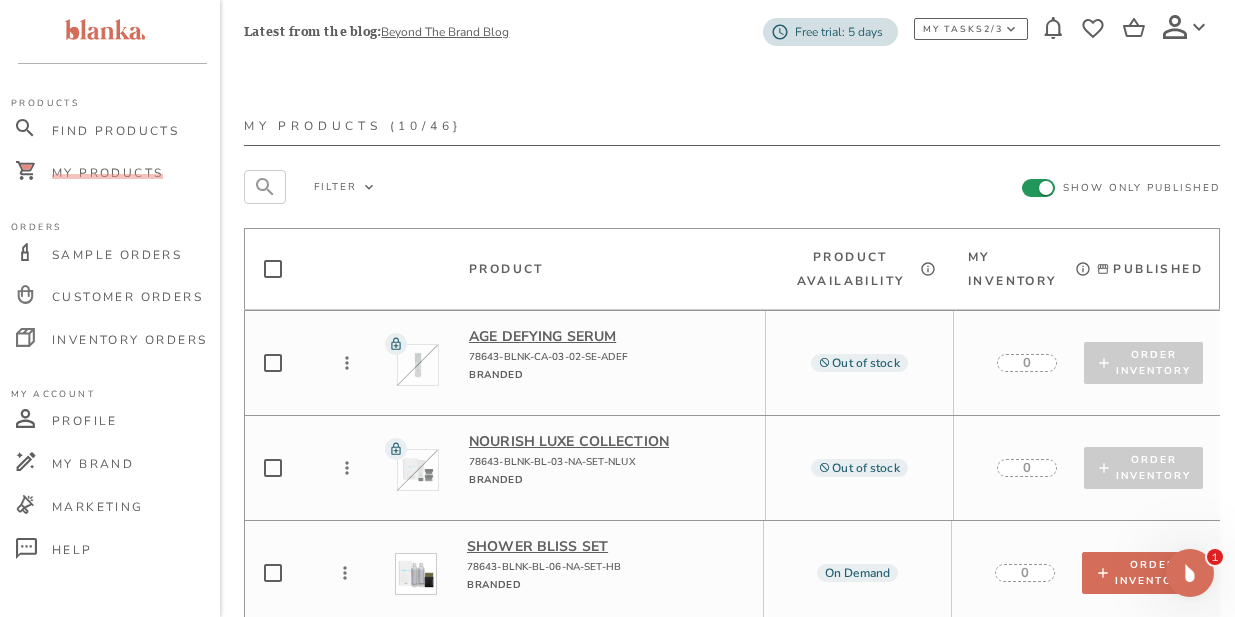 scroll, scrollTop: 7, scrollLeft: 0, axis: vertical 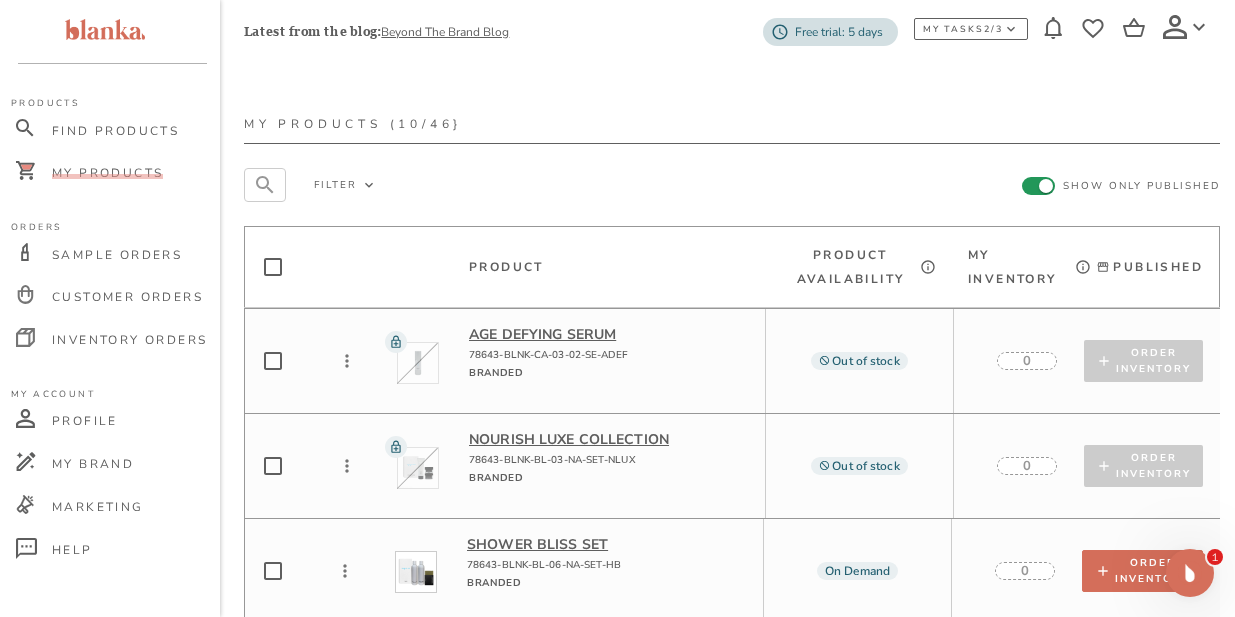 click at bounding box center (1046, 186) 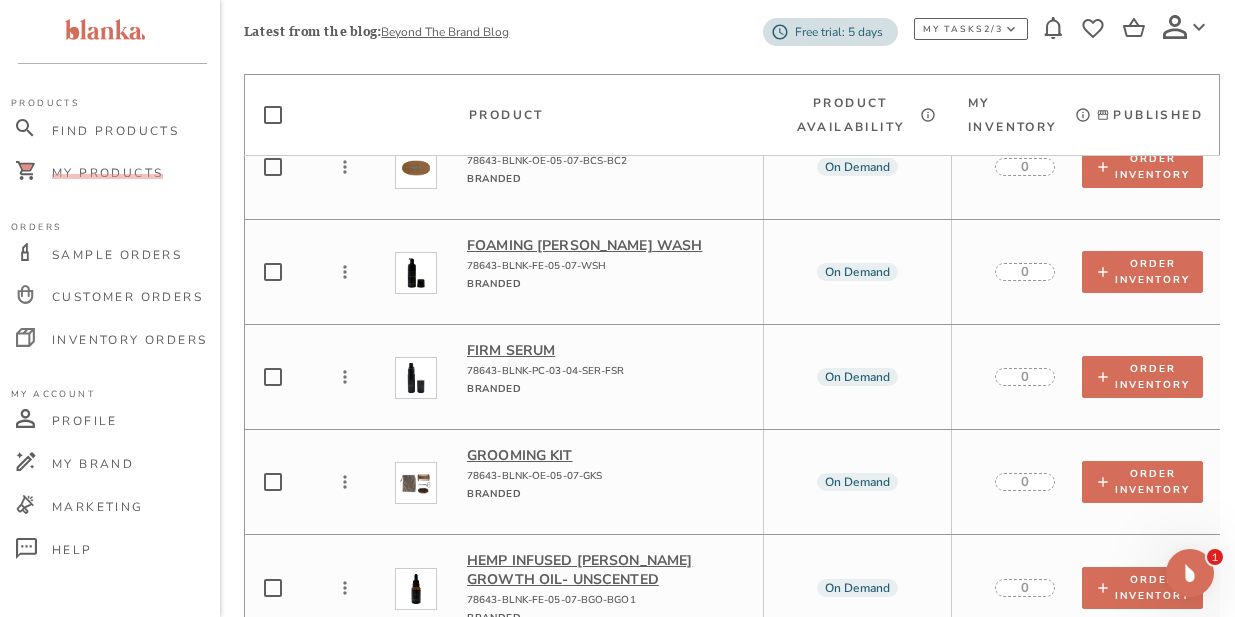 scroll, scrollTop: 204, scrollLeft: 0, axis: vertical 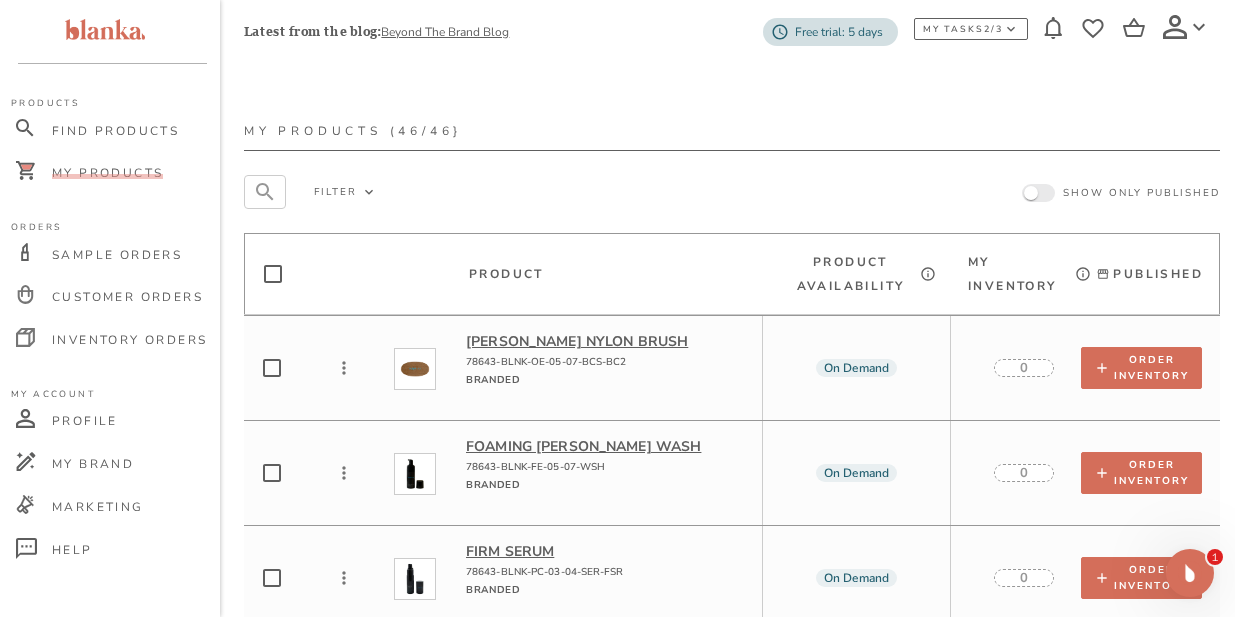 click on "My Products" at bounding box center [107, 173] 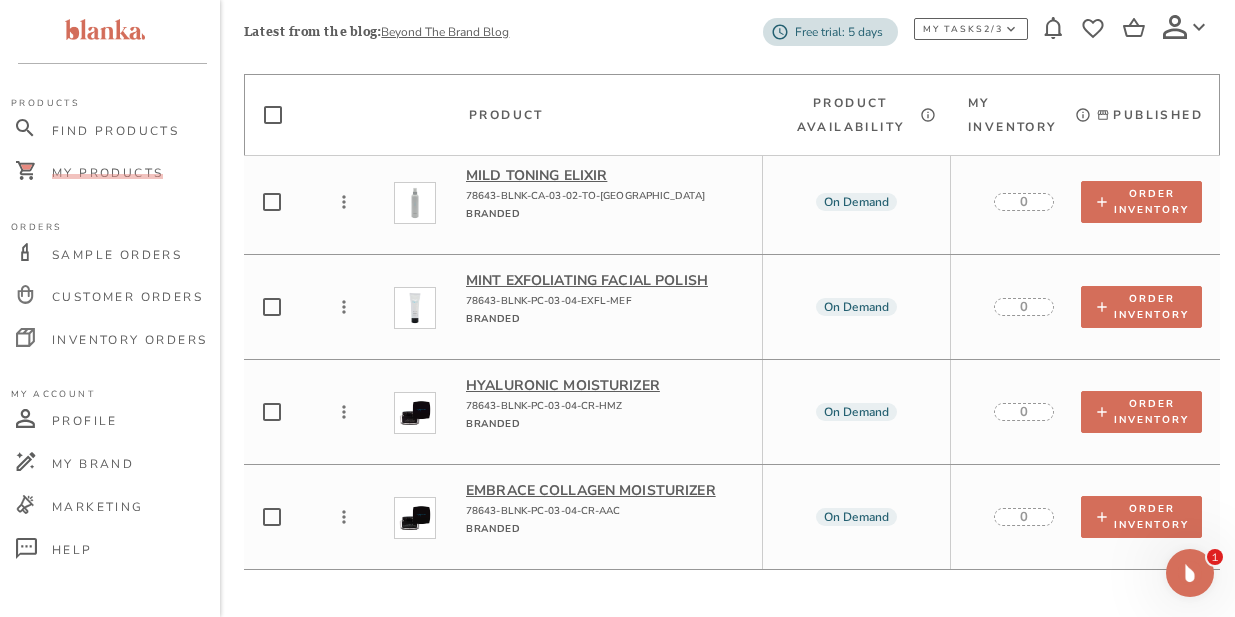 scroll, scrollTop: 4615, scrollLeft: 0, axis: vertical 